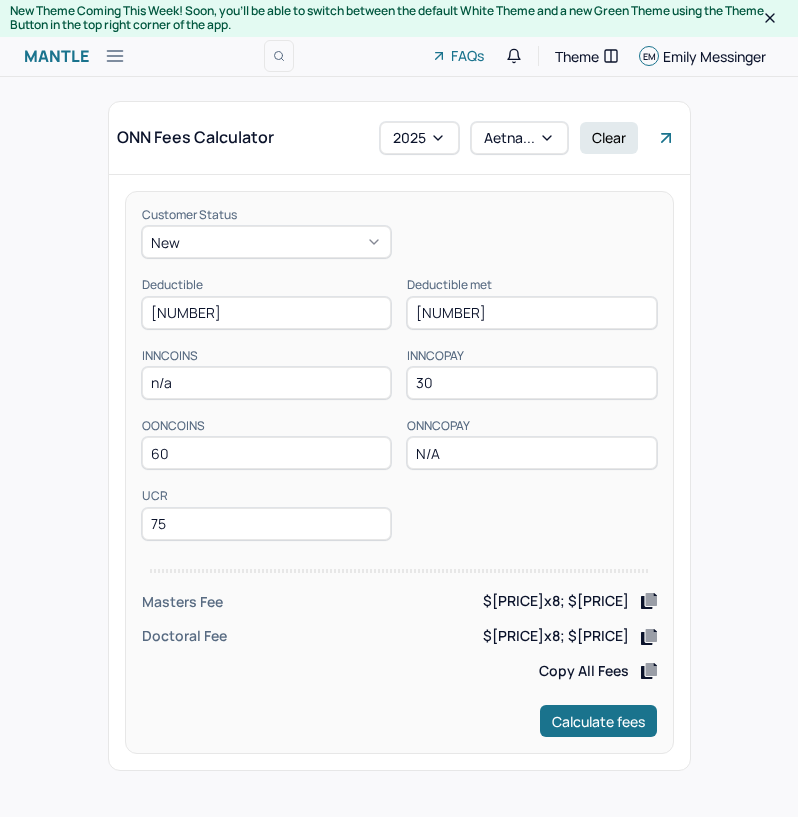 scroll, scrollTop: 0, scrollLeft: 0, axis: both 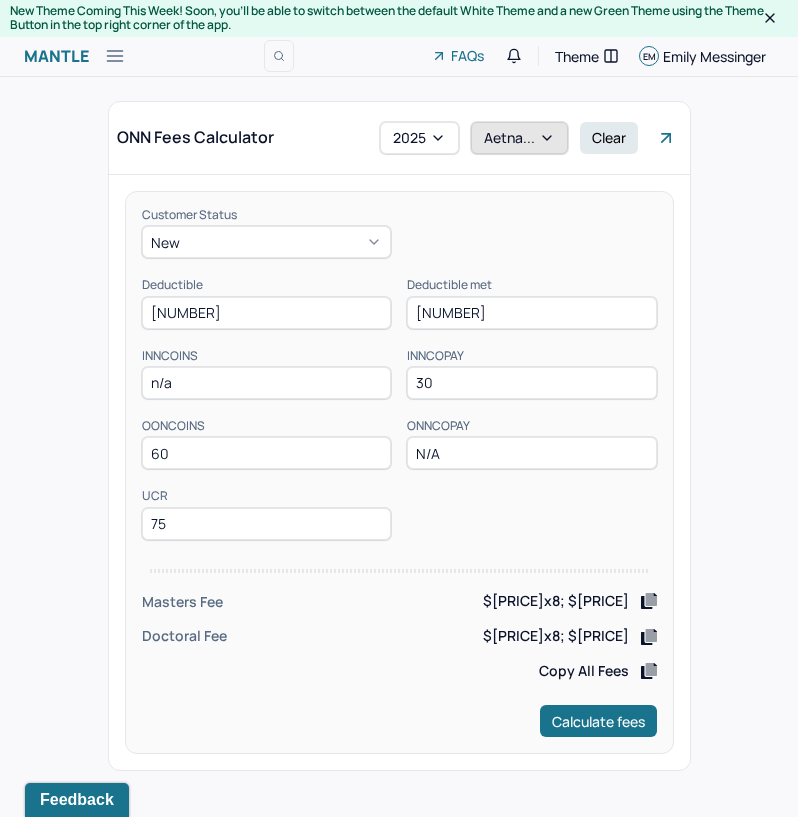 click on "Aetna..." at bounding box center [519, 138] 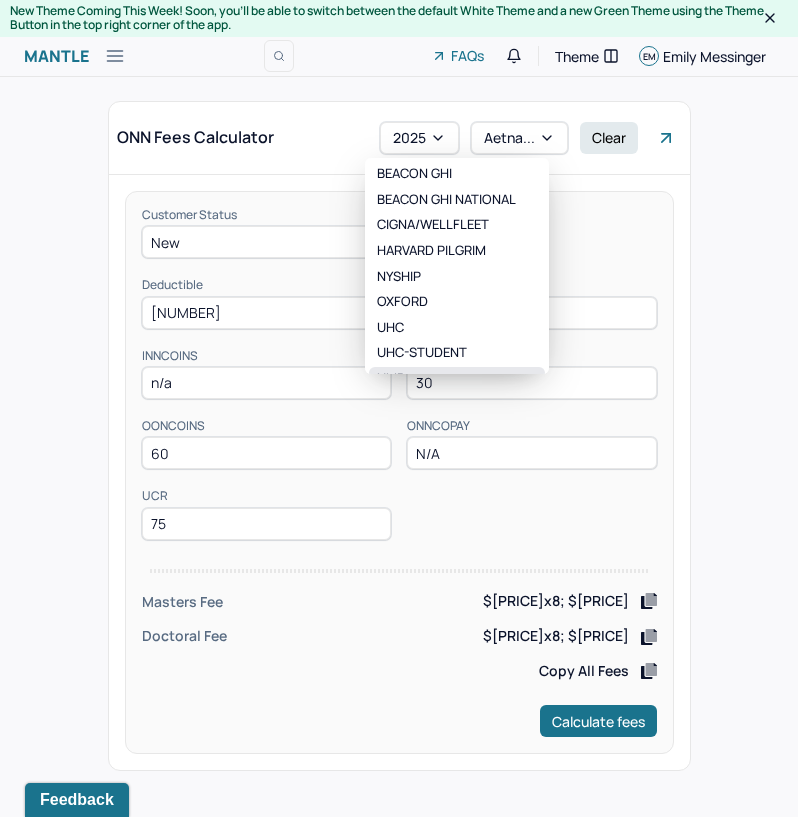 scroll, scrollTop: 80, scrollLeft: 0, axis: vertical 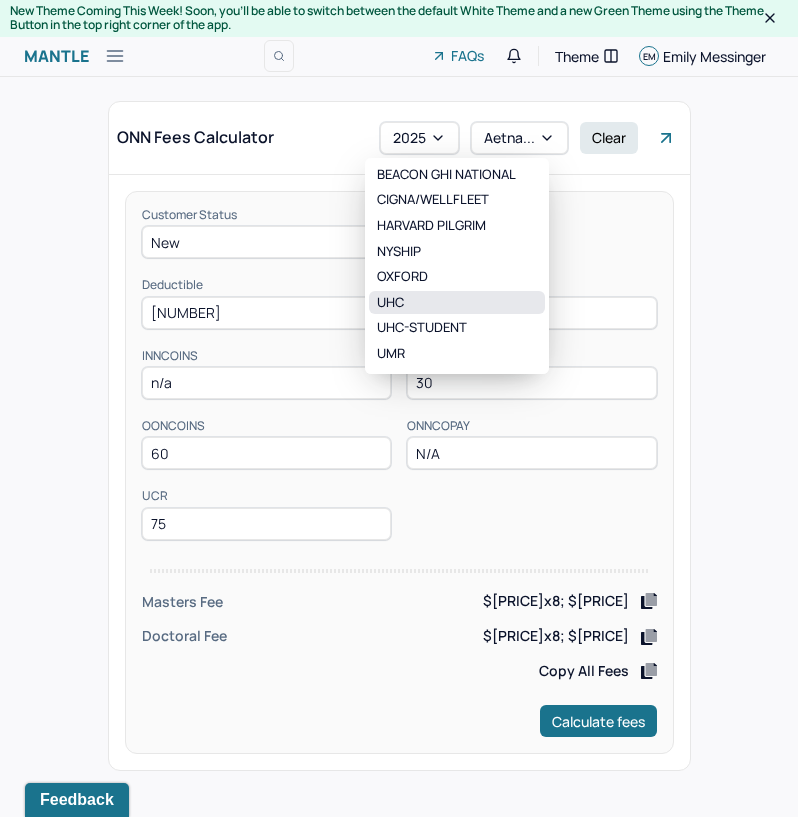 click on "UHC" at bounding box center [457, 303] 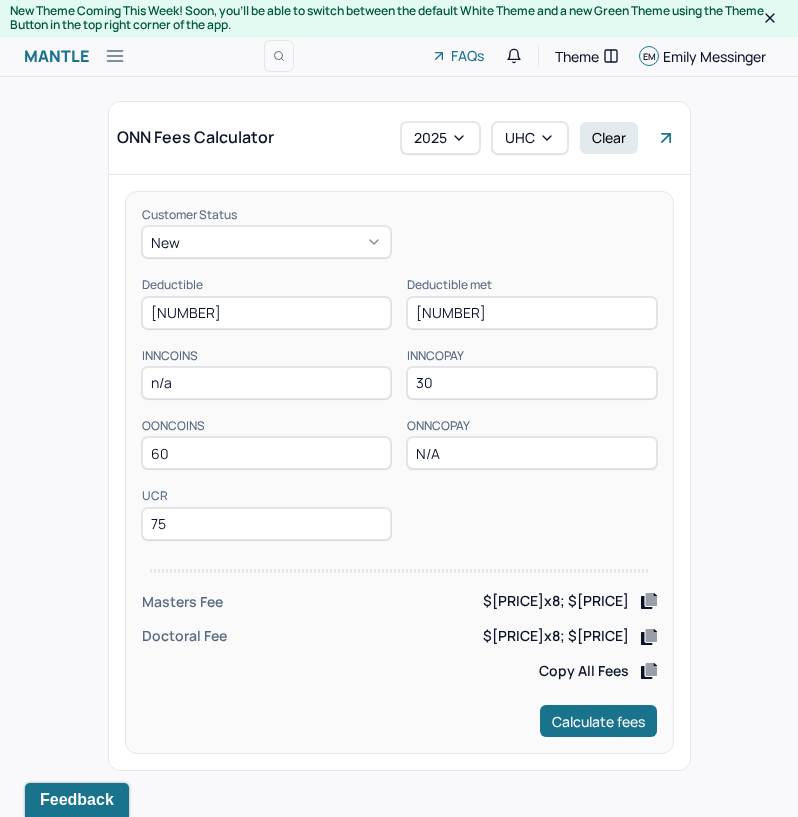 drag, startPoint x: 250, startPoint y: 305, endPoint x: 91, endPoint y: 311, distance: 159.11317 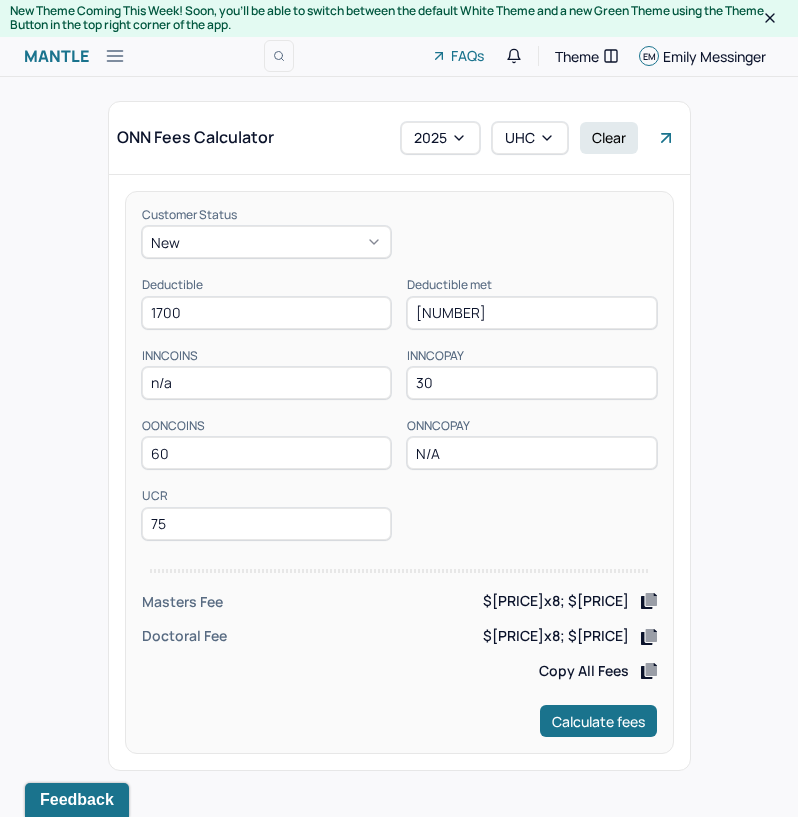 type on "1700" 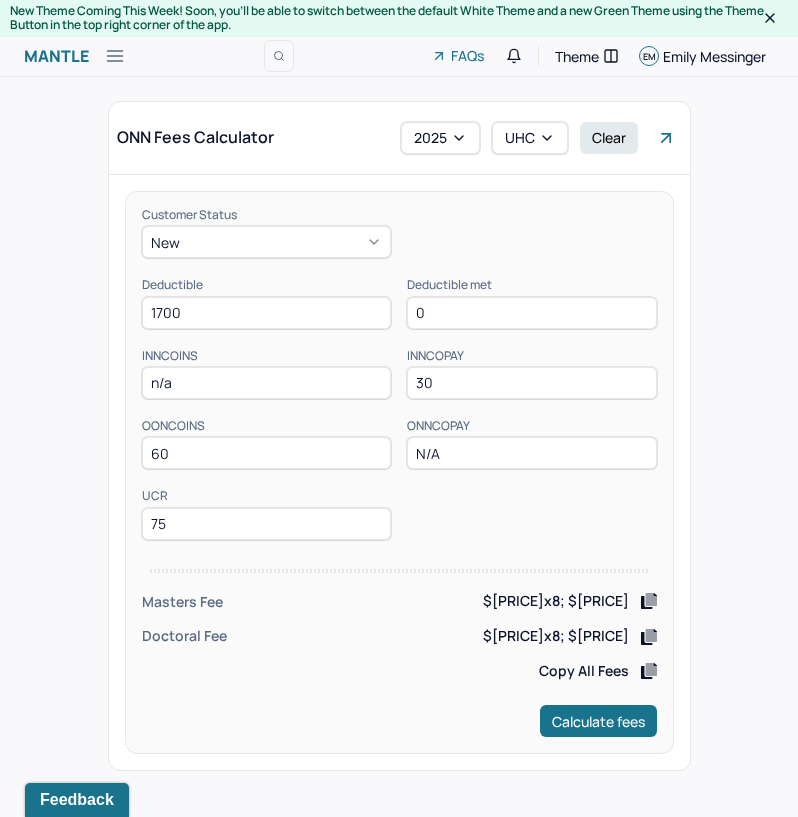 type on "0" 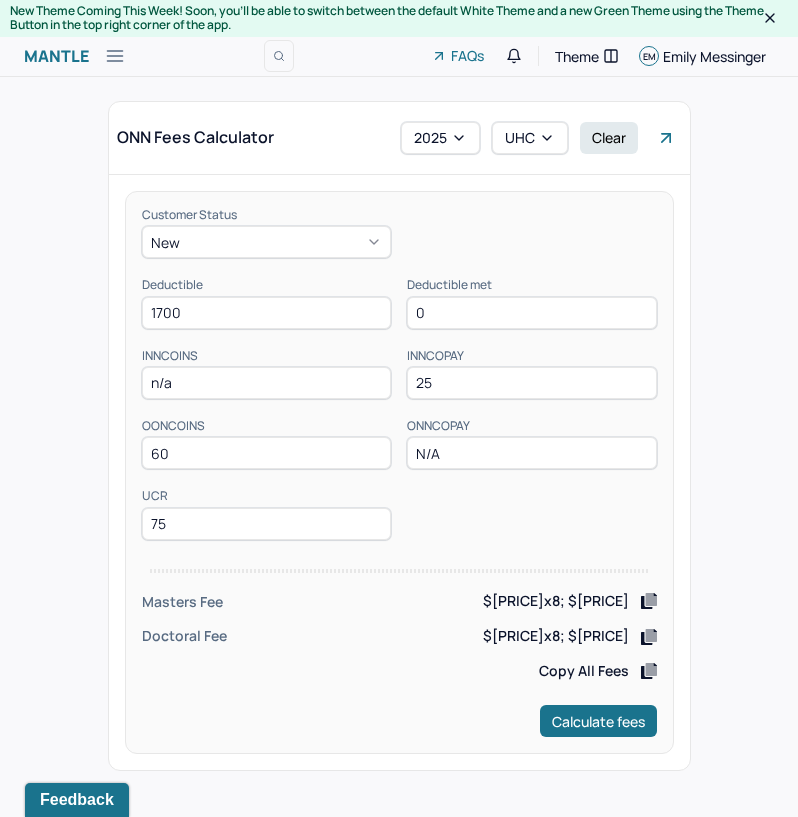 type on "25" 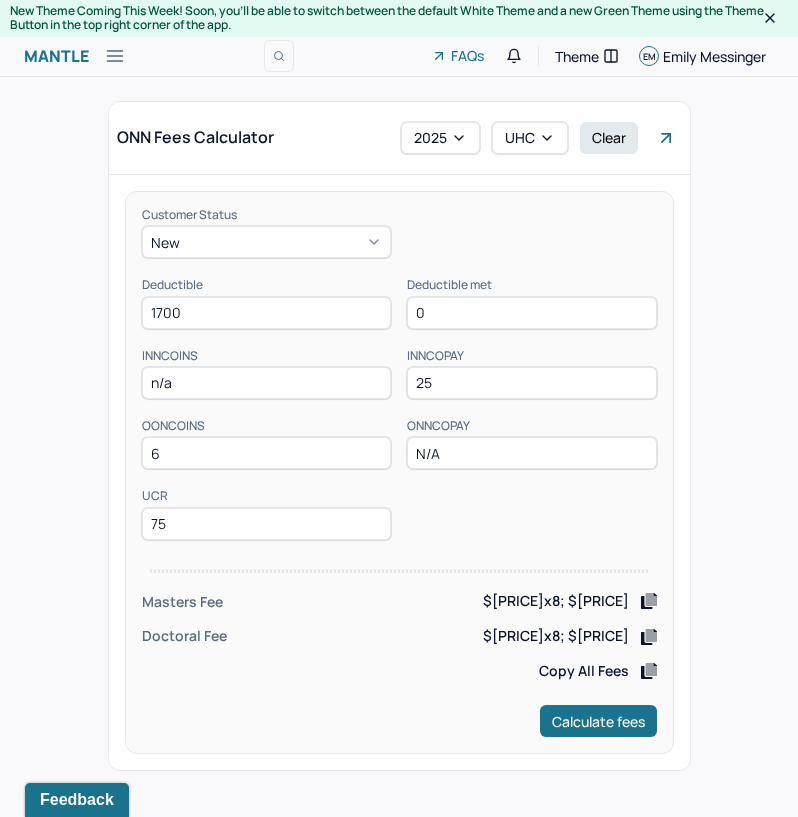 type on "60" 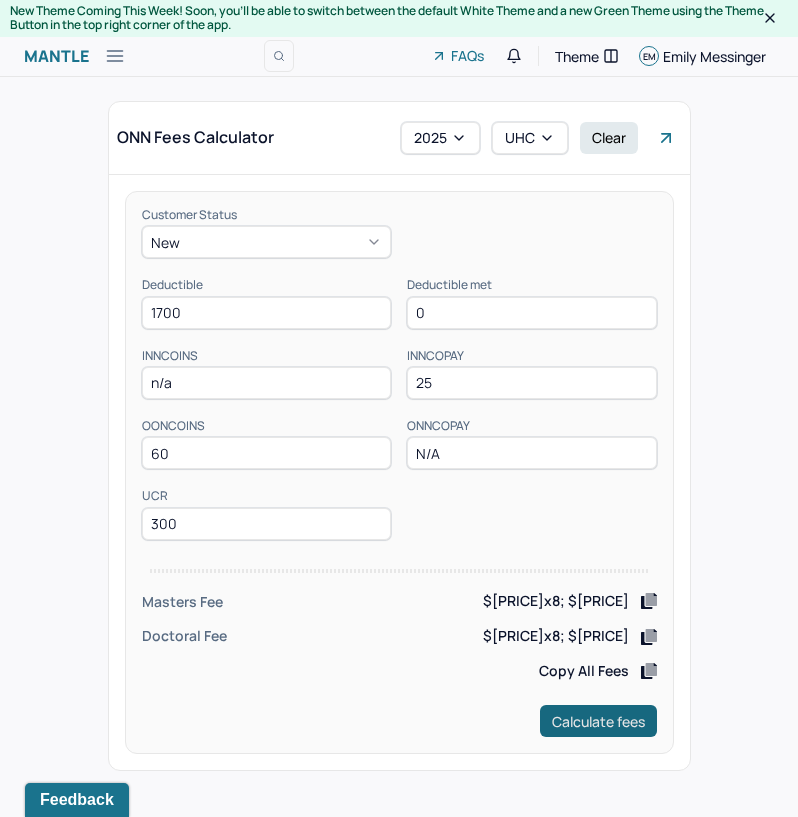 type on "300" 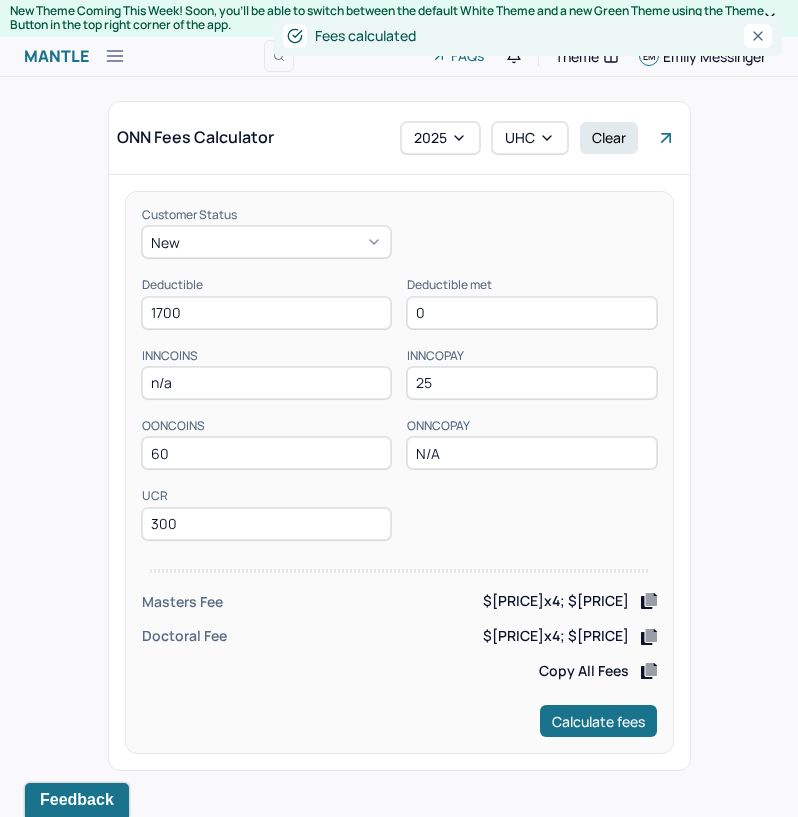 click 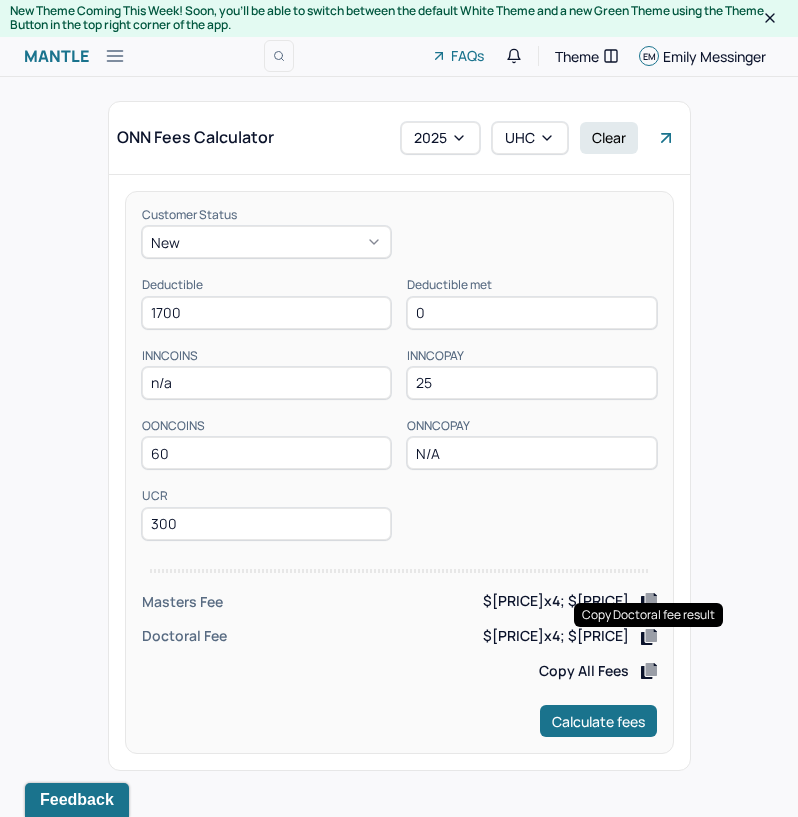 click 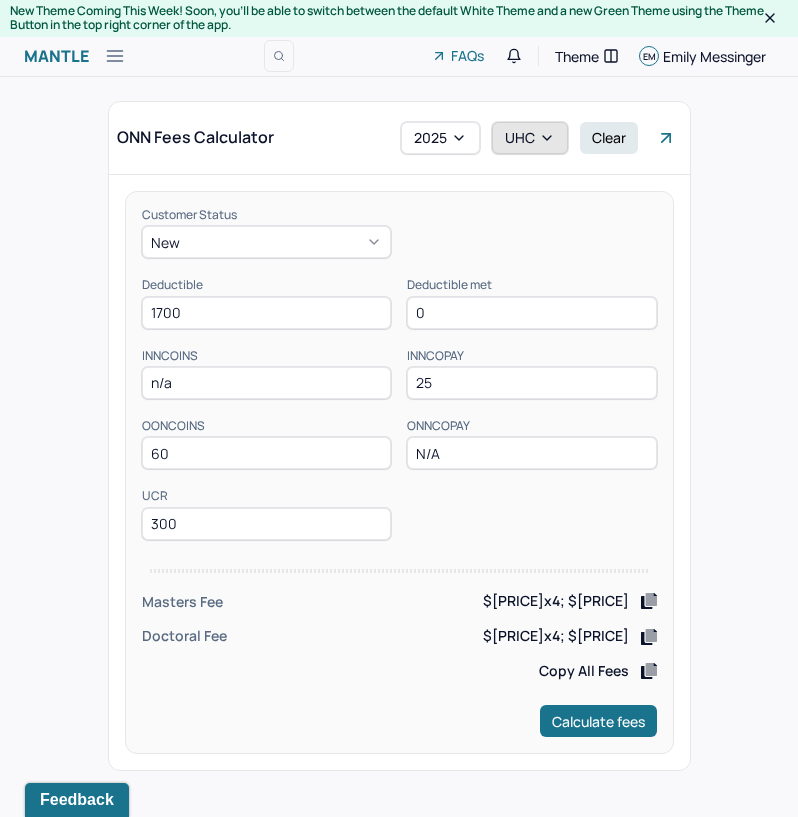 click on "UHC" at bounding box center [530, 138] 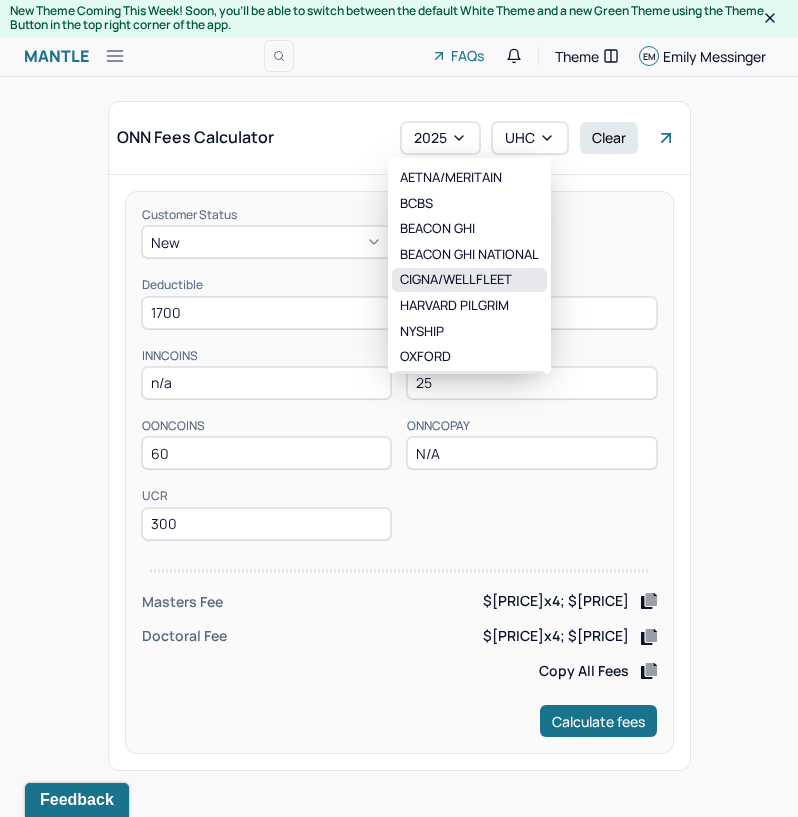 click on "CIGNA/WELLFLEET" at bounding box center [469, 280] 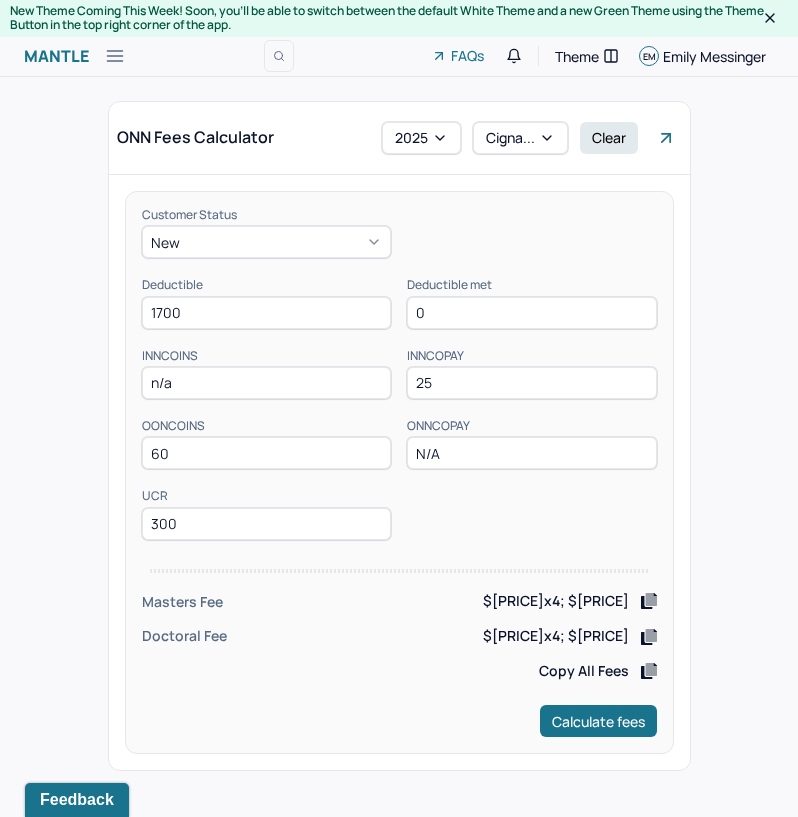 drag, startPoint x: 239, startPoint y: 324, endPoint x: -1, endPoint y: 335, distance: 240.25195 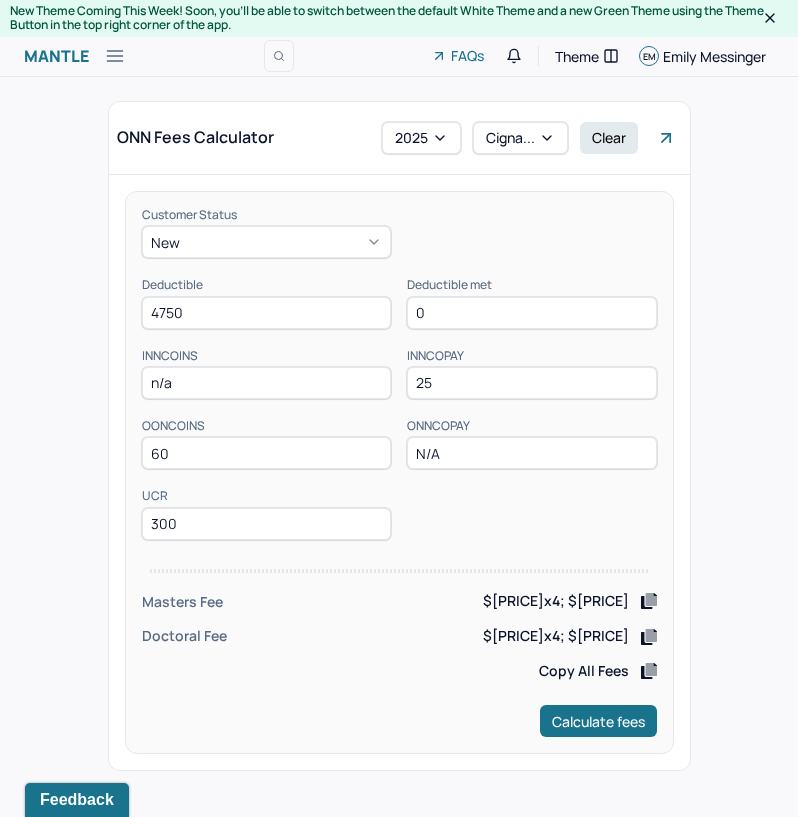 type on "4750" 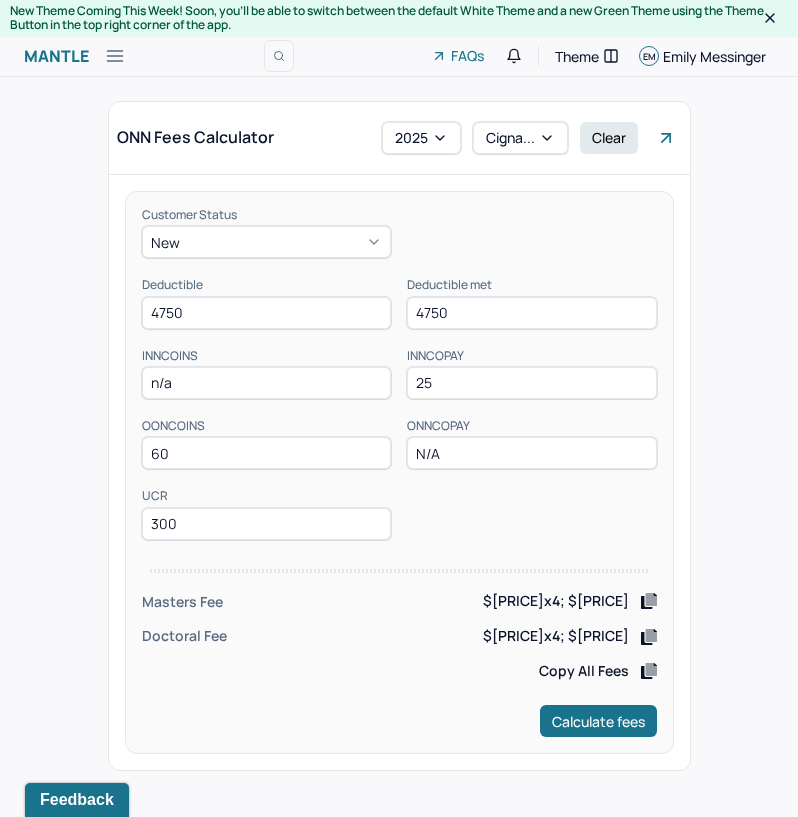 type on "4750" 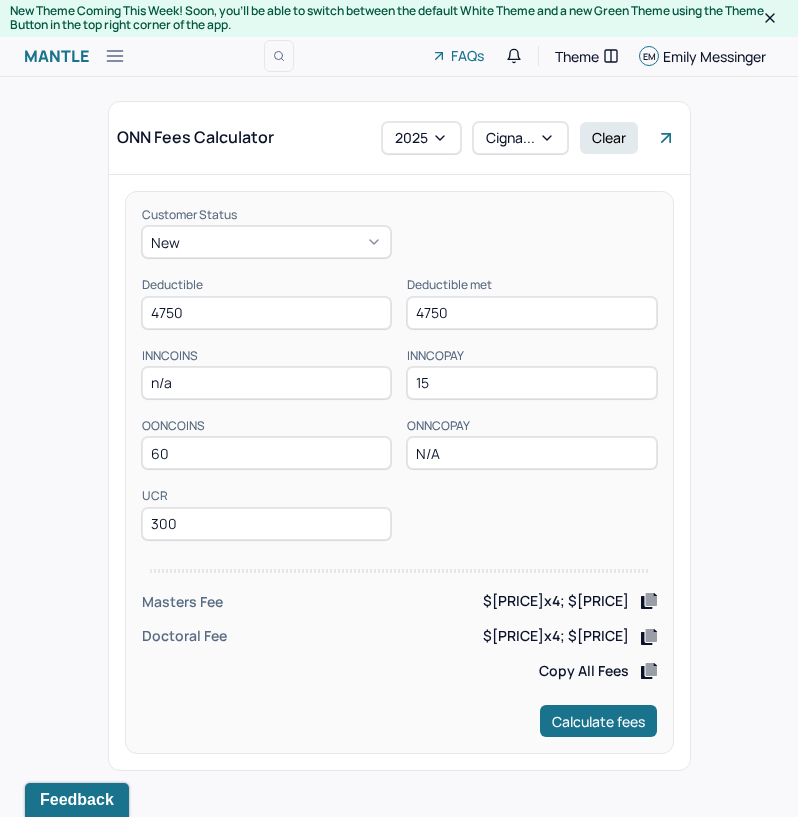 type on "15" 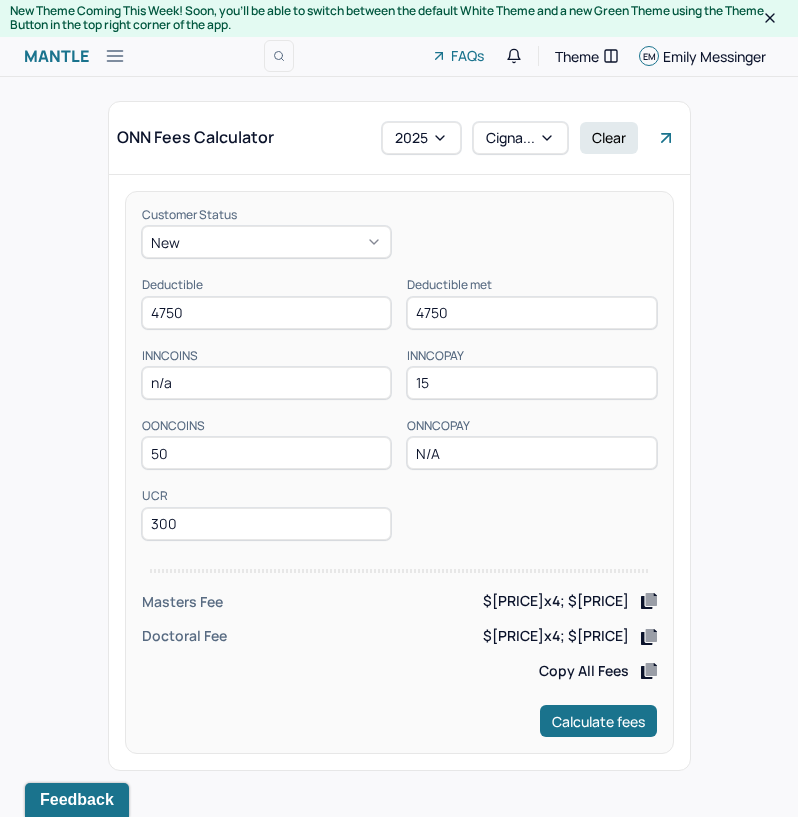 type on "50" 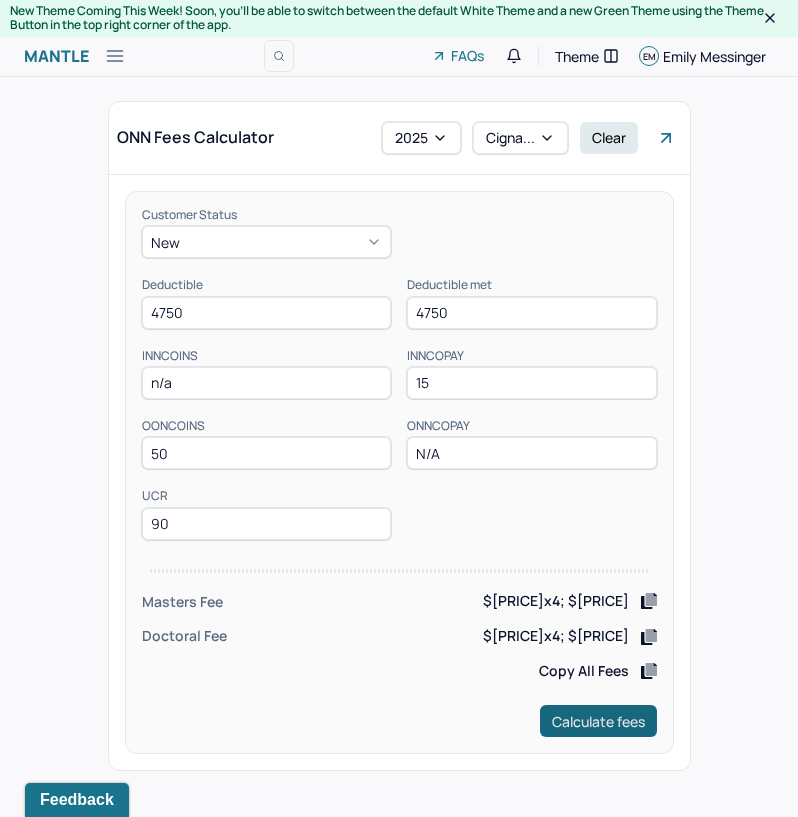 type on "90" 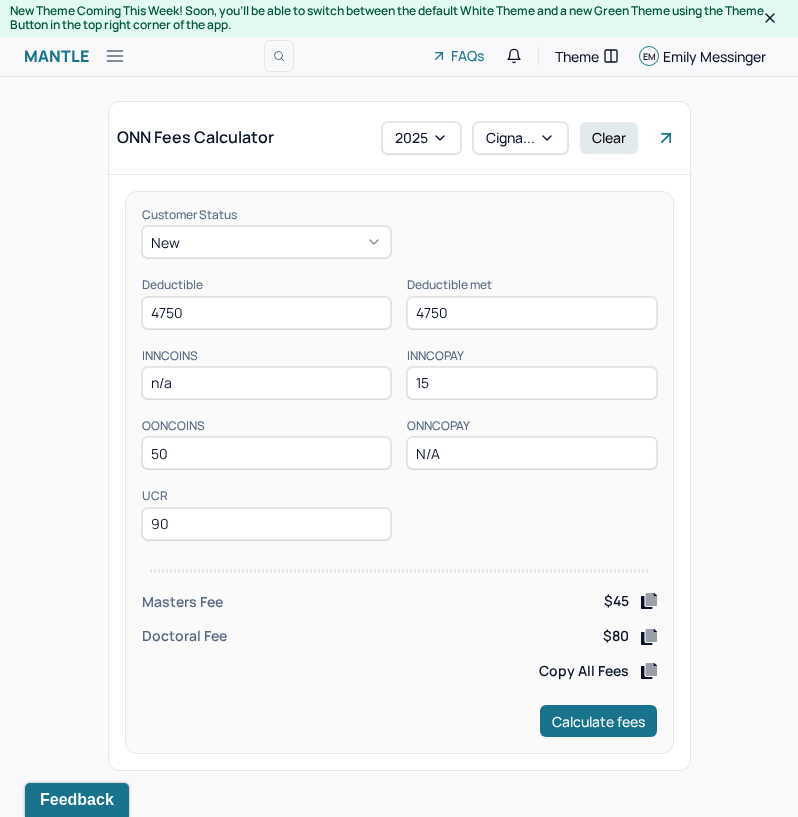 drag, startPoint x: 225, startPoint y: 309, endPoint x: 93, endPoint y: 334, distance: 134.34657 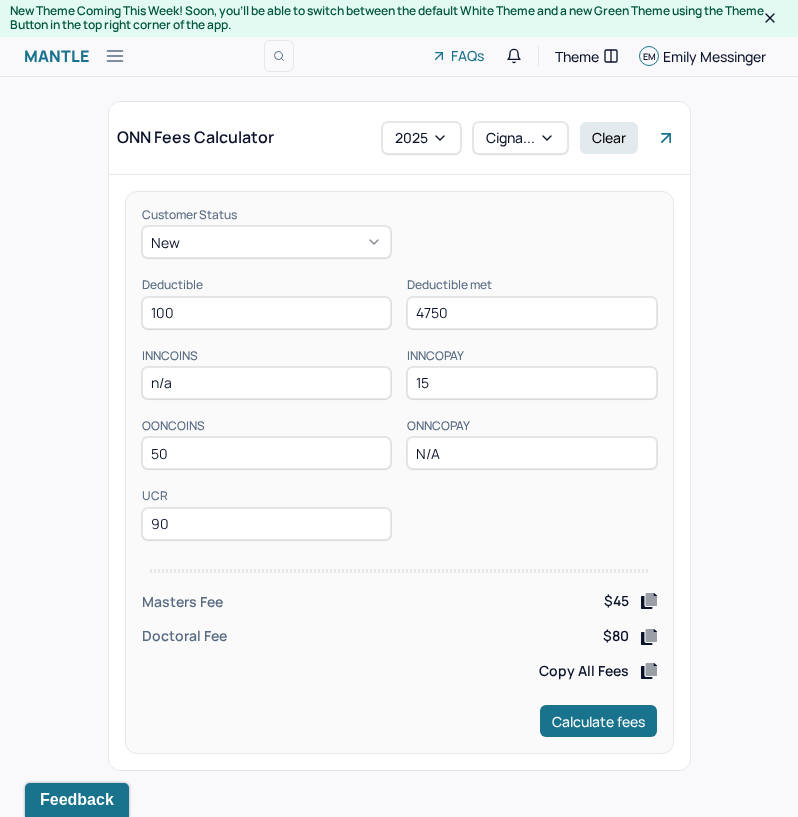 type on "100" 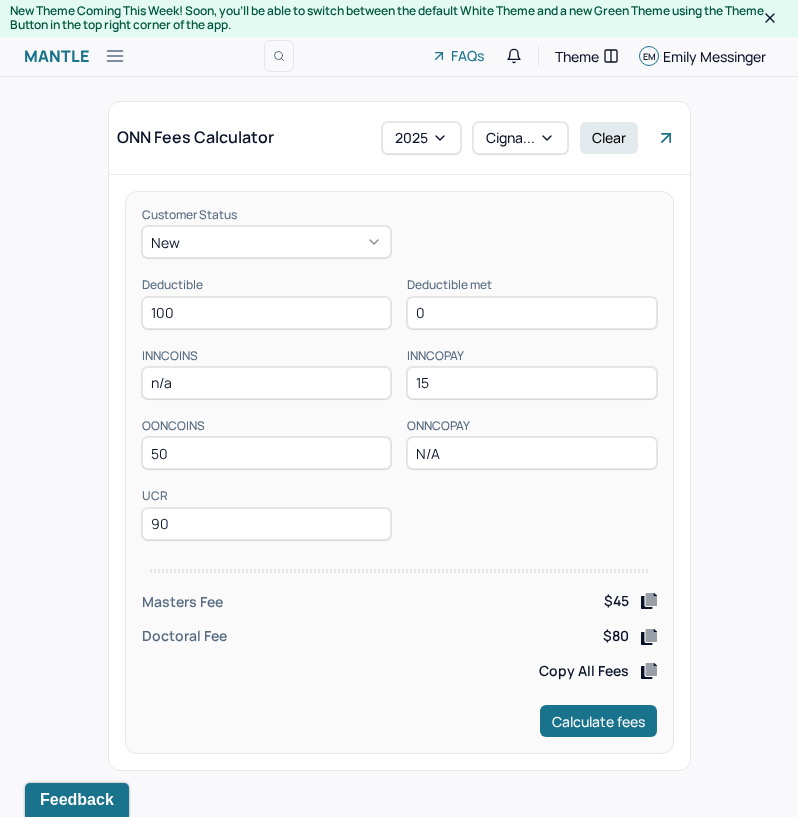 type on "0" 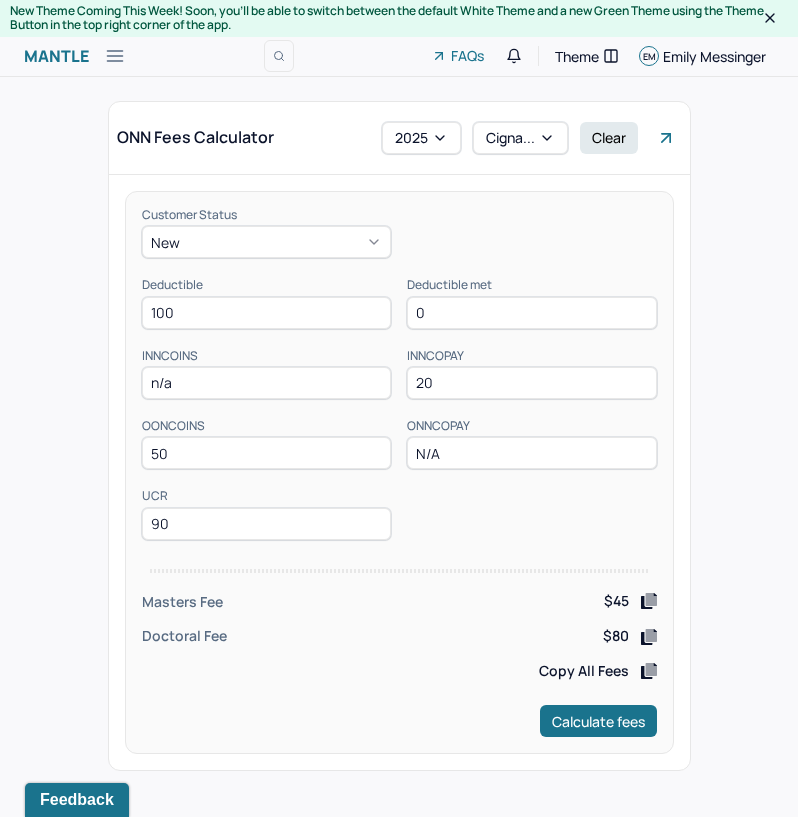 type on "20" 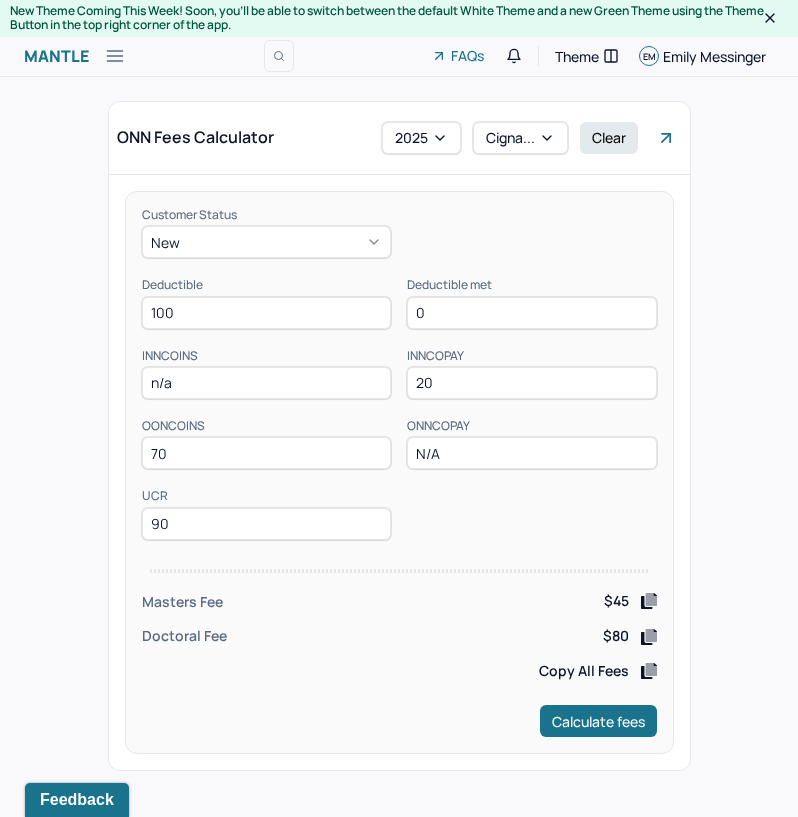 type on "70" 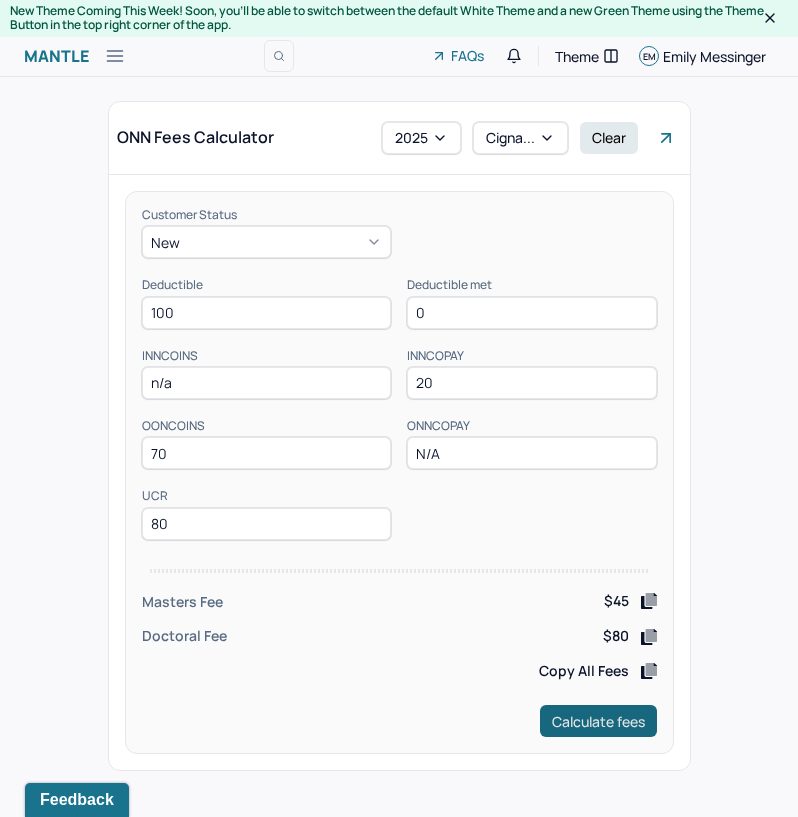 type on "80" 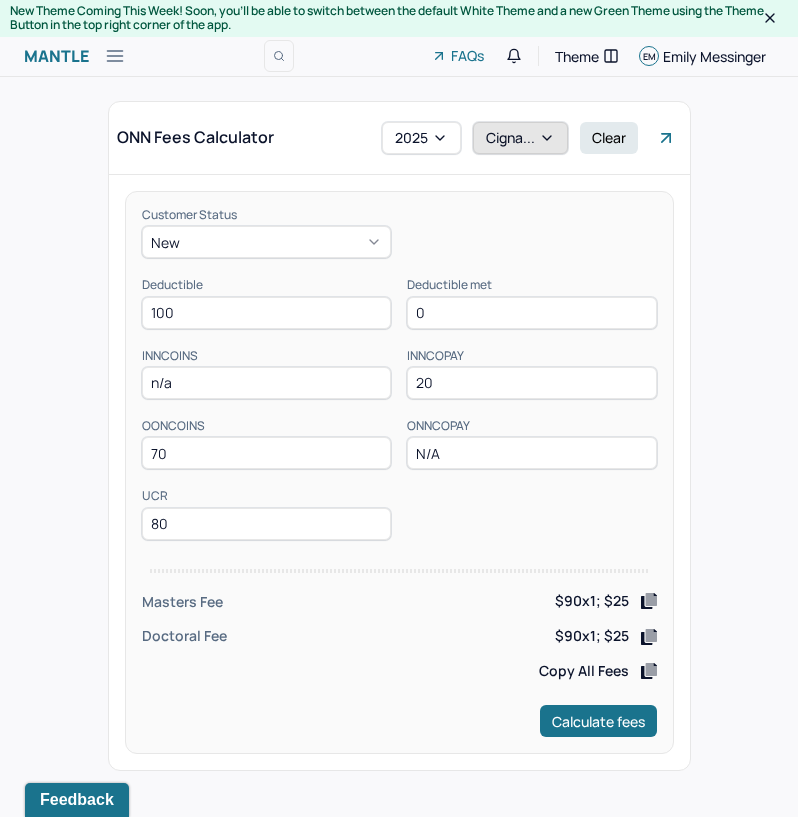click on "Cigna..." at bounding box center (520, 138) 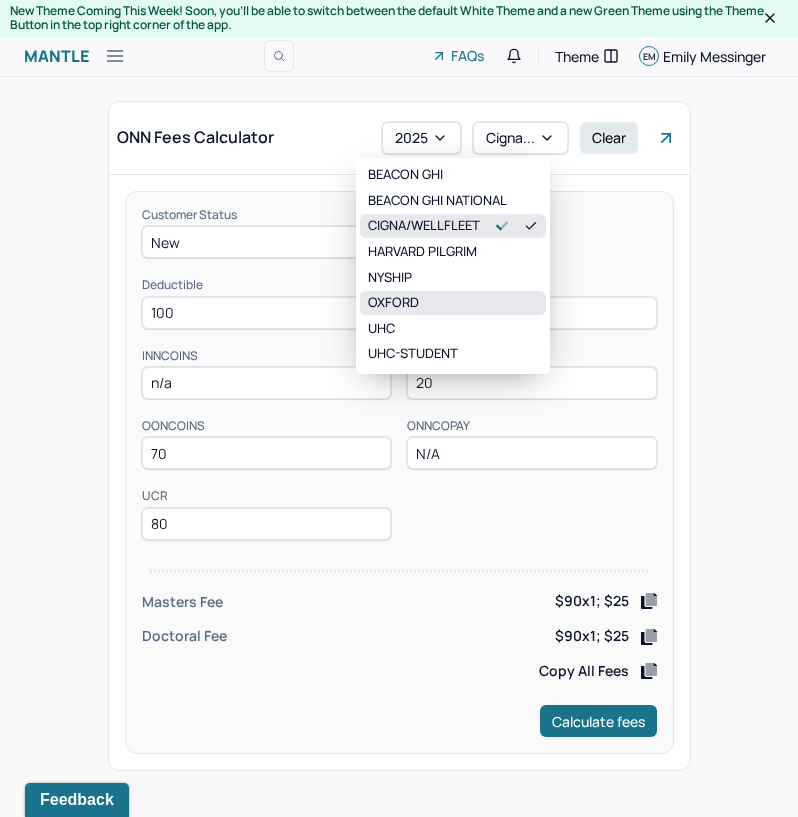 scroll, scrollTop: 80, scrollLeft: 0, axis: vertical 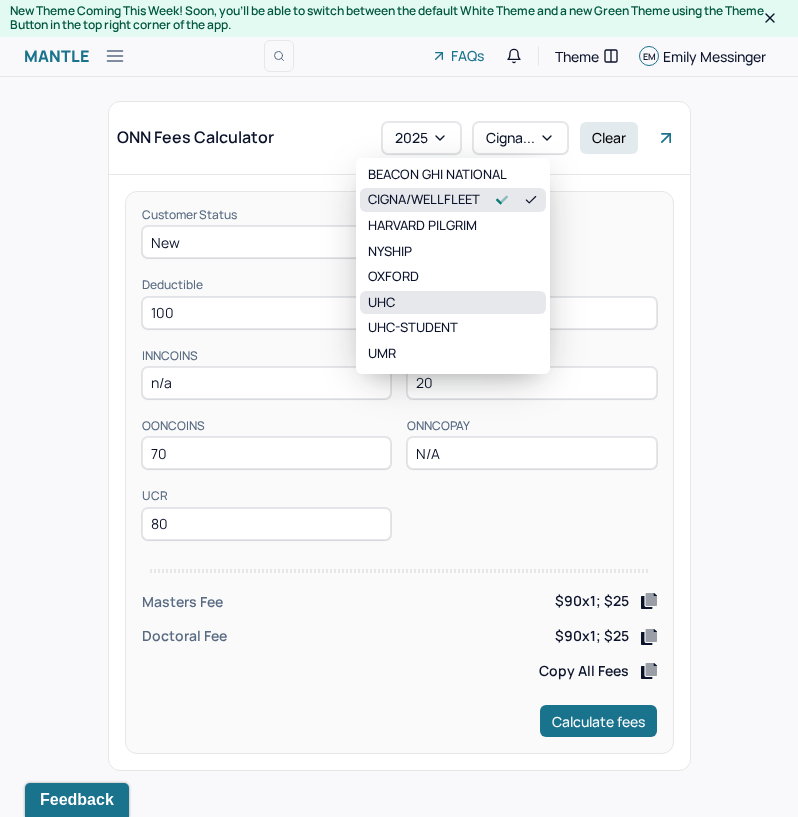 click on "UHC" at bounding box center [453, 303] 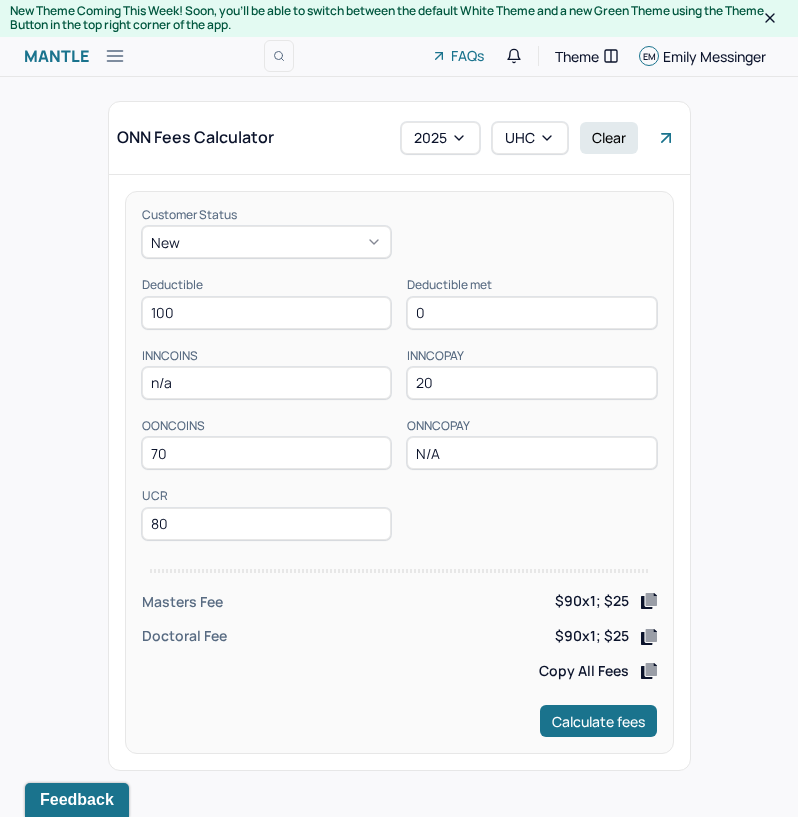 drag, startPoint x: 252, startPoint y: 320, endPoint x: 88, endPoint y: 326, distance: 164.10973 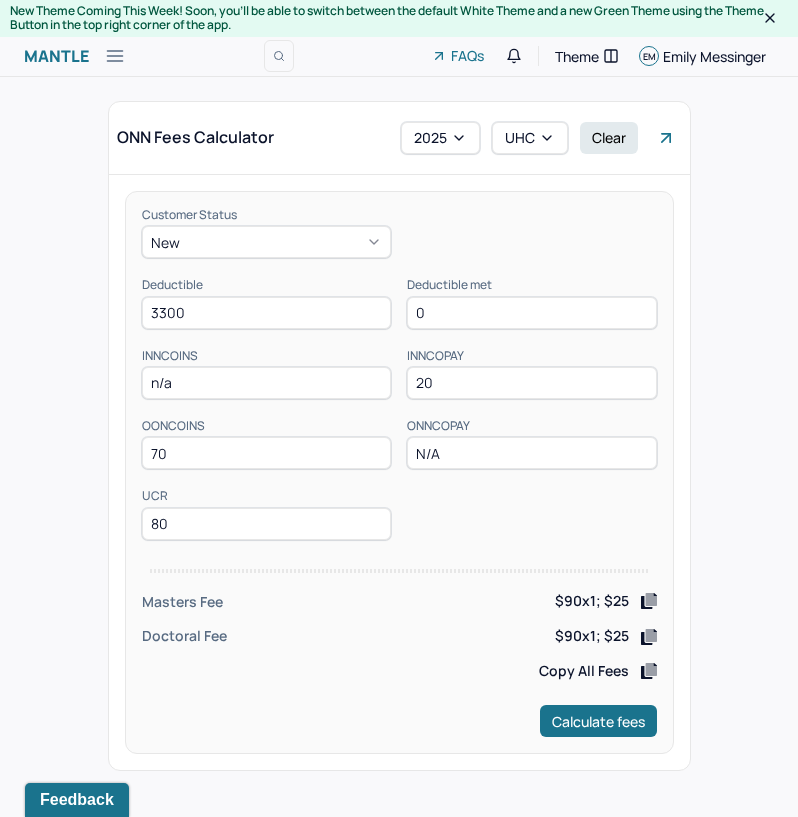 type on "3300" 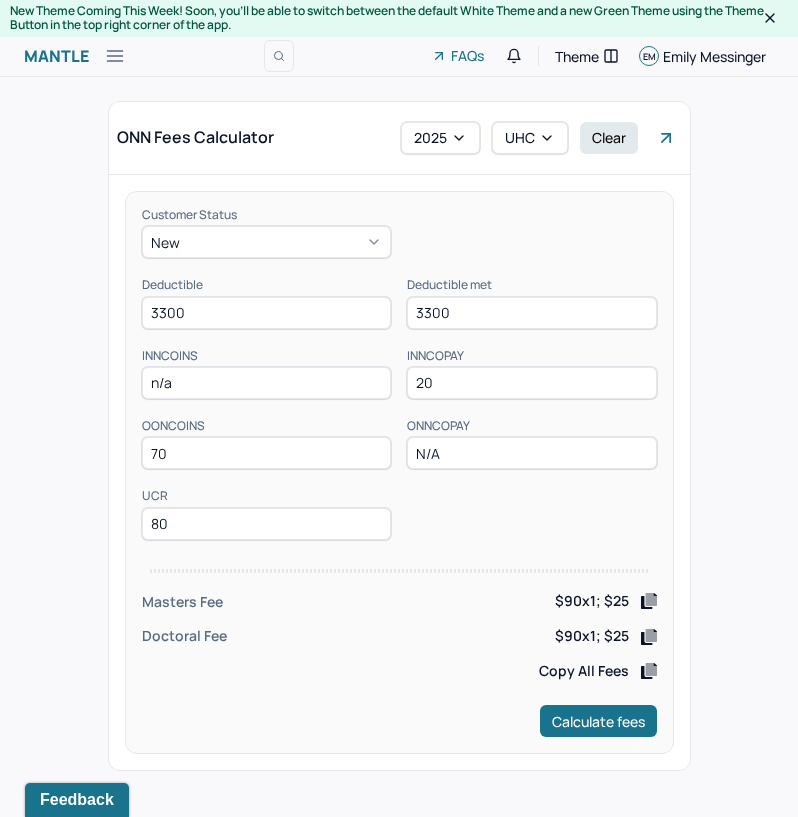 type on "3300" 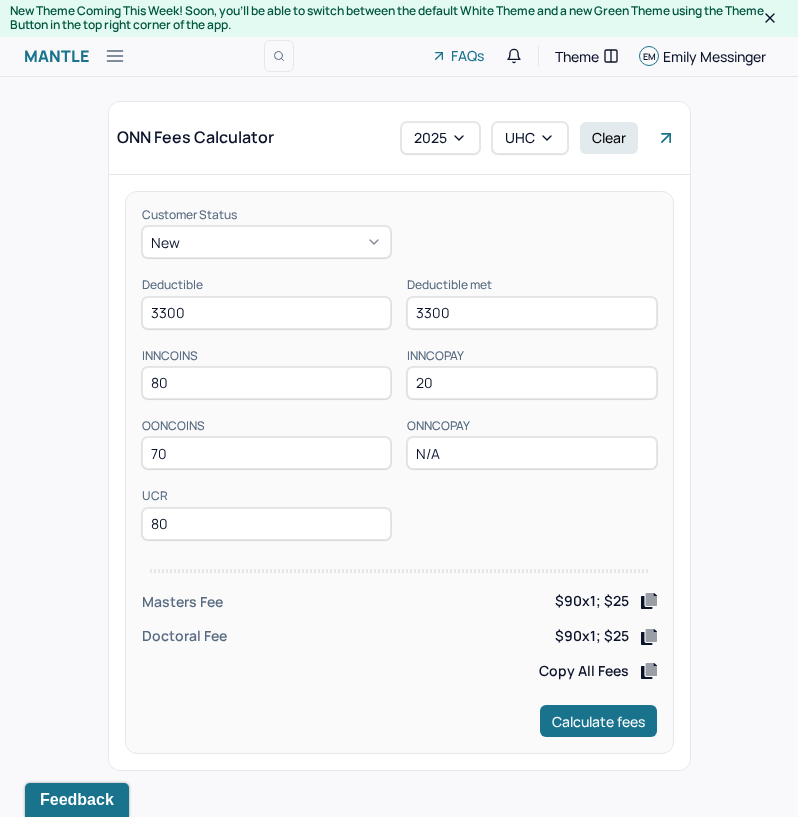 type on "80" 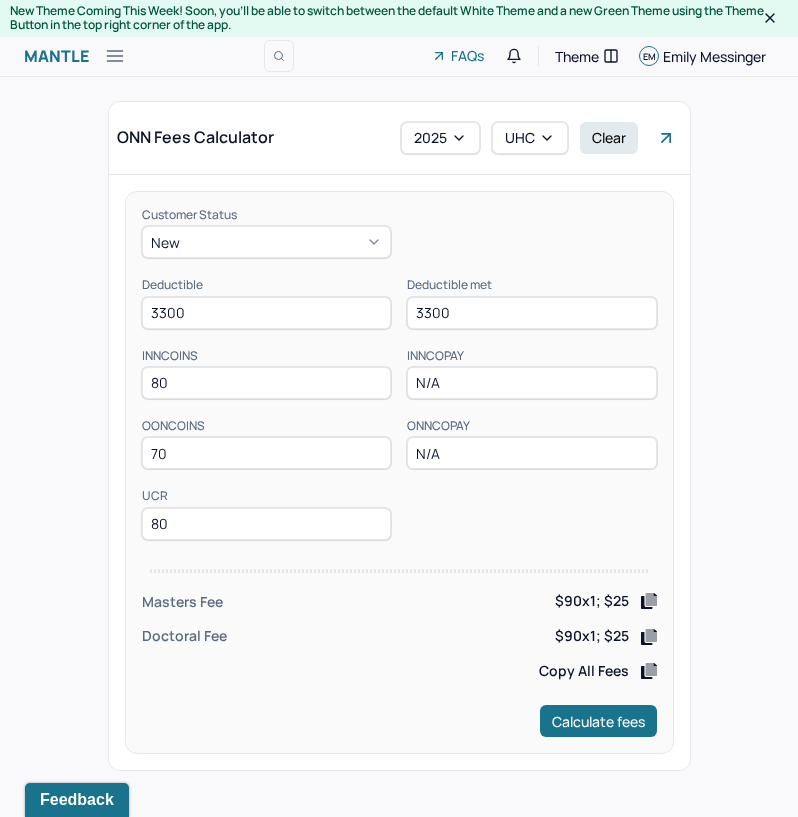 type on "N/A" 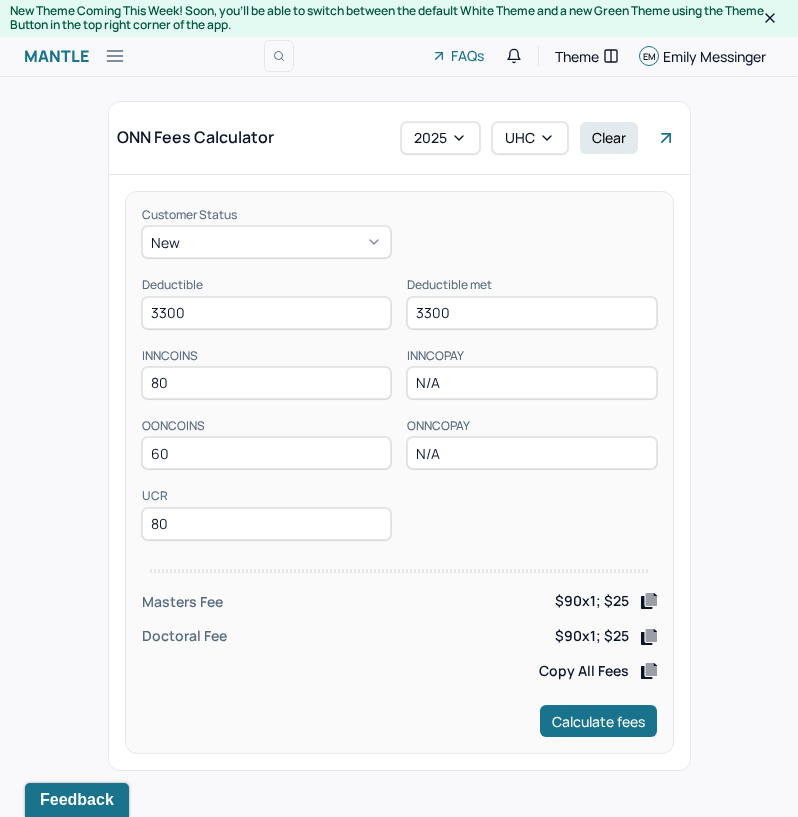 type on "60" 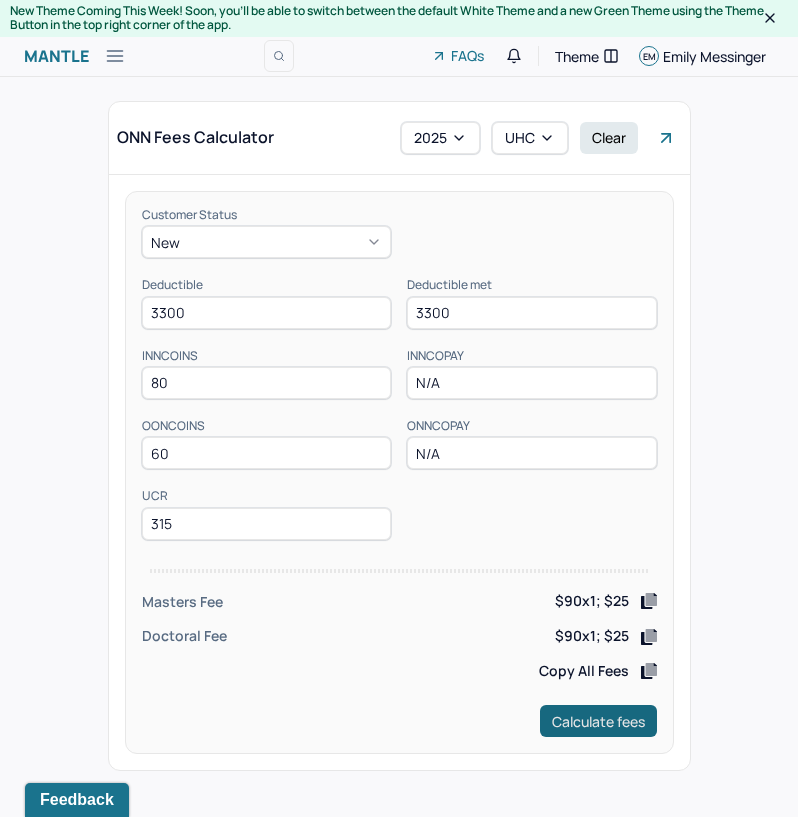 type on "315" 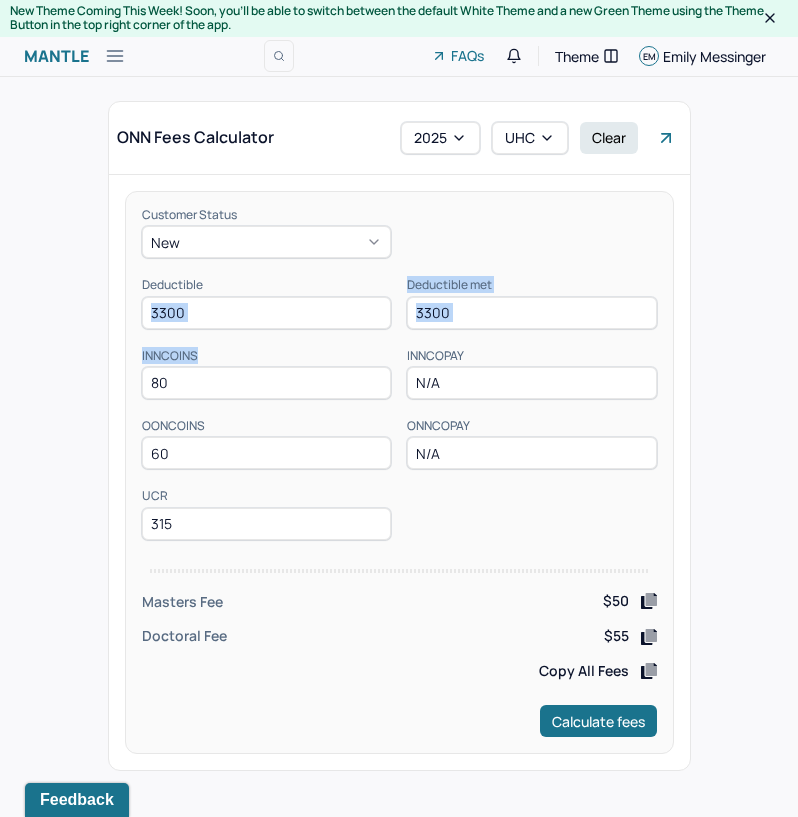 click on "Customer Status New Deductible 3300 Deductible met 3300 INNCOINS 80 INNCOPAY N/A OONCOINS 60 ONNCOPAY N/A UCR 315 Masters Fee $50 Doctoral Fee $55 Copy All Fees" at bounding box center (399, 444) 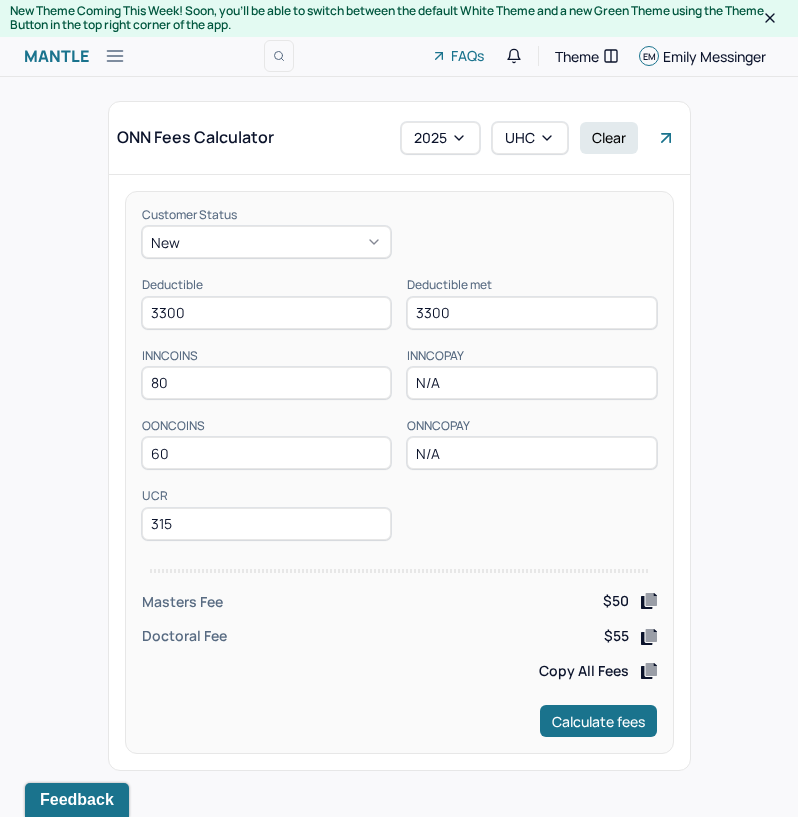 drag, startPoint x: 224, startPoint y: 313, endPoint x: 49, endPoint y: 330, distance: 175.82378 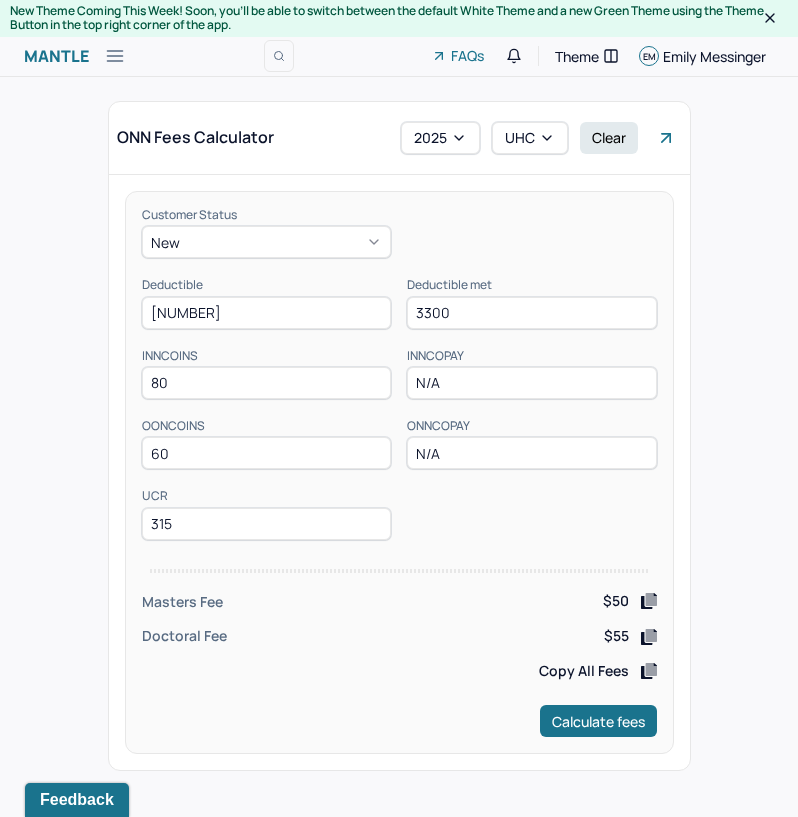 type on "1000" 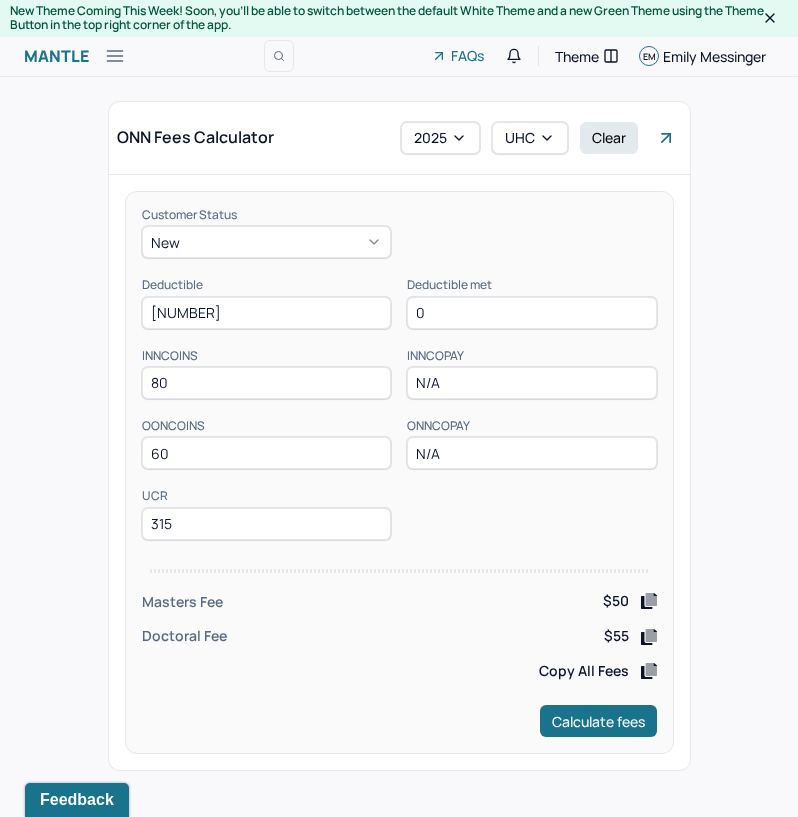 type on "0" 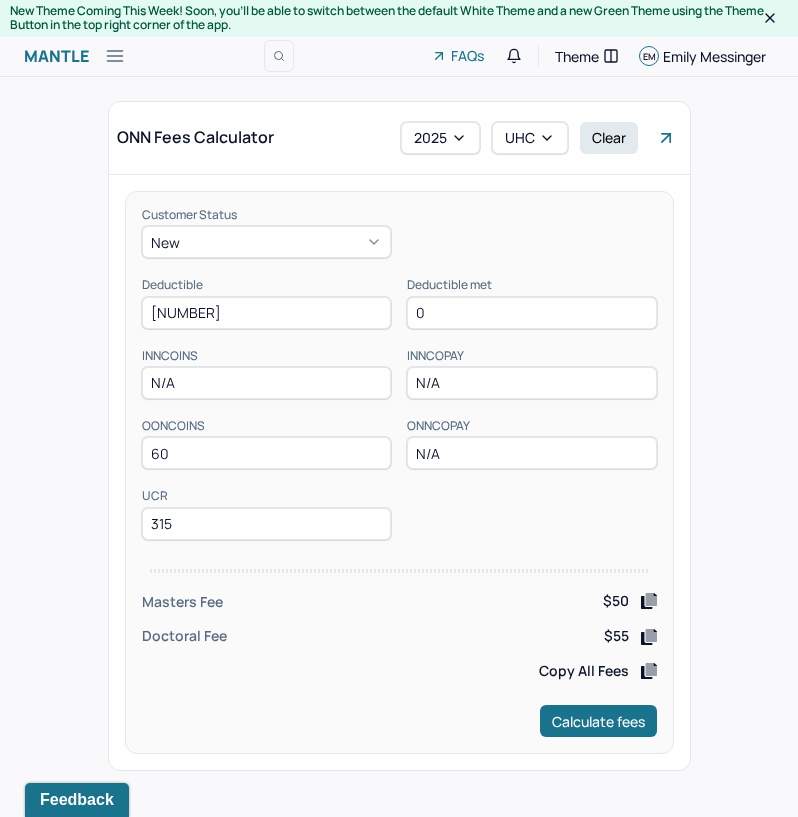 type on "N/A" 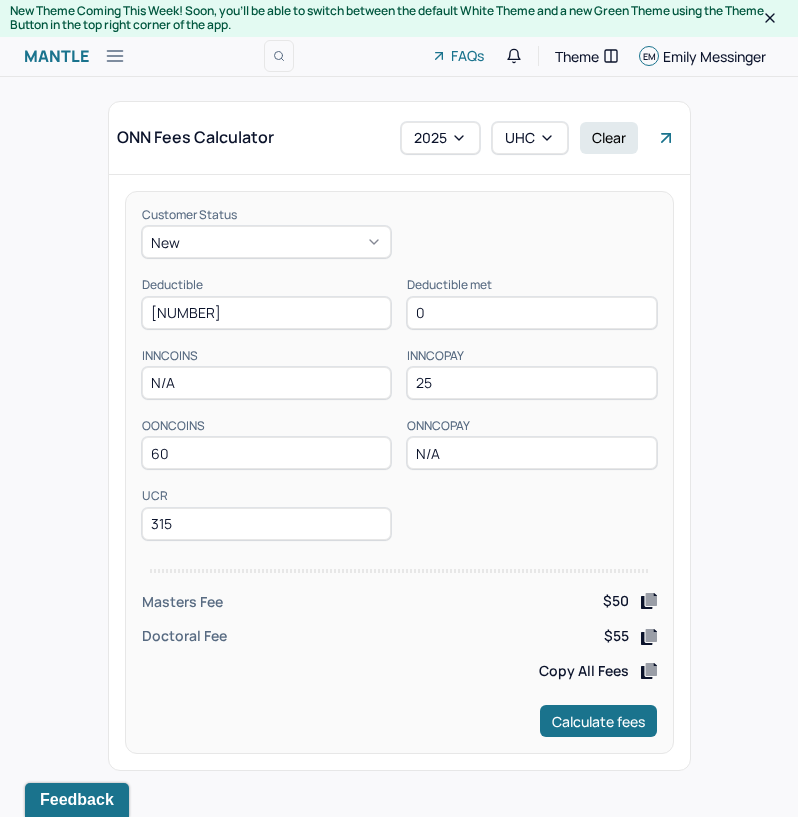 type on "25" 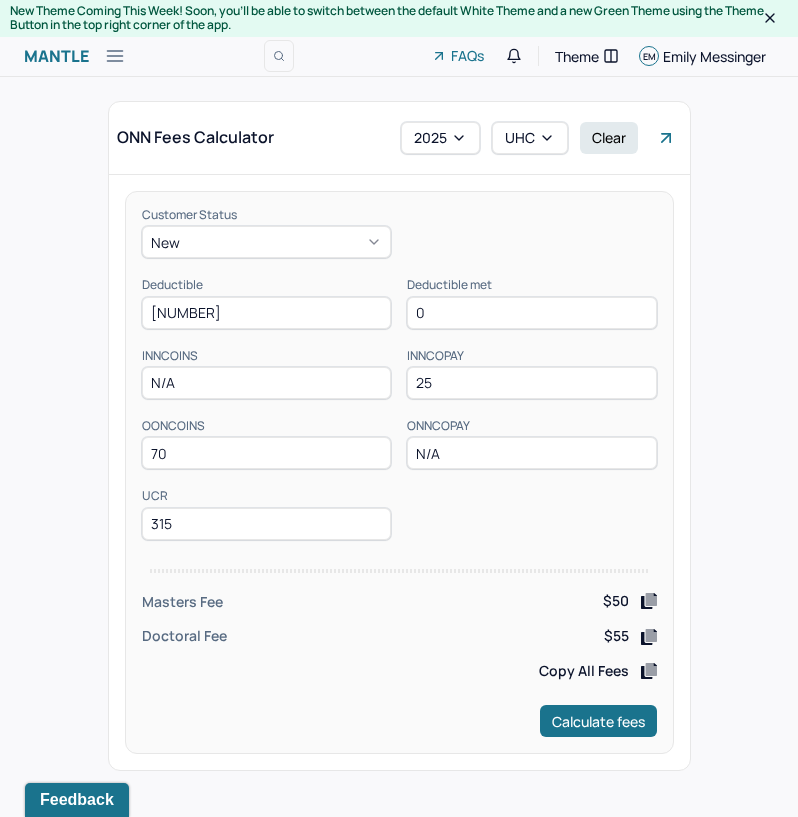 type on "70" 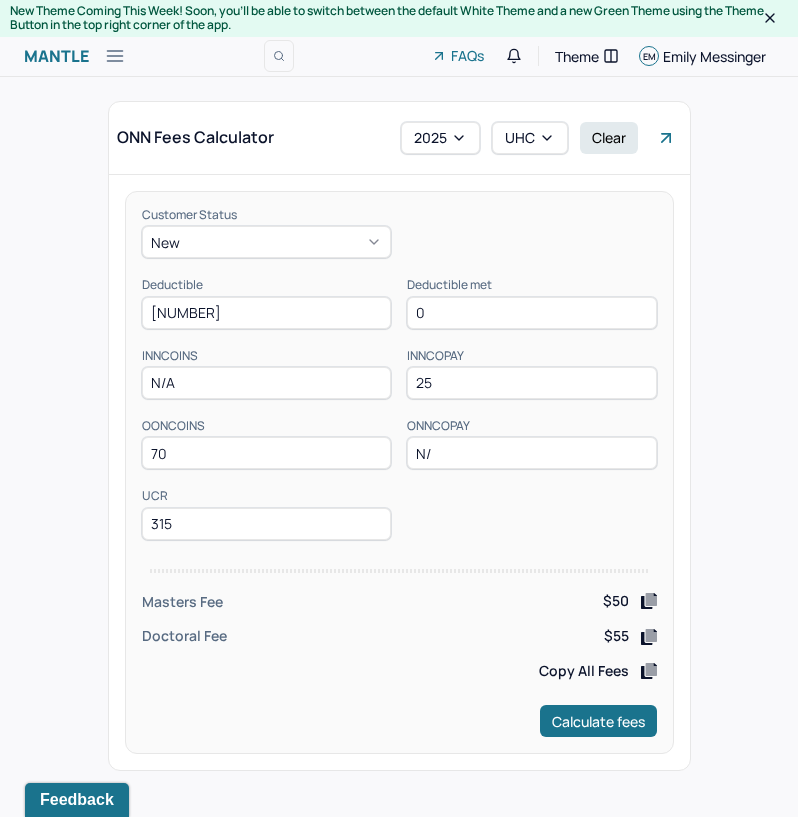 type on "N/A" 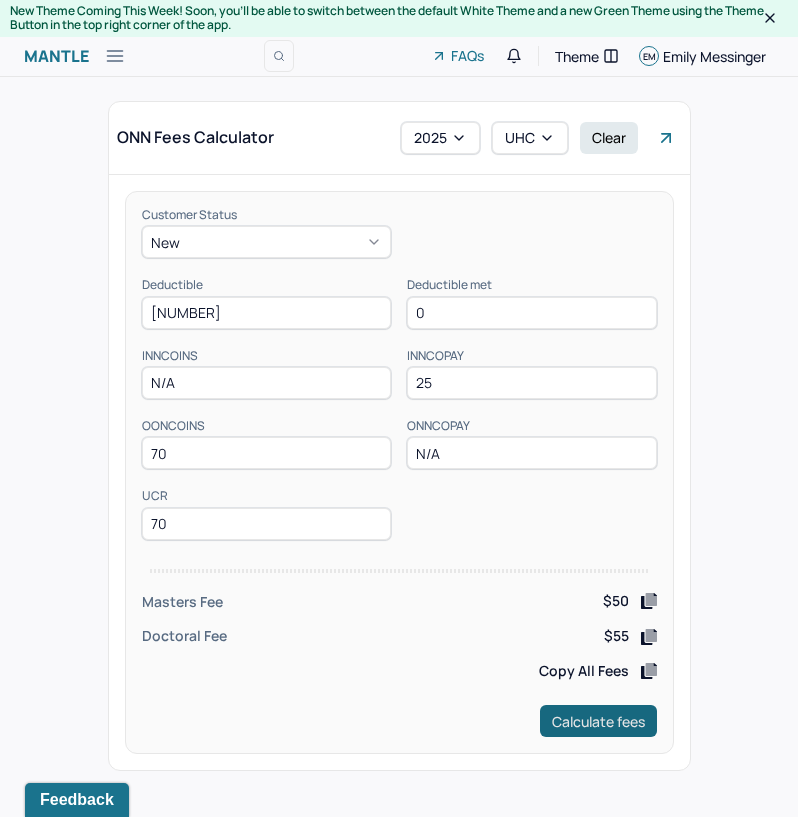 type on "70" 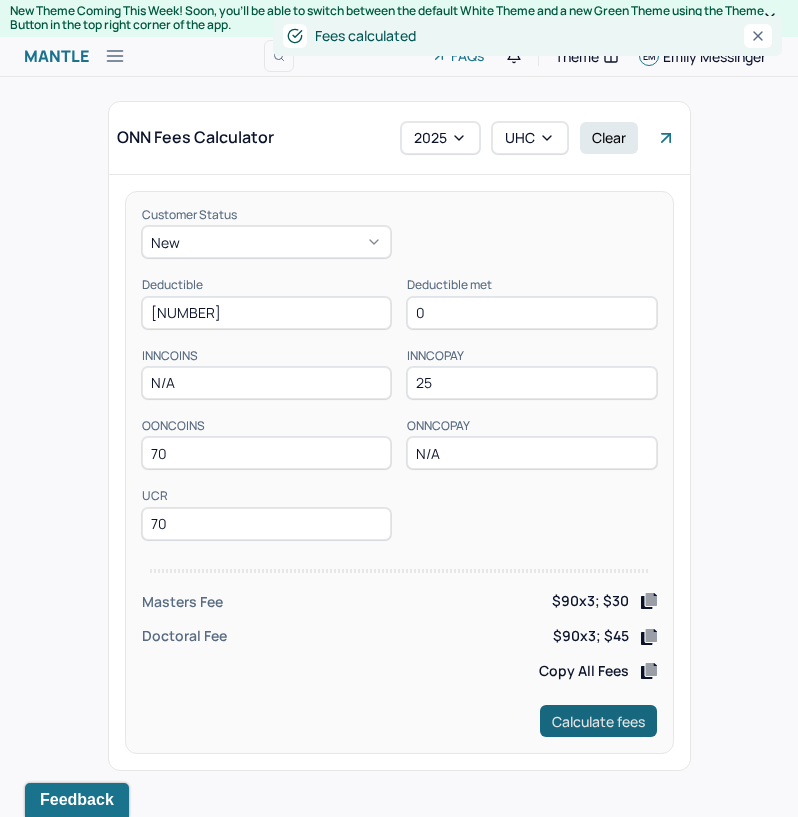 click on "Calculate fees" at bounding box center [598, 721] 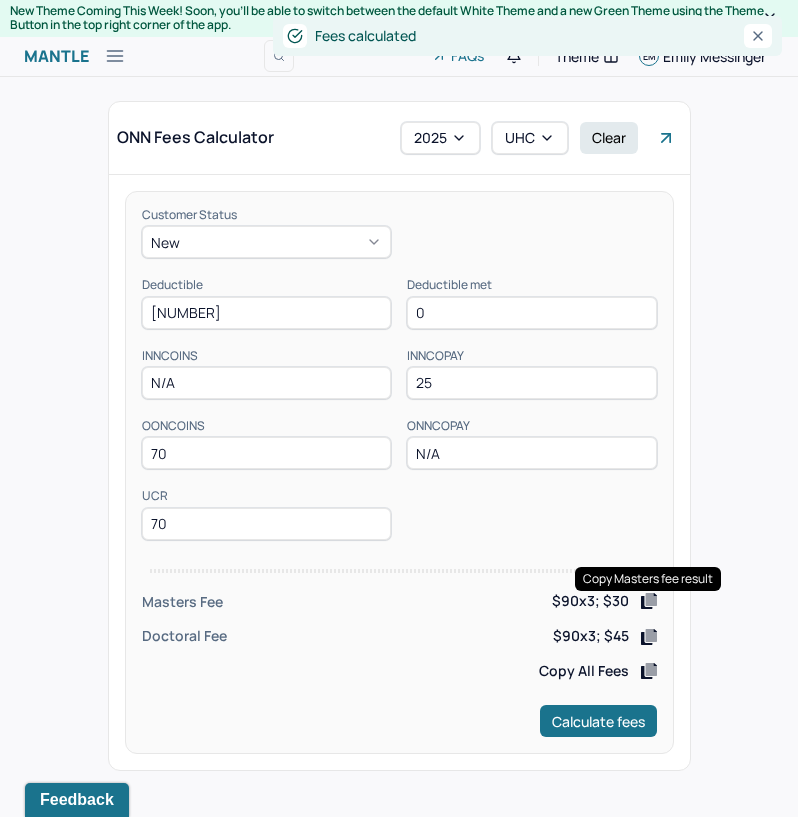 click 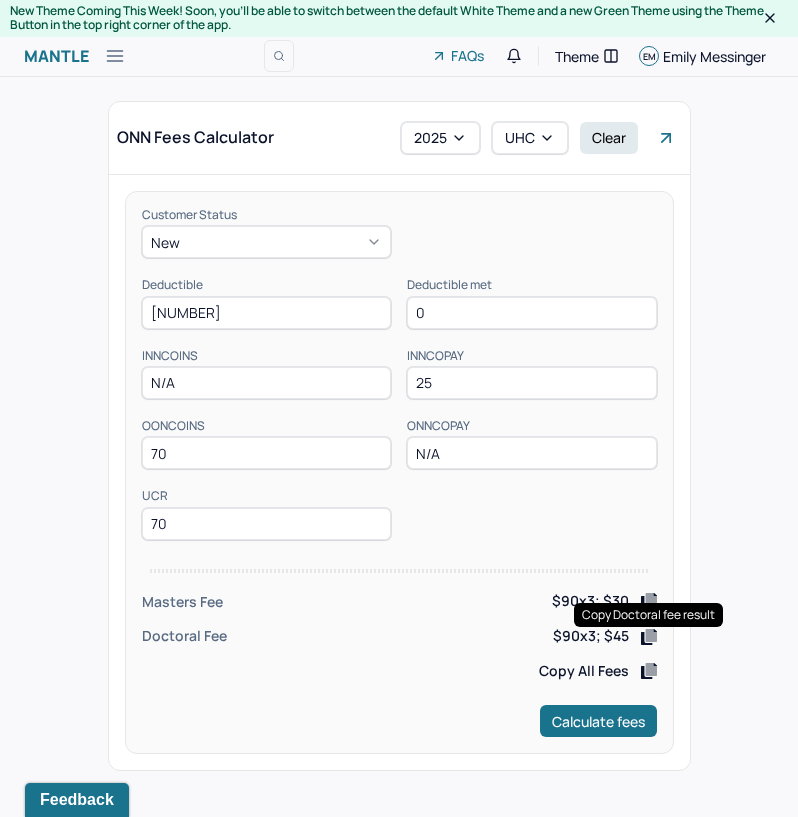 click 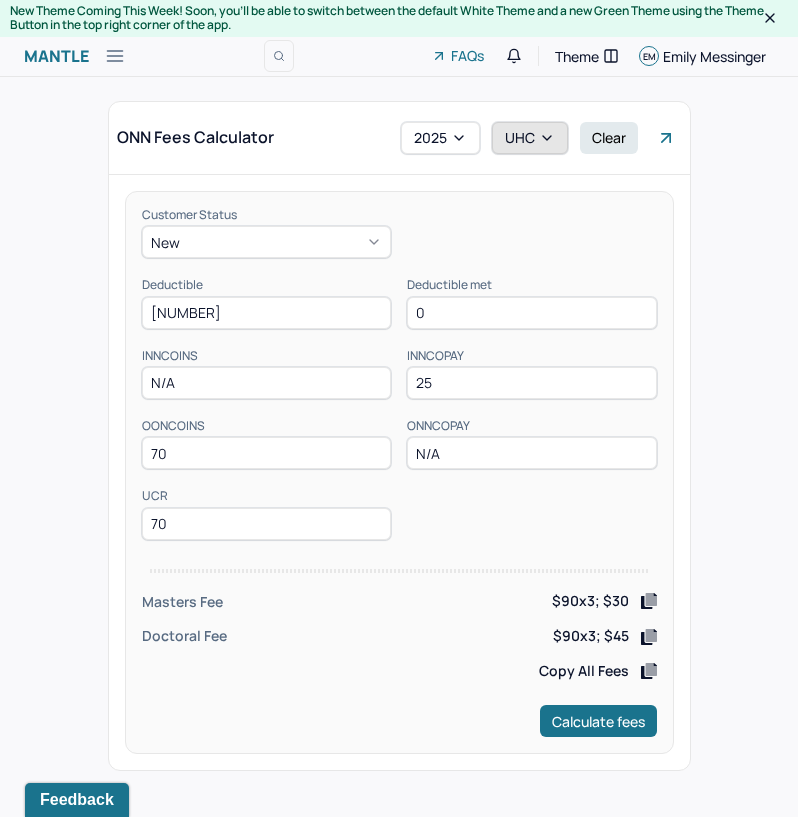 click on "UHC" at bounding box center (530, 138) 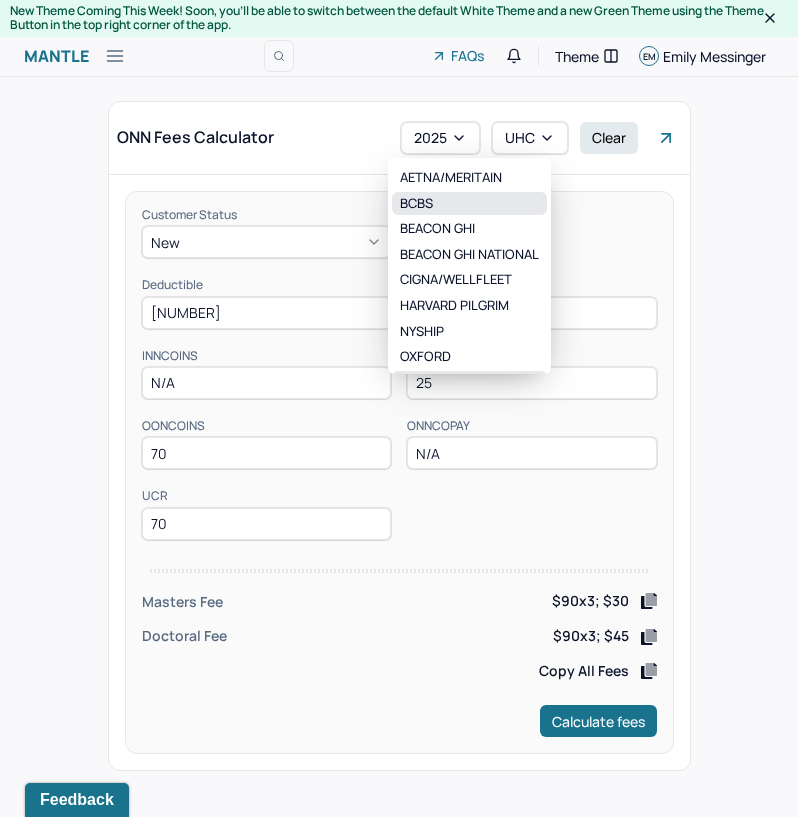 click on "BCBS" at bounding box center (469, 204) 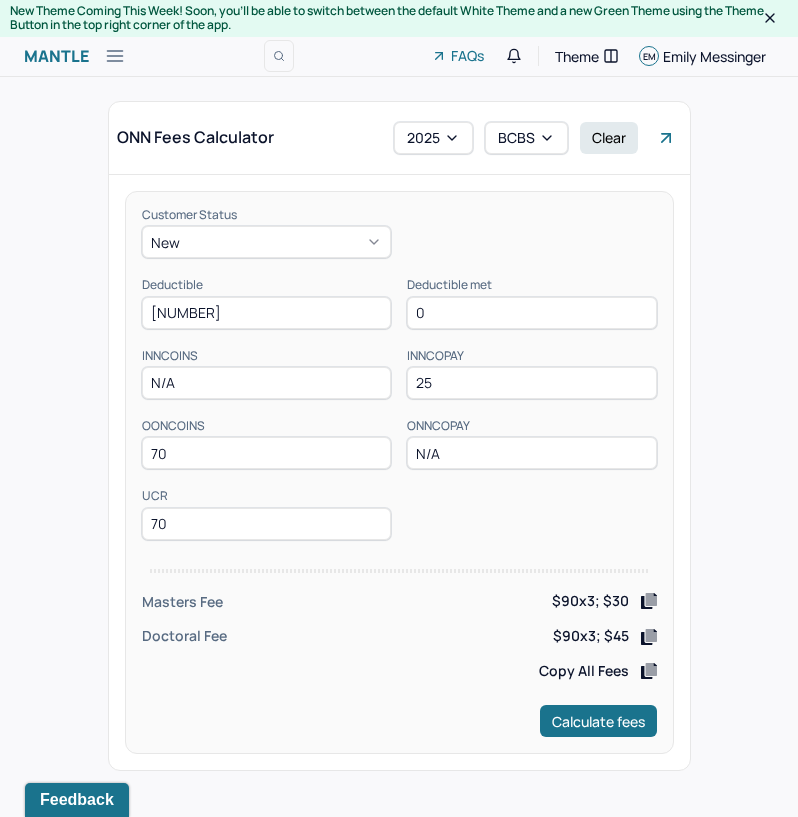 drag, startPoint x: 188, startPoint y: 307, endPoint x: 98, endPoint y: 314, distance: 90.27181 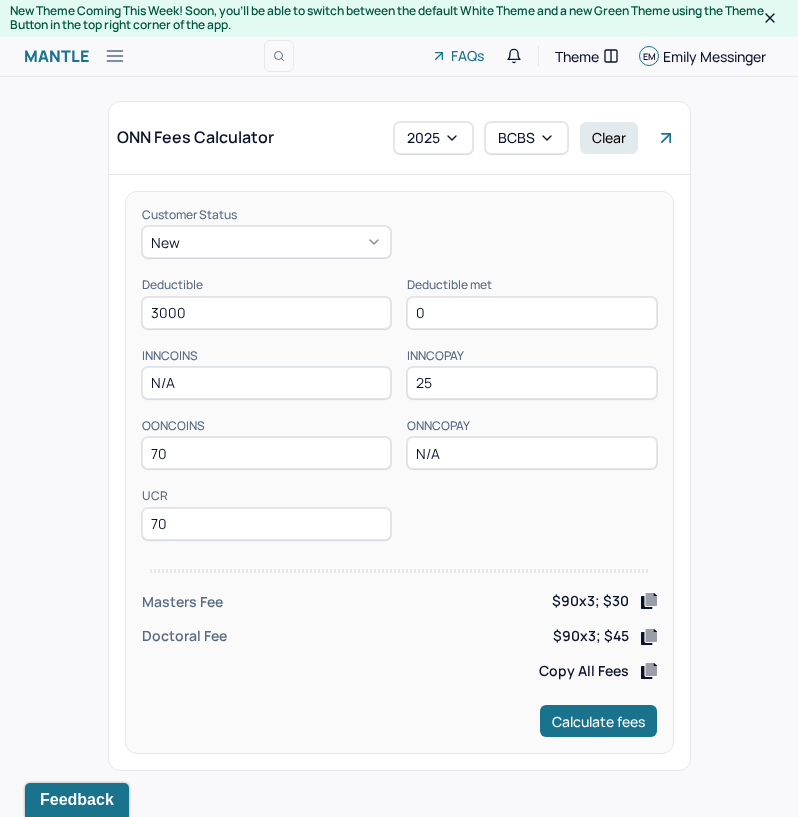 type on "3000" 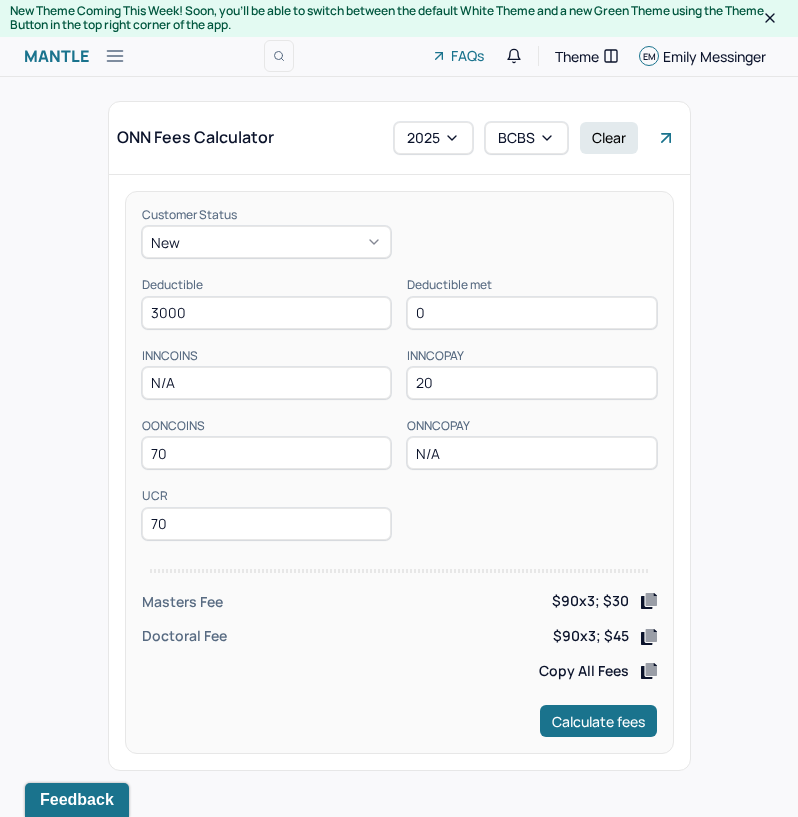 type on "20" 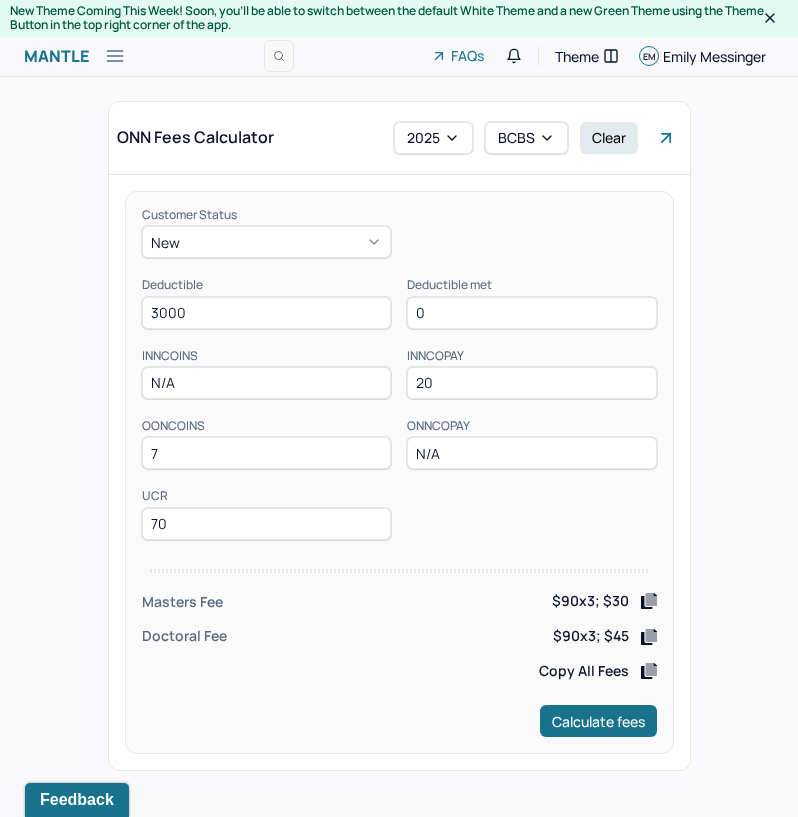 type on "70" 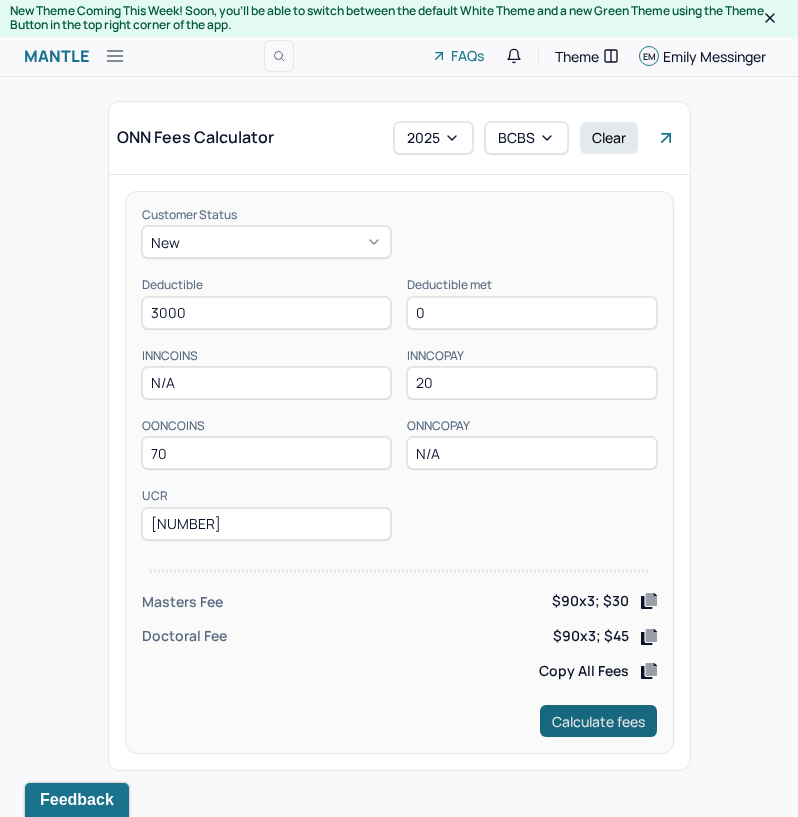 type on "150" 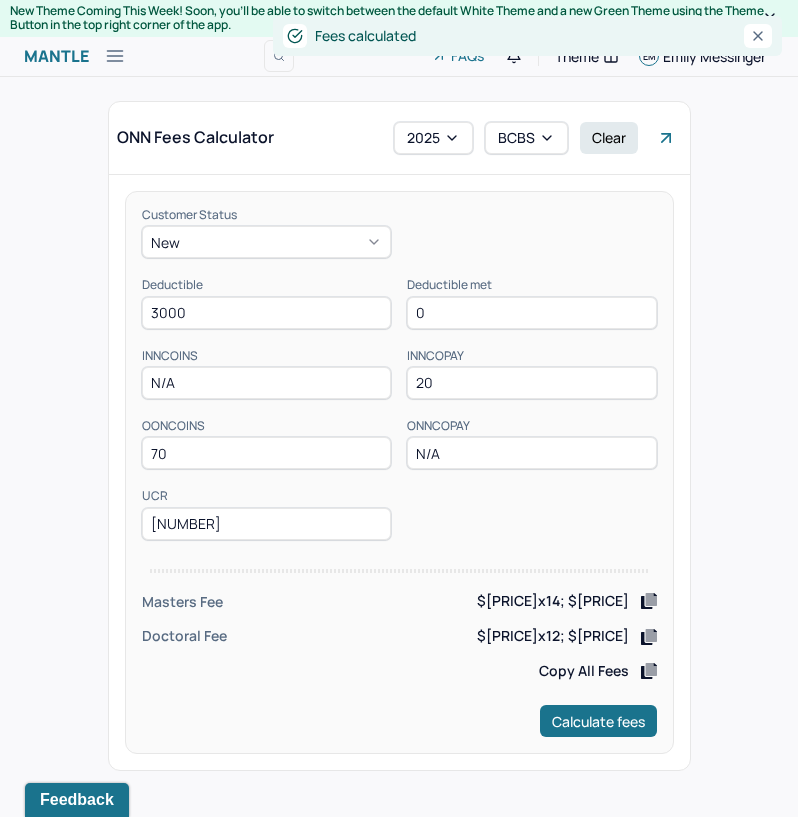 click 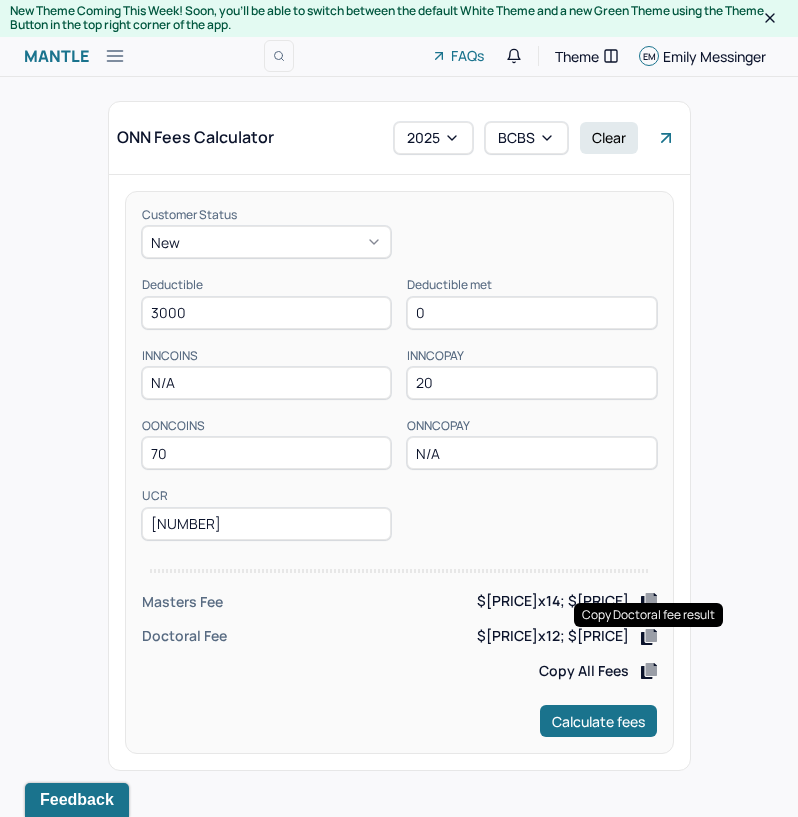 click 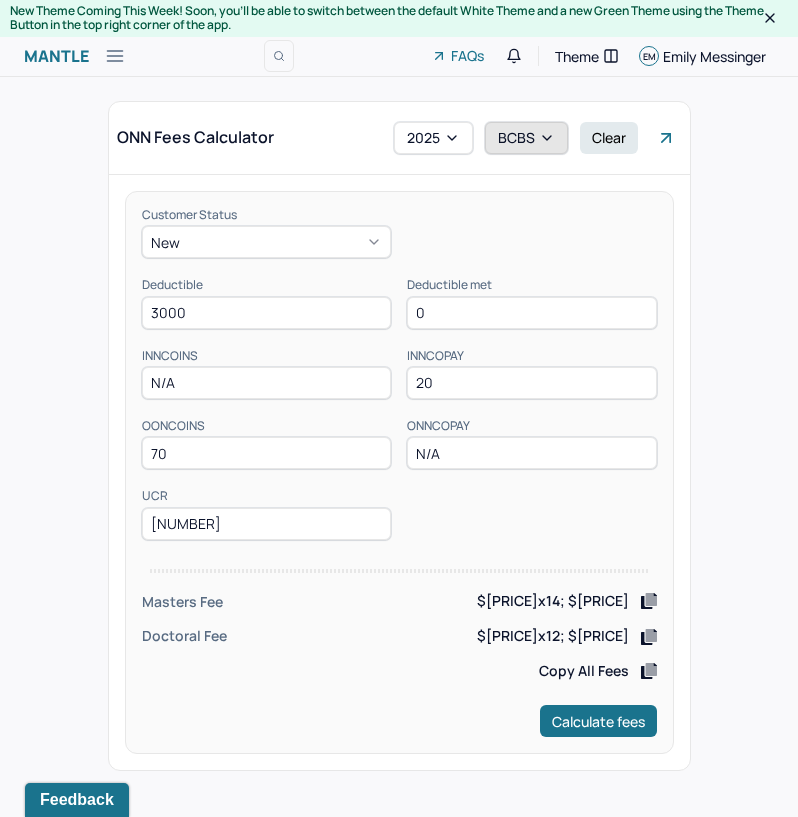 click on "BCBS" at bounding box center [526, 138] 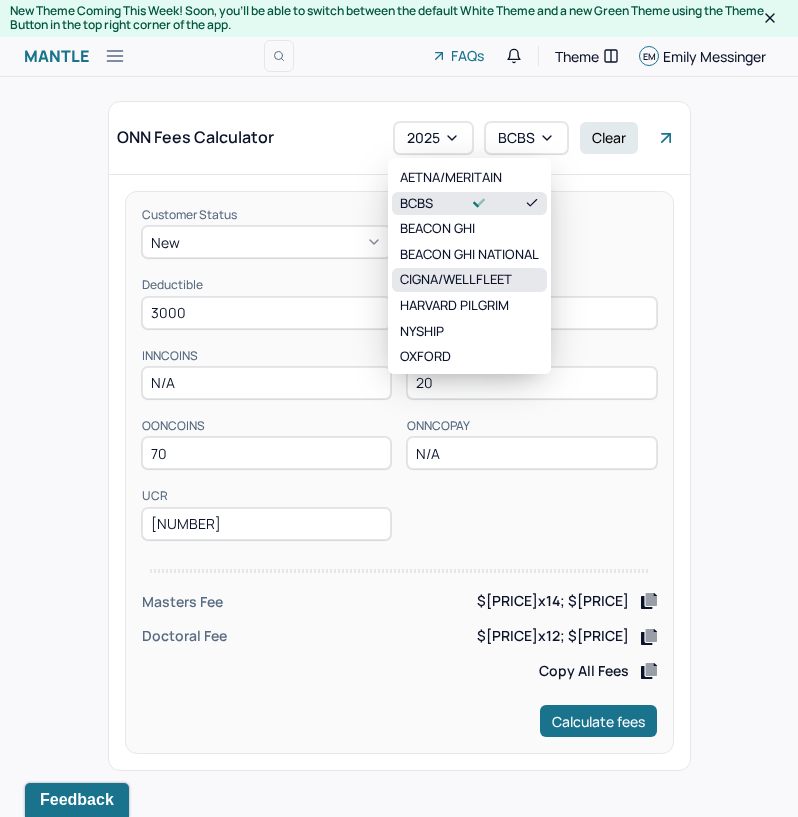 click on "CIGNA/WELLFLEET" at bounding box center (469, 280) 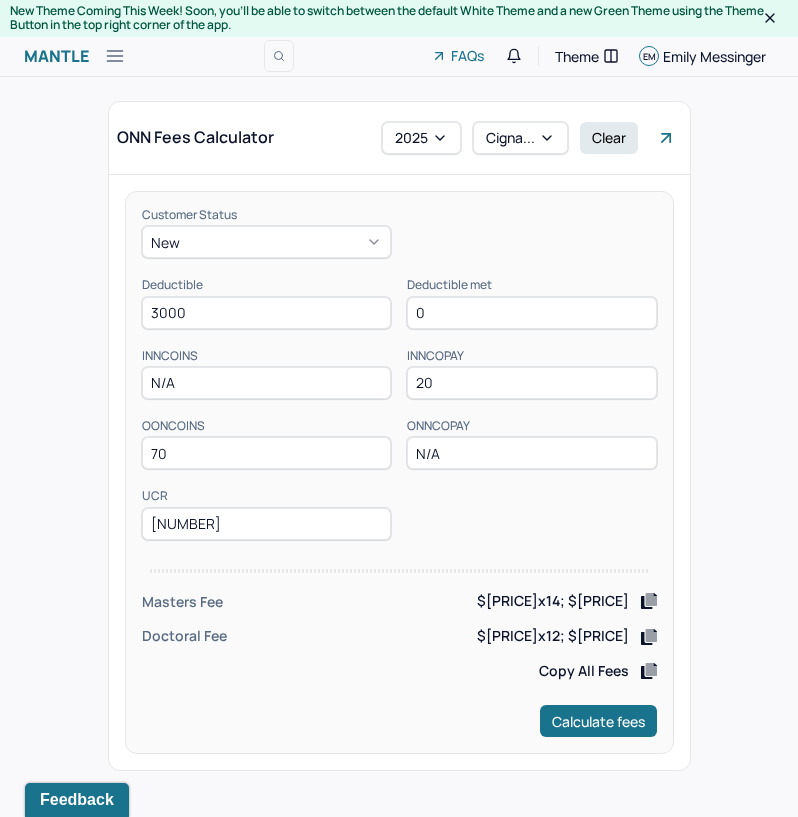drag, startPoint x: 256, startPoint y: 311, endPoint x: 51, endPoint y: 315, distance: 205.03902 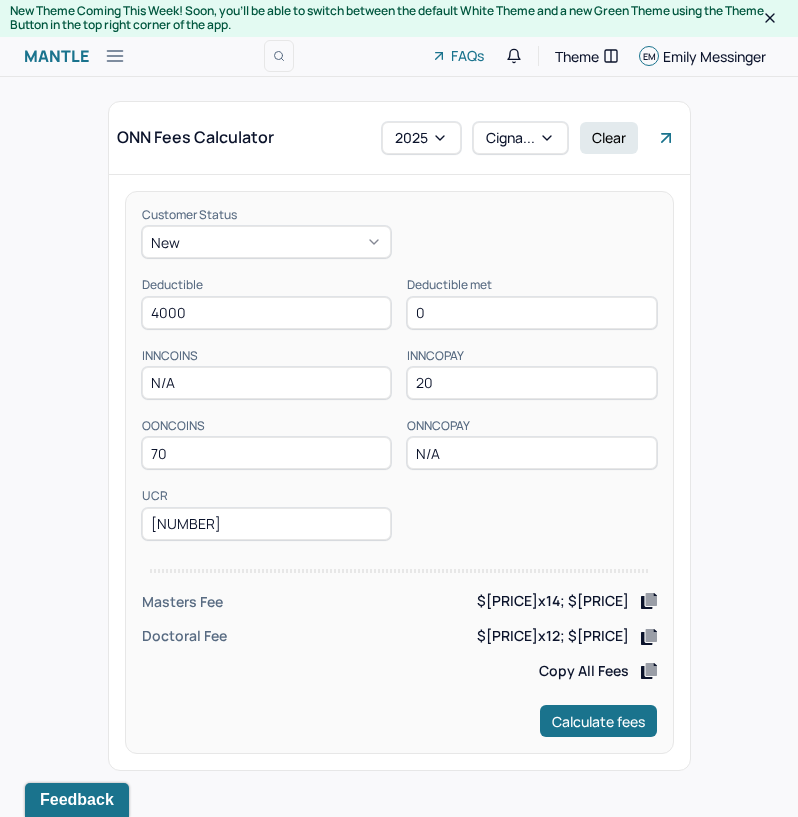 type on "4000" 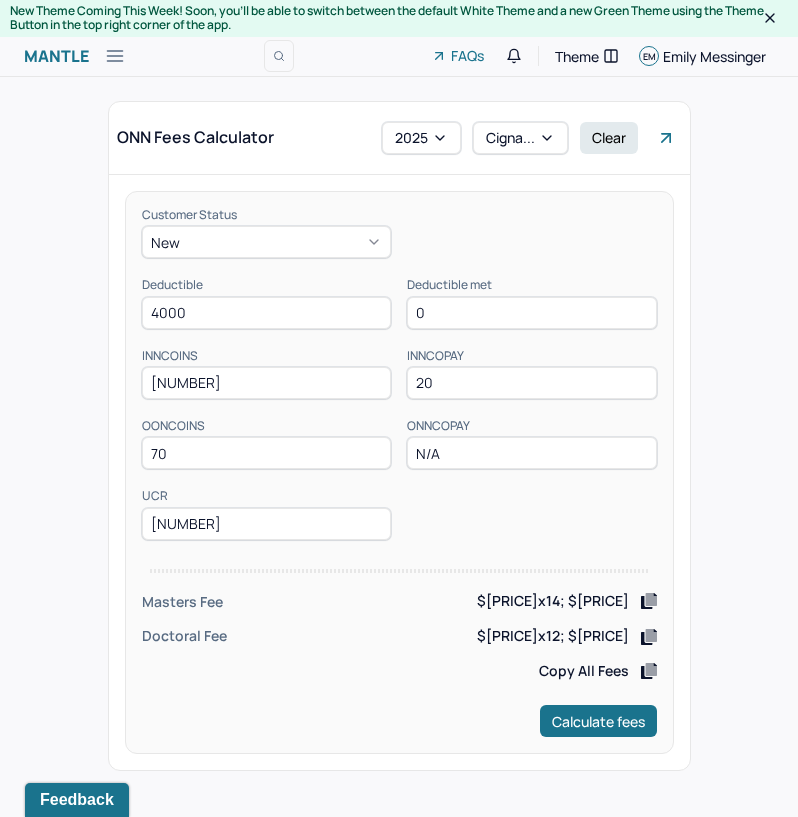 type on "85" 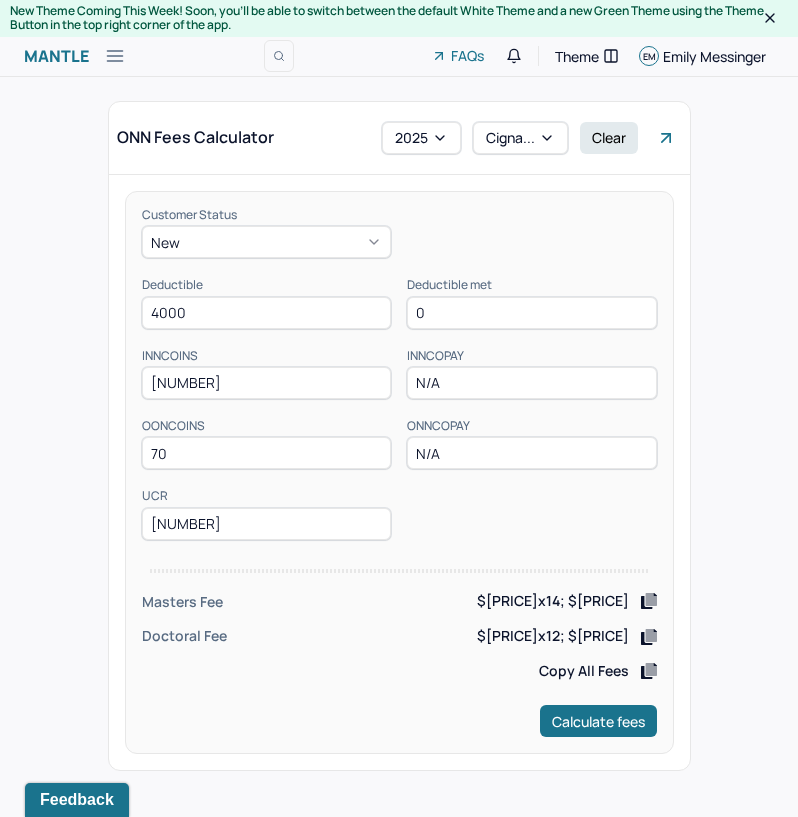type on "N/A" 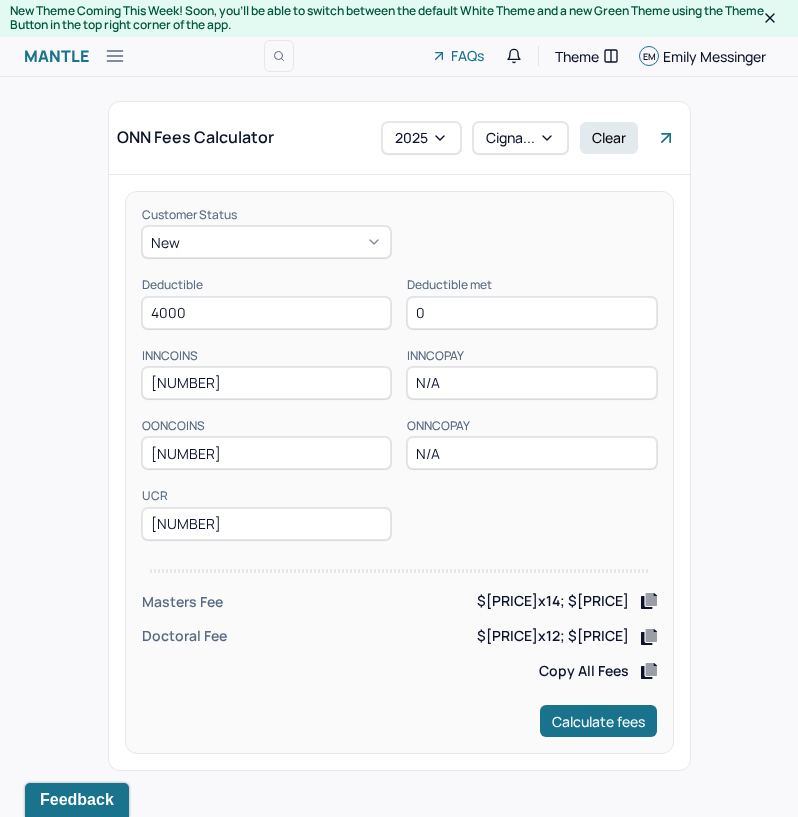 type on "85" 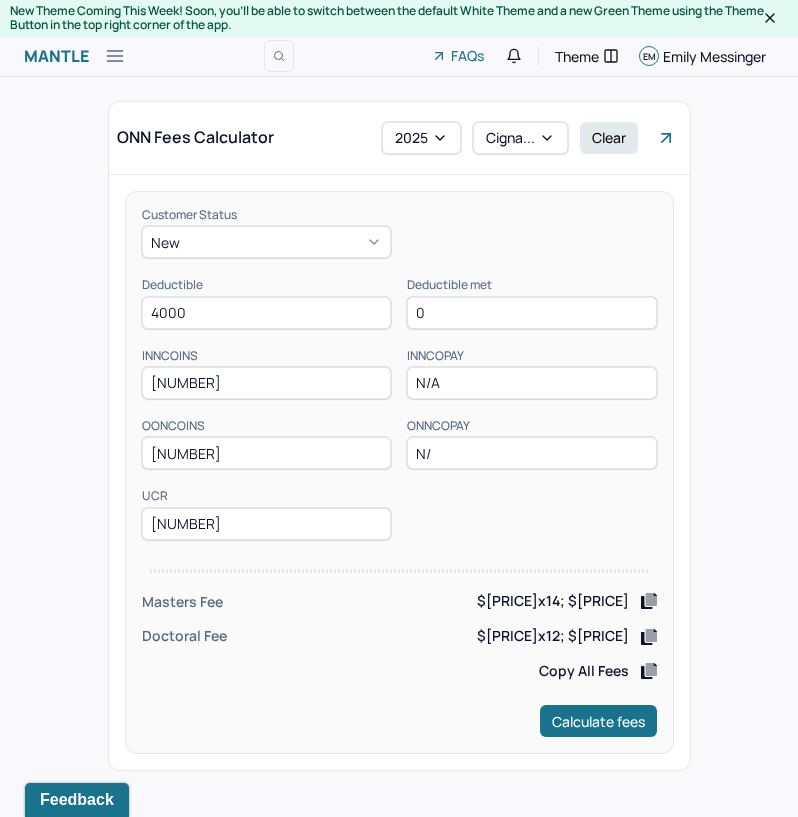 type on "N/A" 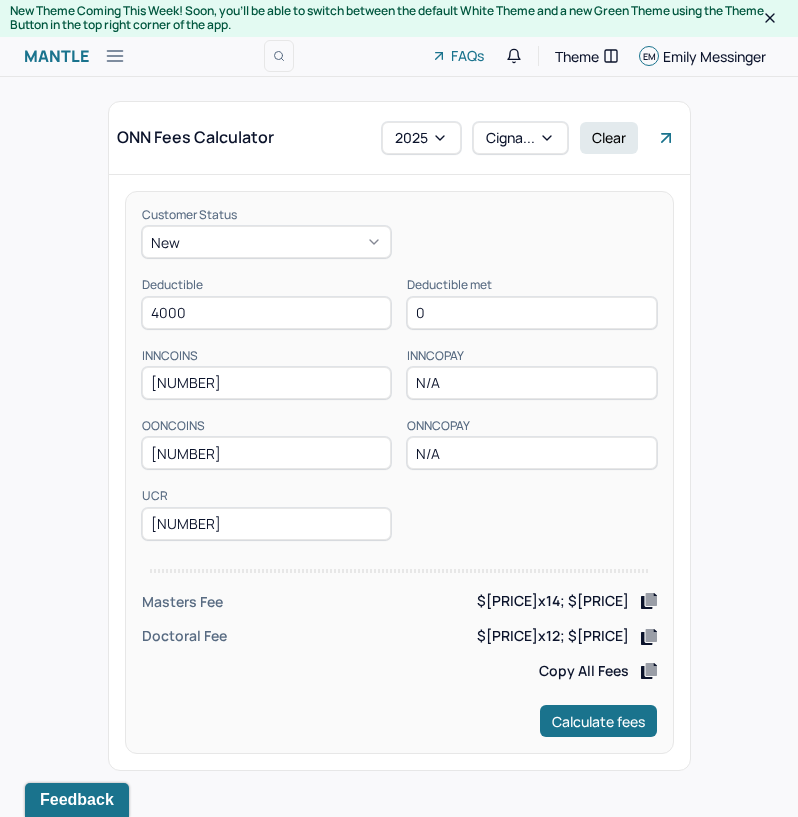 click on "Customer Status New Deductible 4000 Deductible met 0 INNCOINS 85 INNCOPAY N/A OONCOINS 85 ONNCOPAY N/A UCR 150 Masters Fee $220x14; $60 Doctoral Fee $255x12; $95 Copy All Fees Calculate fees" at bounding box center (399, 472) 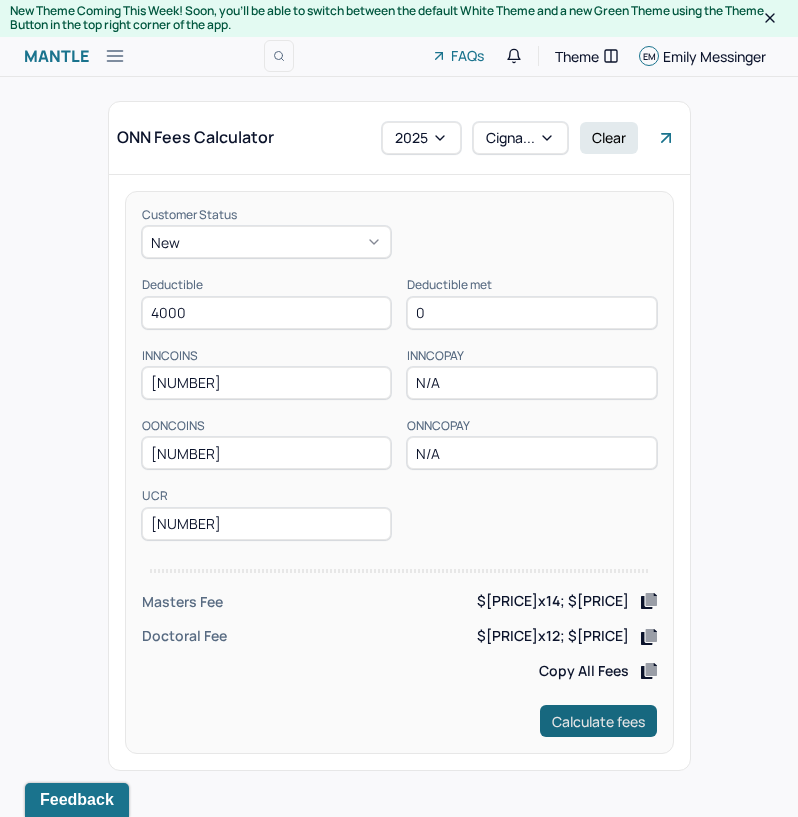 click on "Calculate fees" at bounding box center [598, 721] 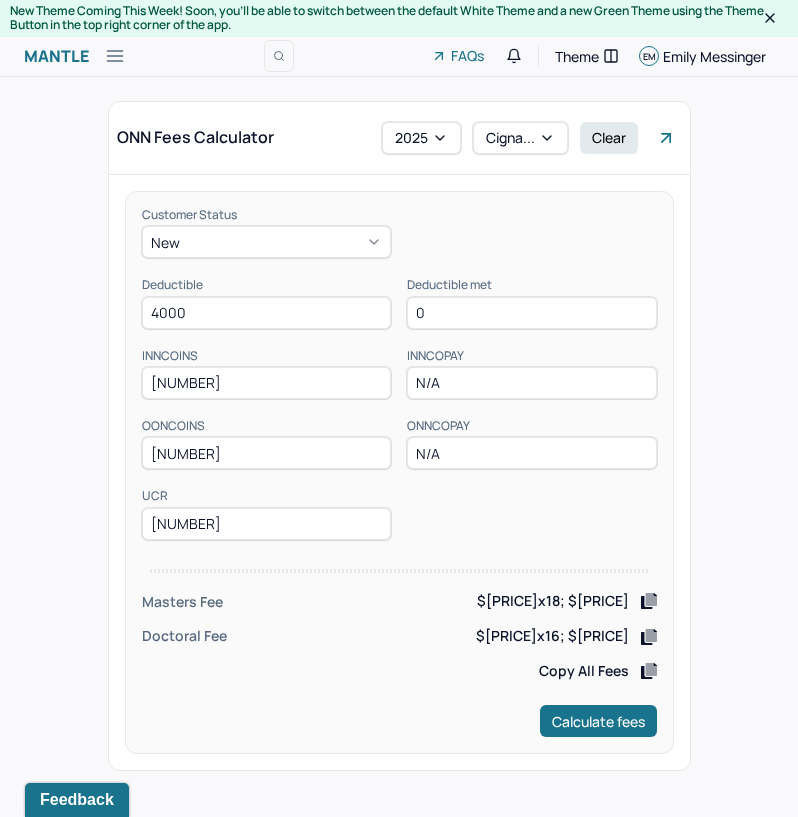 click on "$220x18; $35" at bounding box center [553, 603] 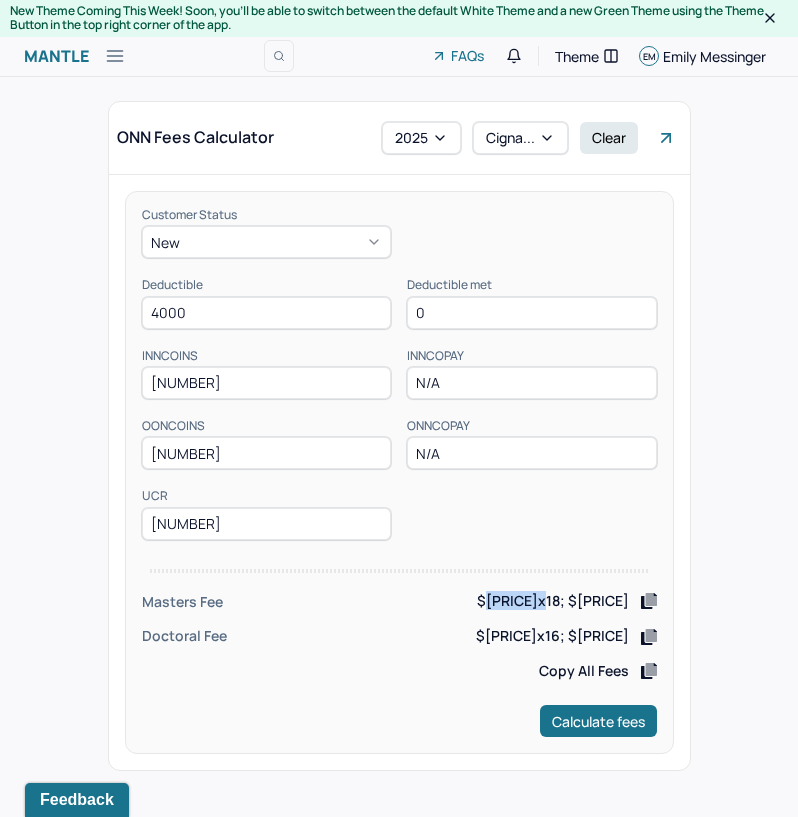 drag, startPoint x: 565, startPoint y: 605, endPoint x: 599, endPoint y: 607, distance: 34.058773 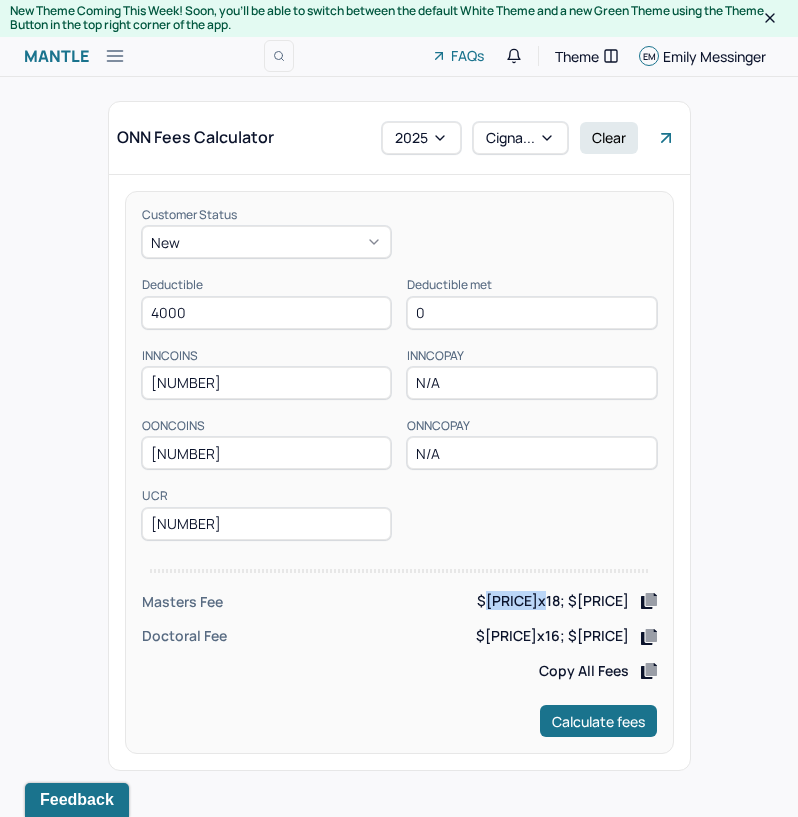 copy on "220x18;" 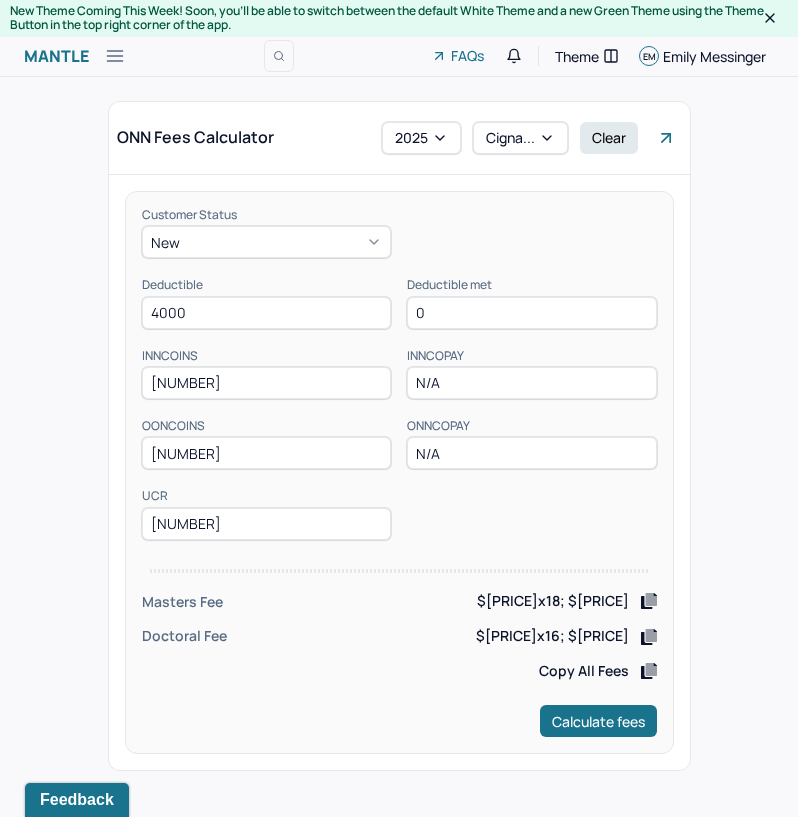 click on "$255x16; $60" at bounding box center (552, 636) 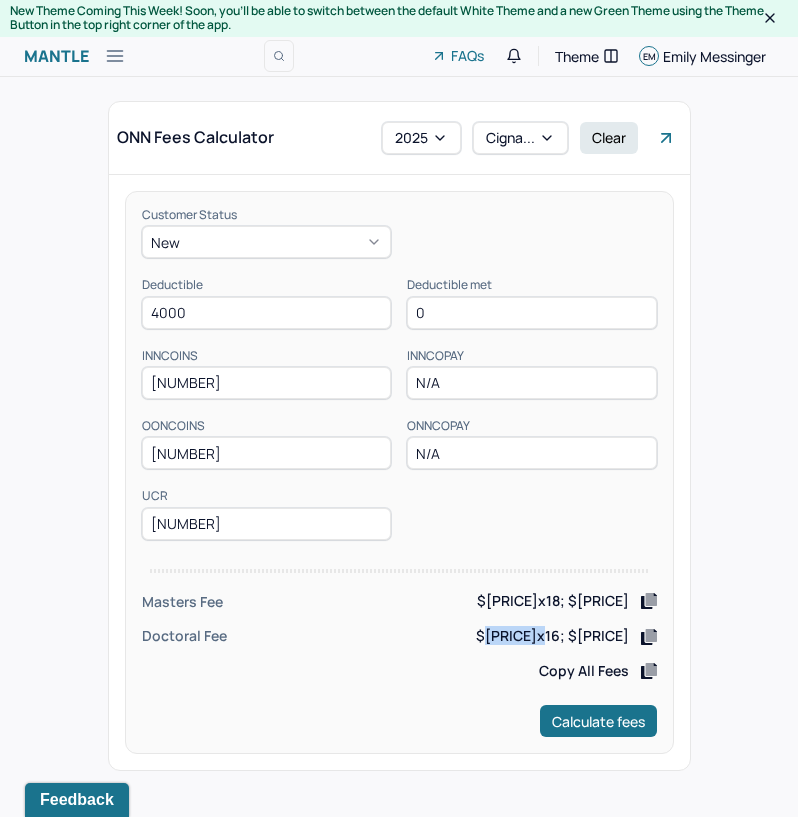 drag, startPoint x: 553, startPoint y: 635, endPoint x: 599, endPoint y: 638, distance: 46.09772 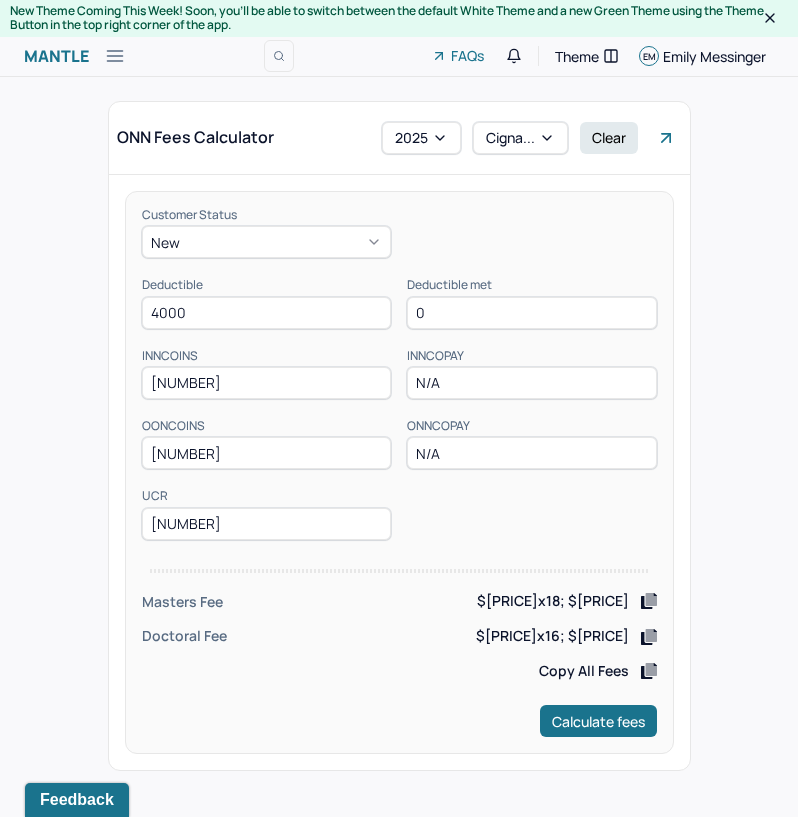 drag, startPoint x: 208, startPoint y: 312, endPoint x: 50, endPoint y: 321, distance: 158.25612 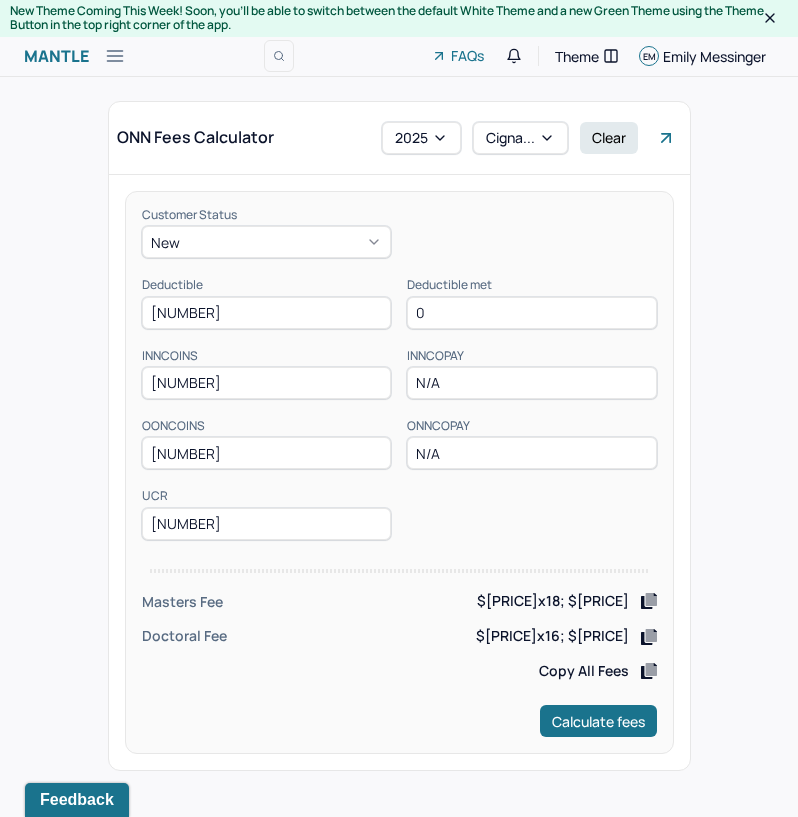 type on "8000" 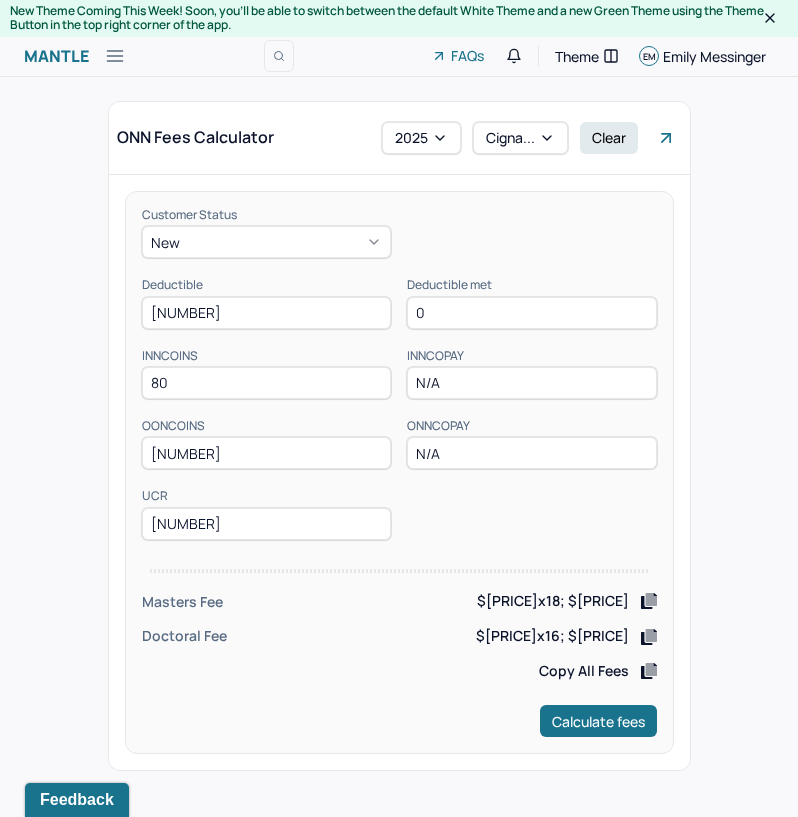 type on "80" 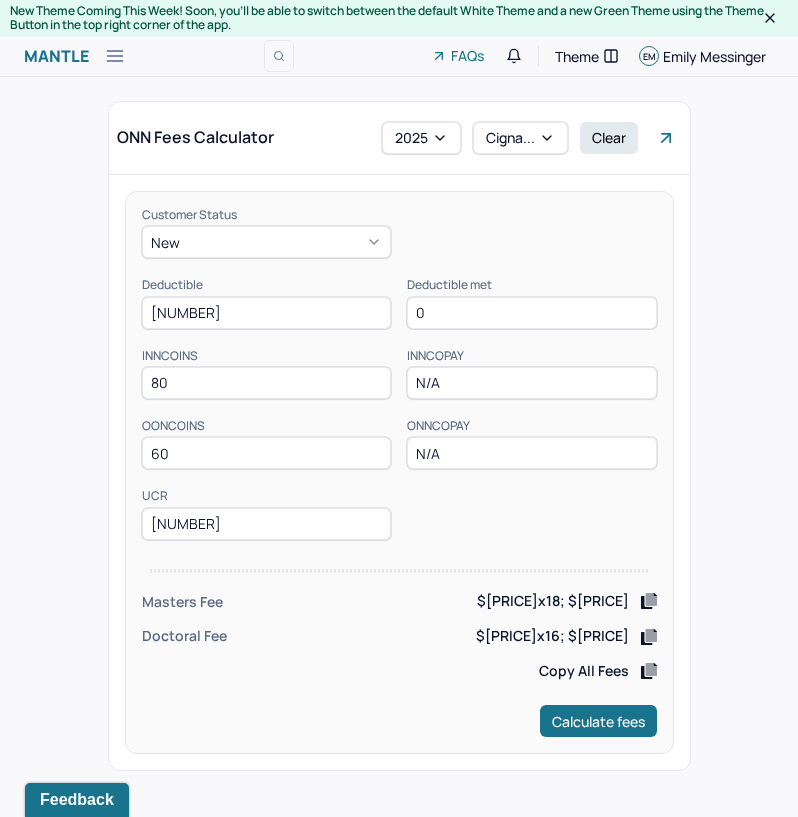type on "60" 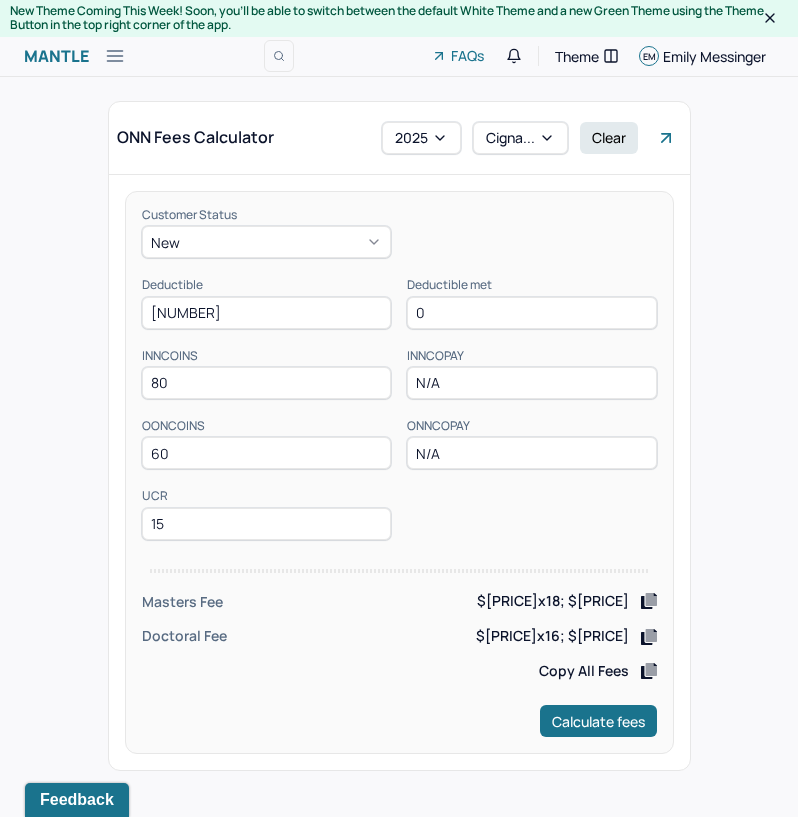 type on "150" 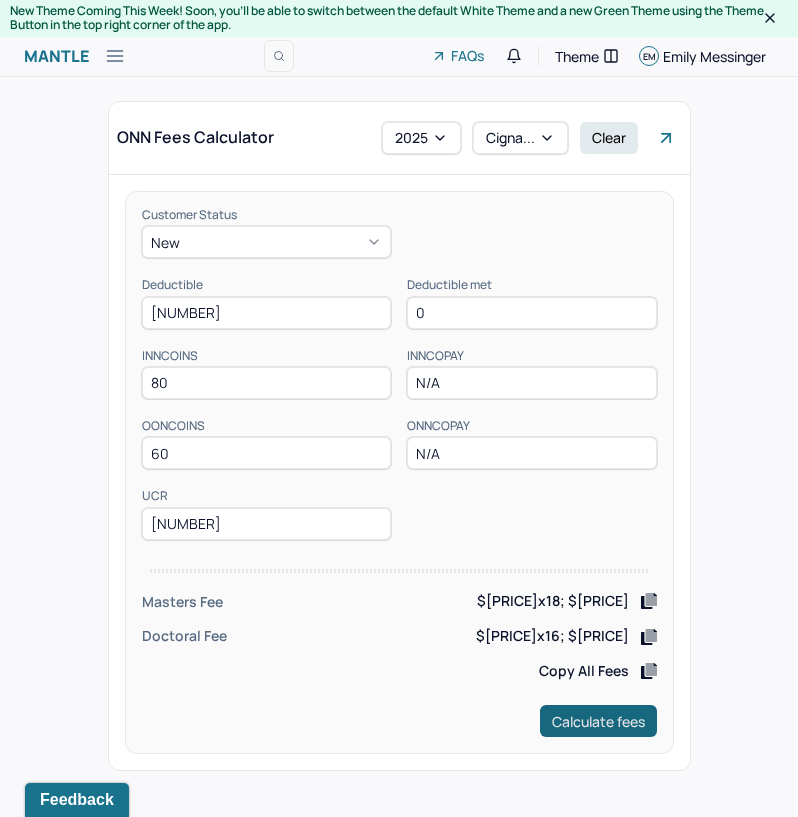 click on "Calculate fees" at bounding box center [598, 721] 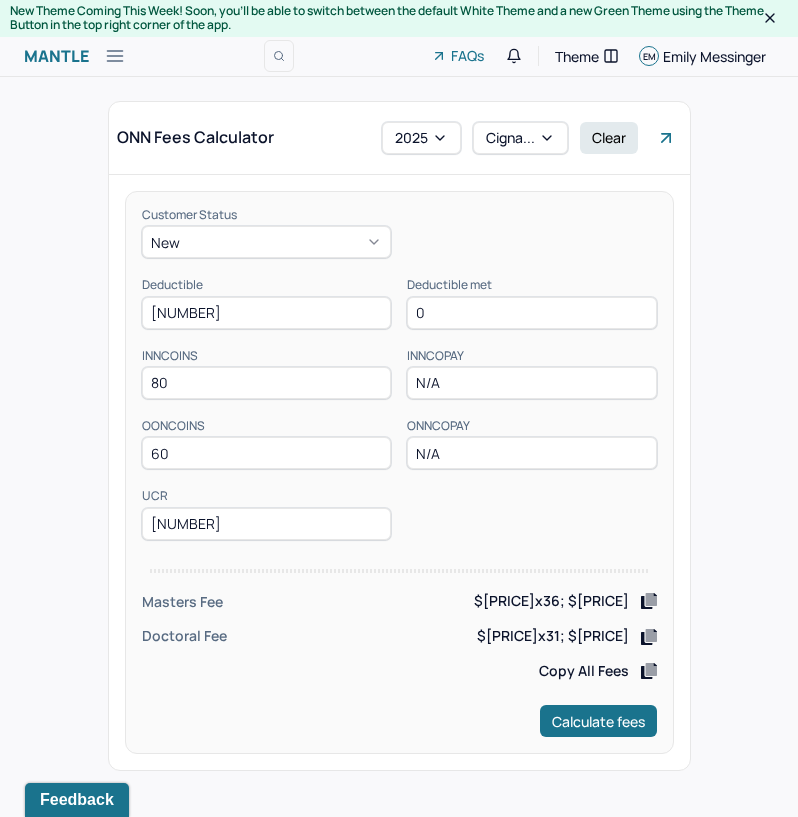 click on "$220x36; $80" at bounding box center [551, 603] 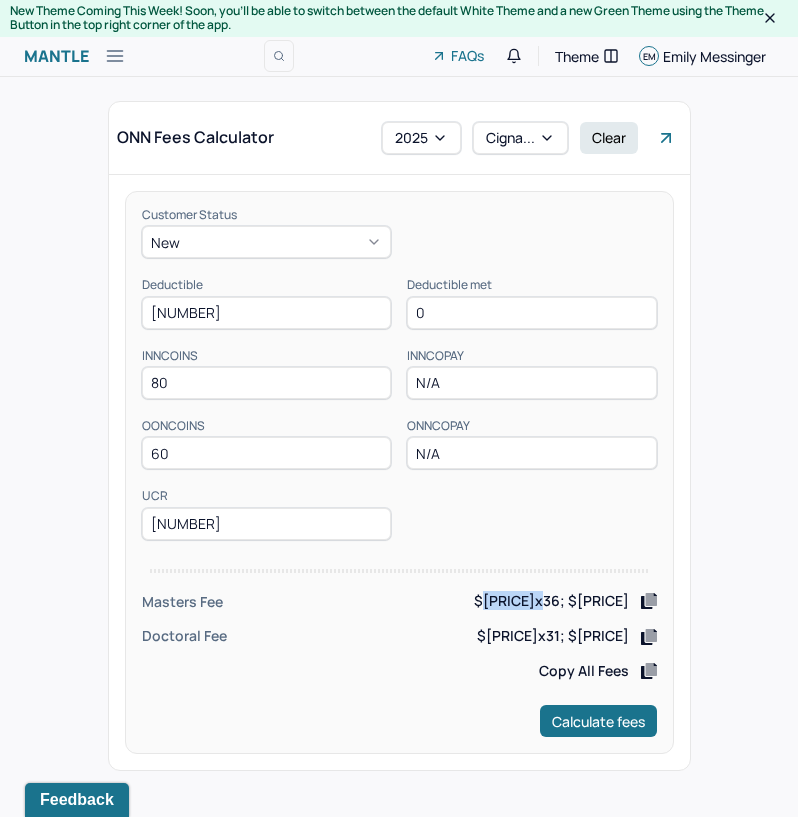 drag, startPoint x: 558, startPoint y: 600, endPoint x: 599, endPoint y: 610, distance: 42.201897 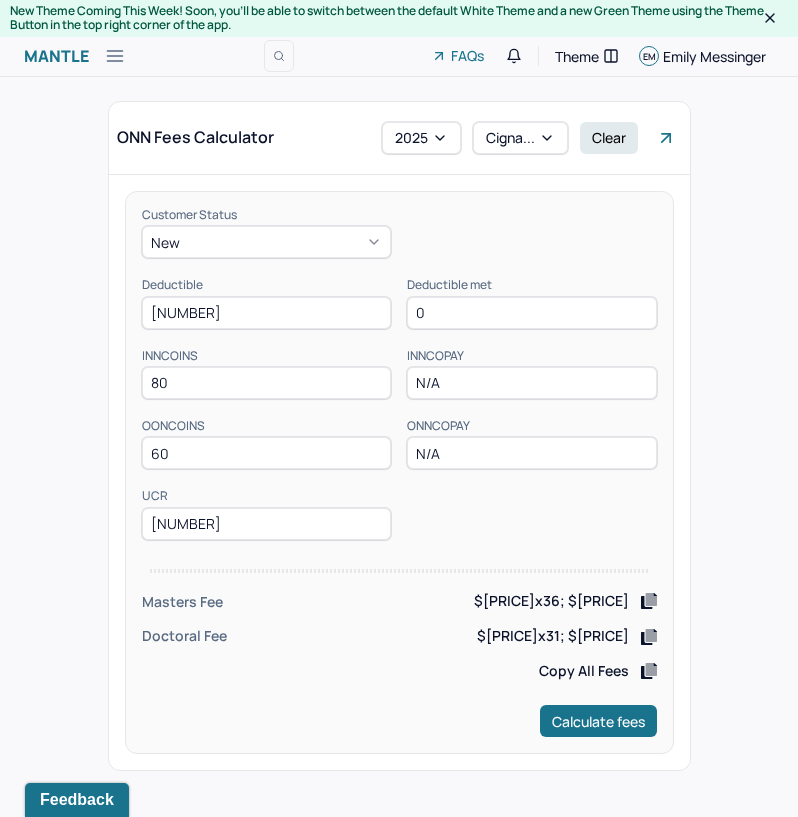 click on "$255x31; $115" at bounding box center [553, 636] 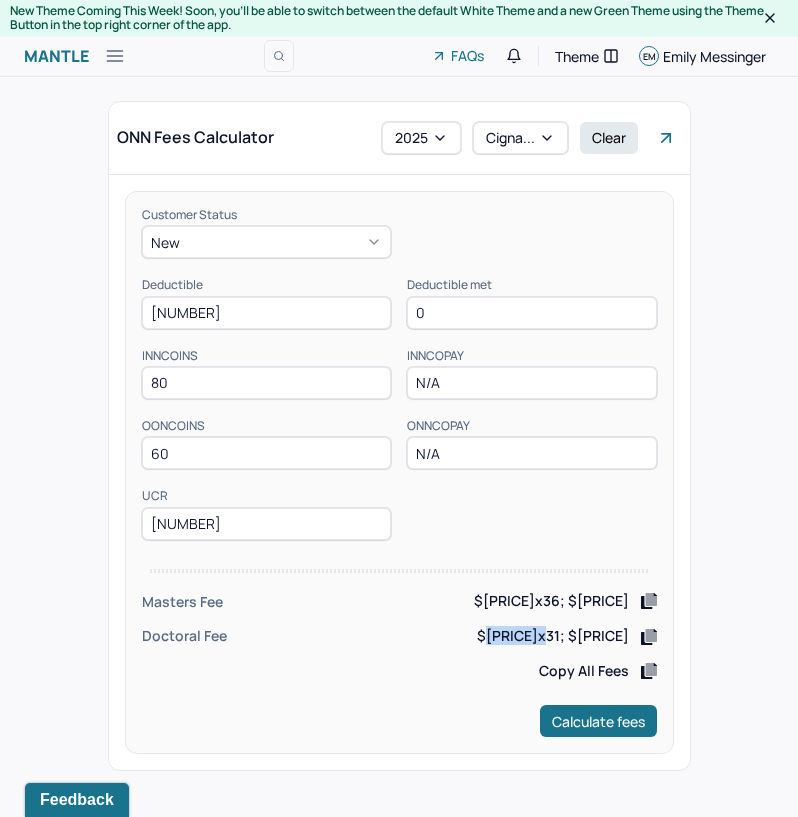 drag, startPoint x: 553, startPoint y: 635, endPoint x: 598, endPoint y: 640, distance: 45.276924 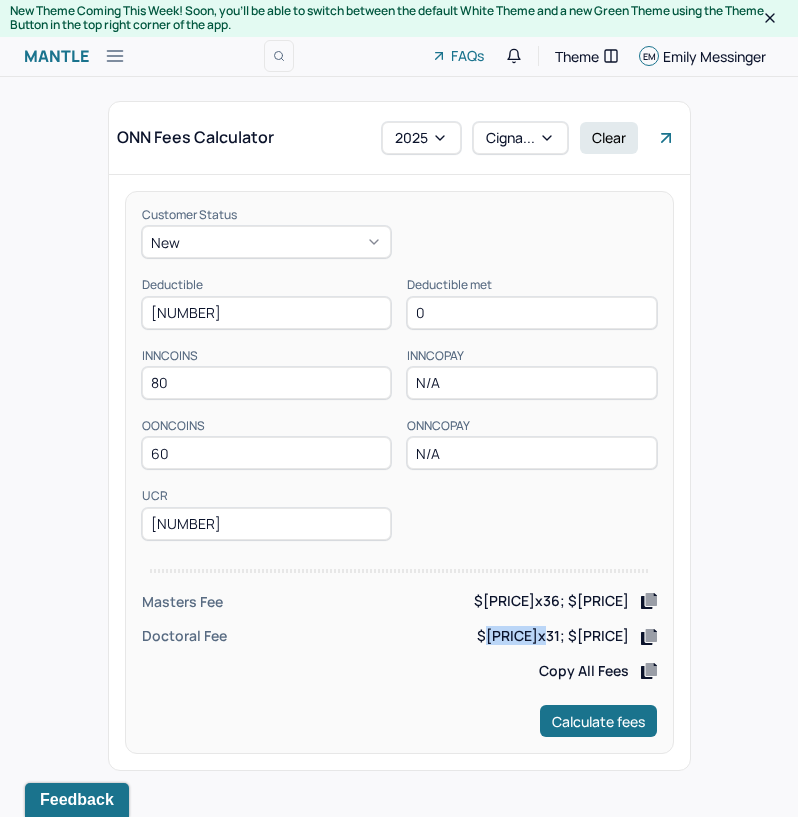 copy on "255x31;" 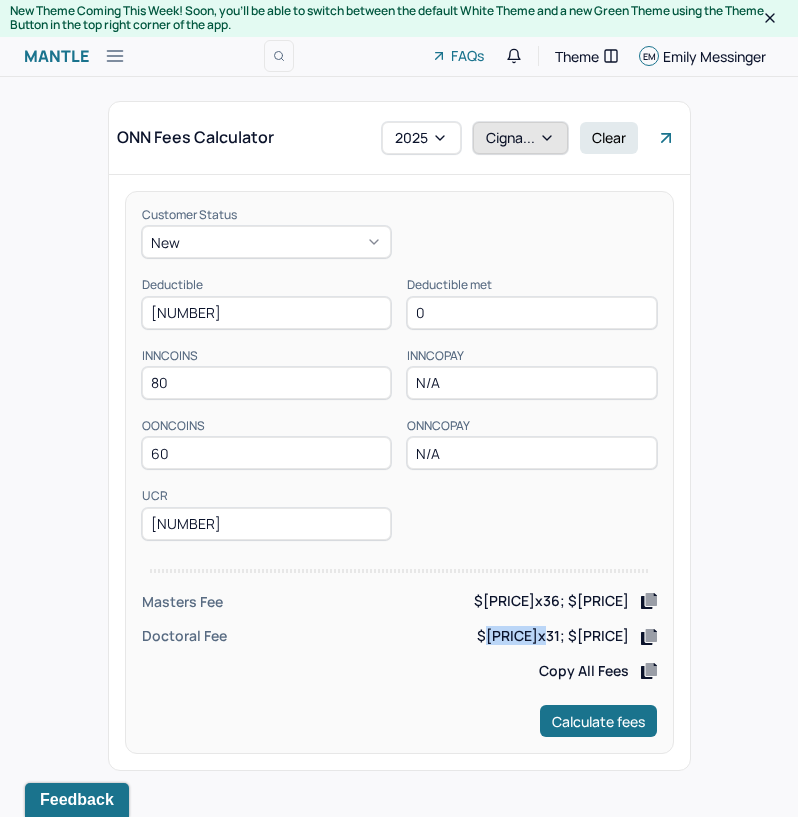 click on "Cigna..." at bounding box center [520, 138] 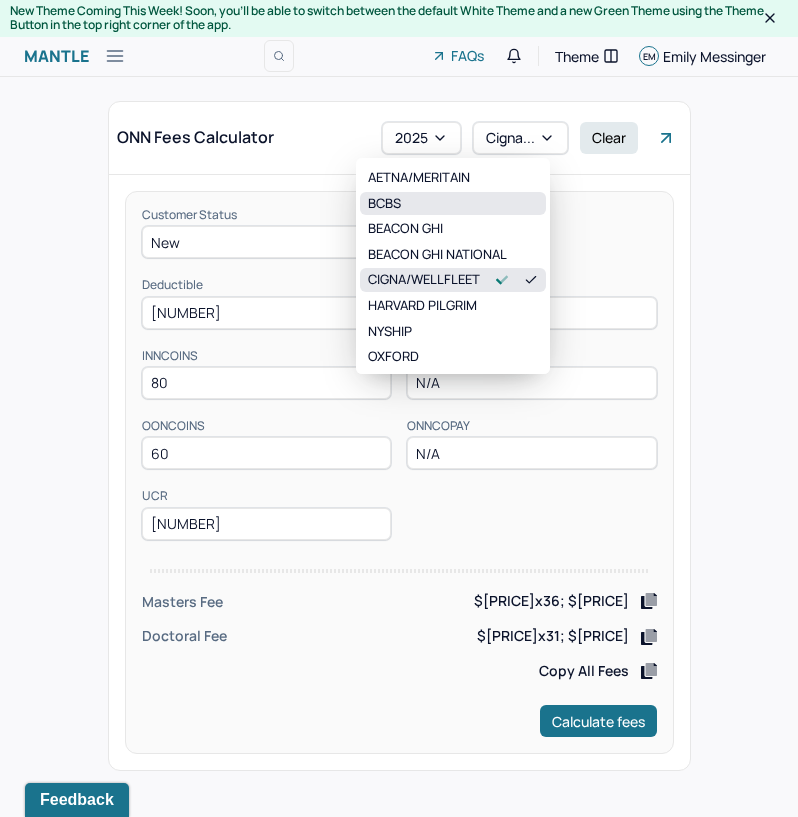 click on "BCBS" at bounding box center [453, 204] 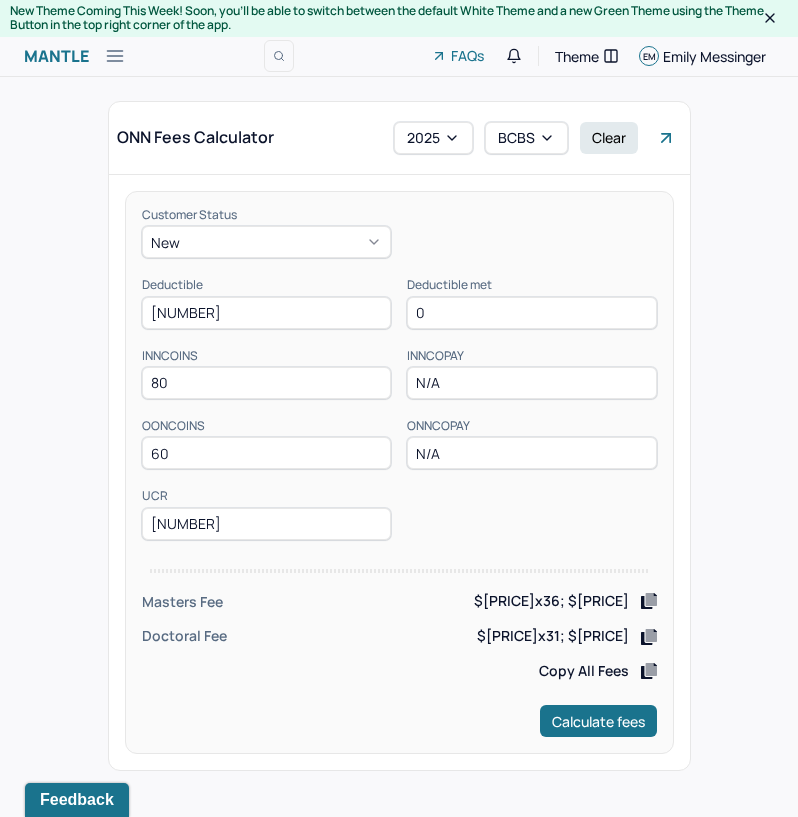 drag, startPoint x: 155, startPoint y: 314, endPoint x: 97, endPoint y: 315, distance: 58.00862 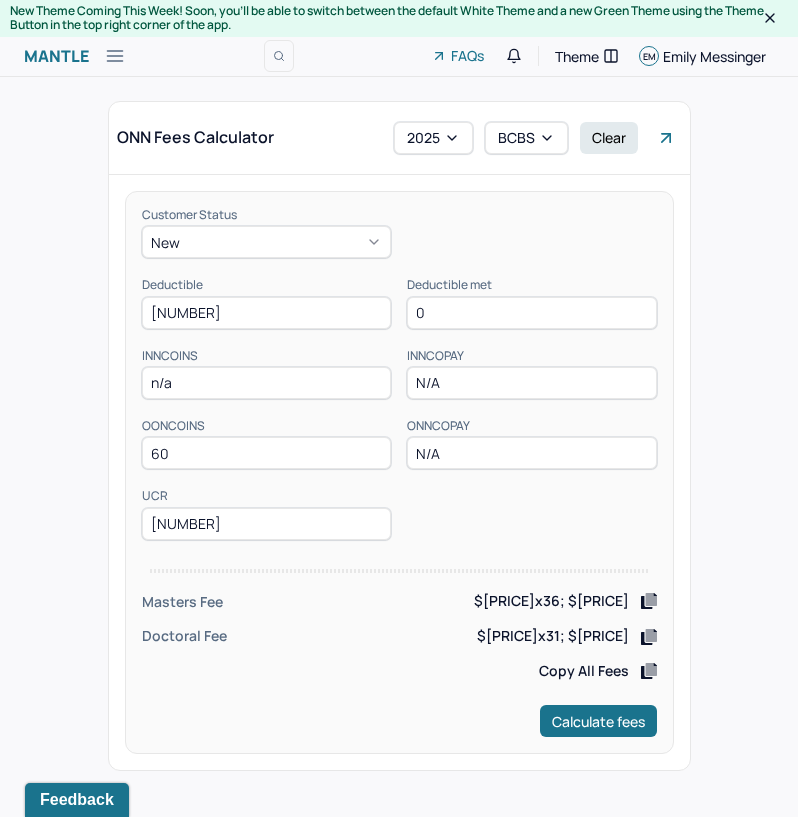 type on "n/a" 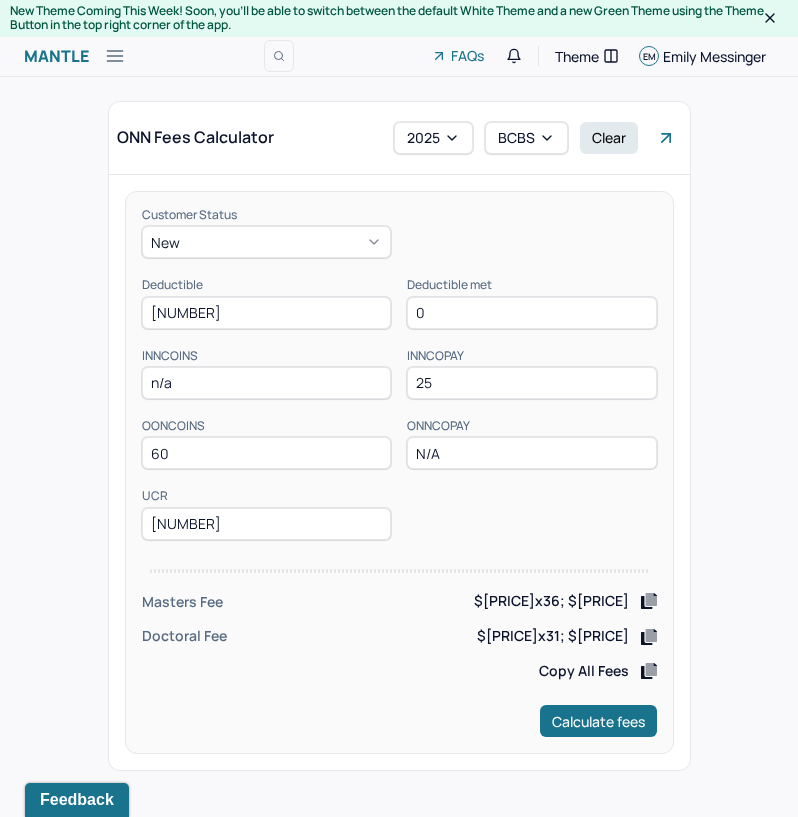 type on "25" 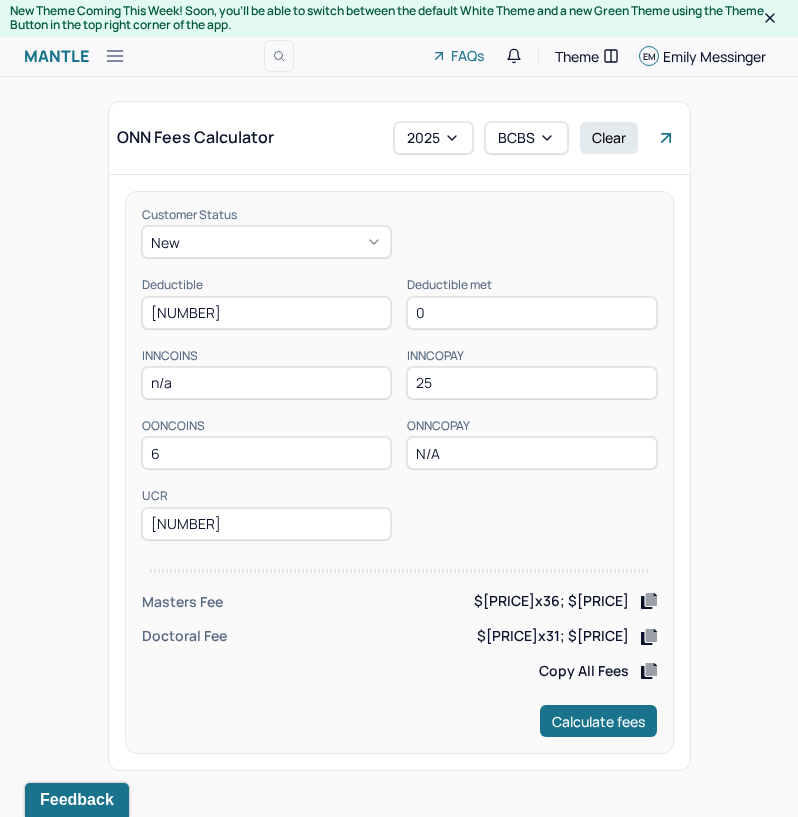 type on "60" 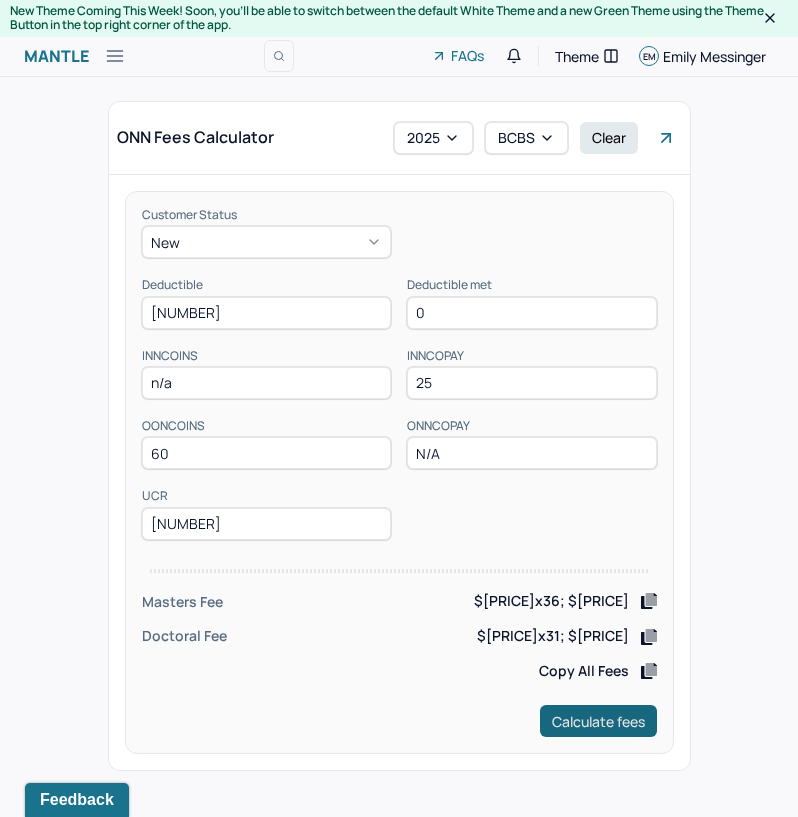 type on "250" 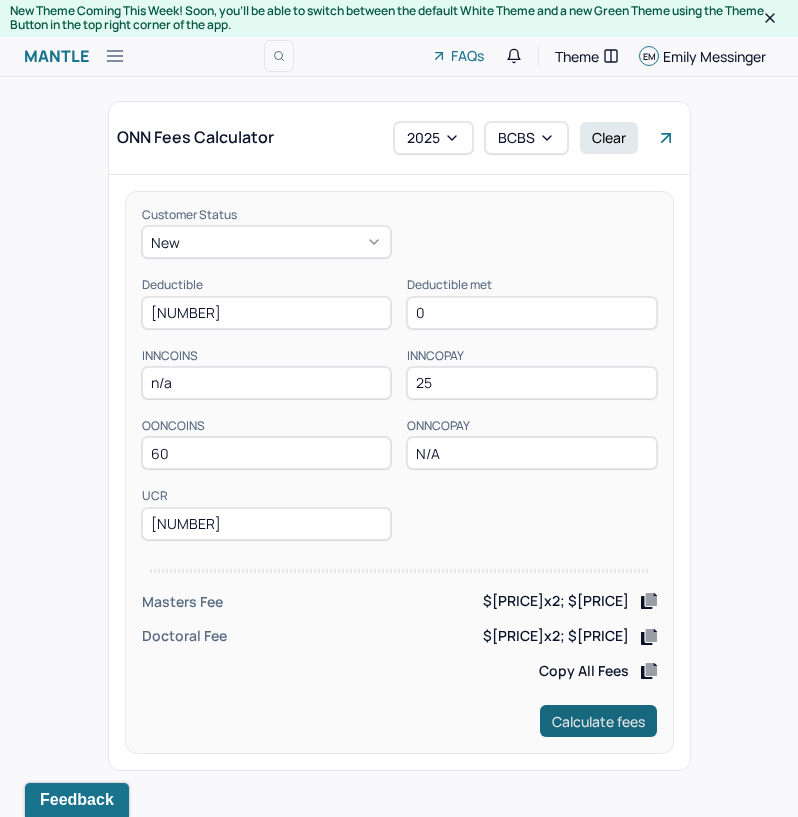 click on "Calculate fees" at bounding box center [598, 721] 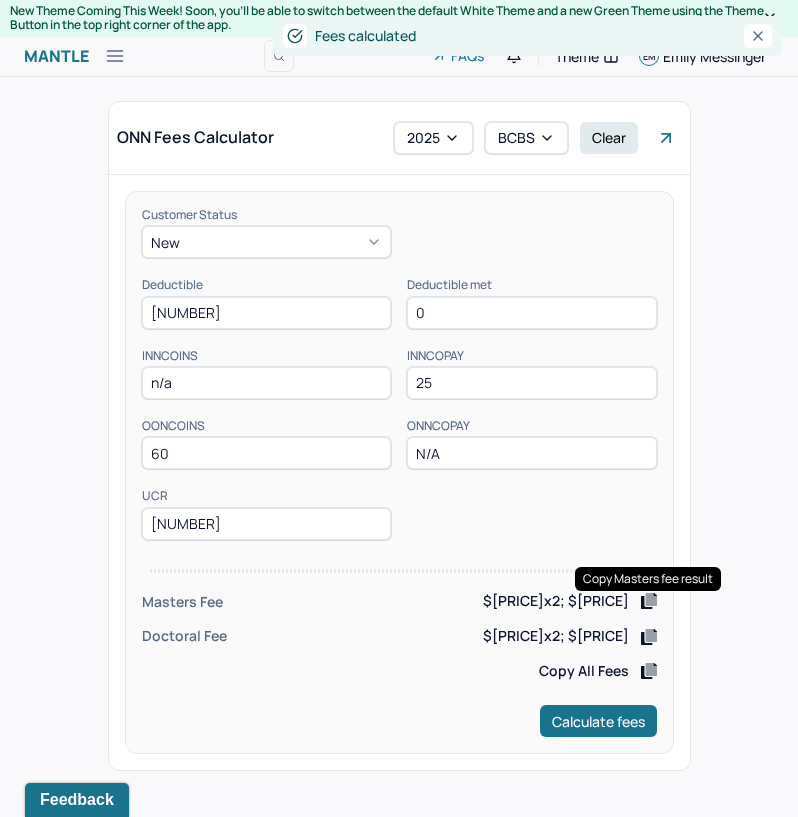 click 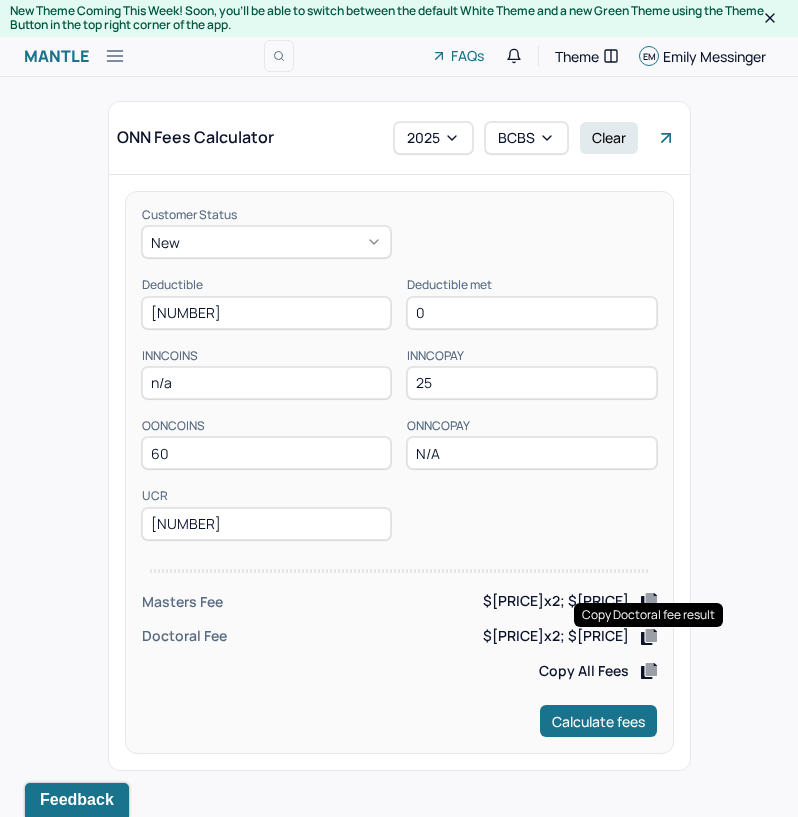 click 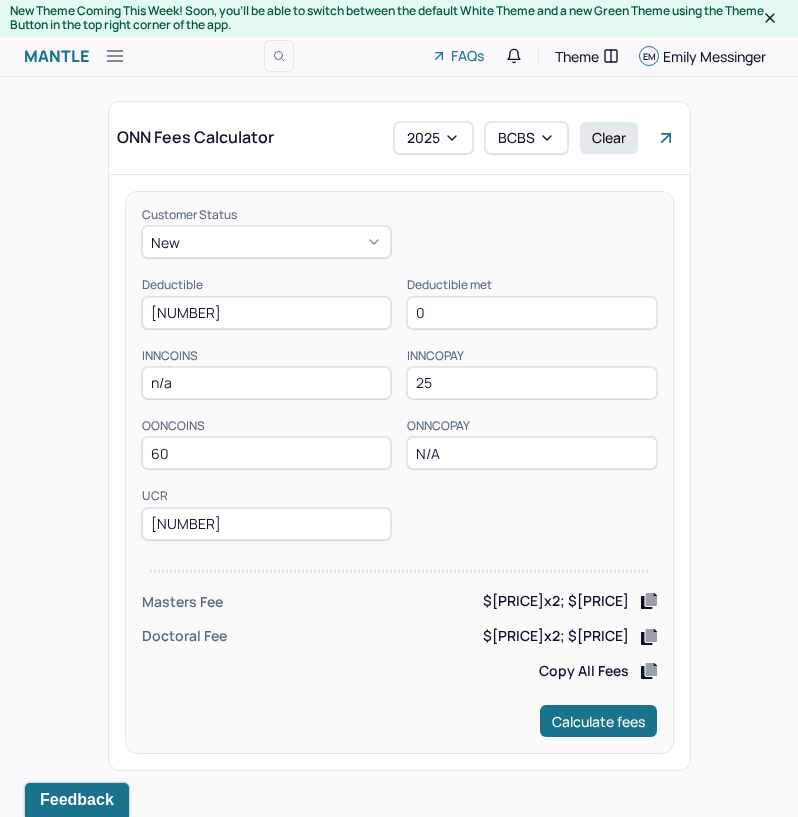 drag, startPoint x: 209, startPoint y: 304, endPoint x: 60, endPoint y: 307, distance: 149.0302 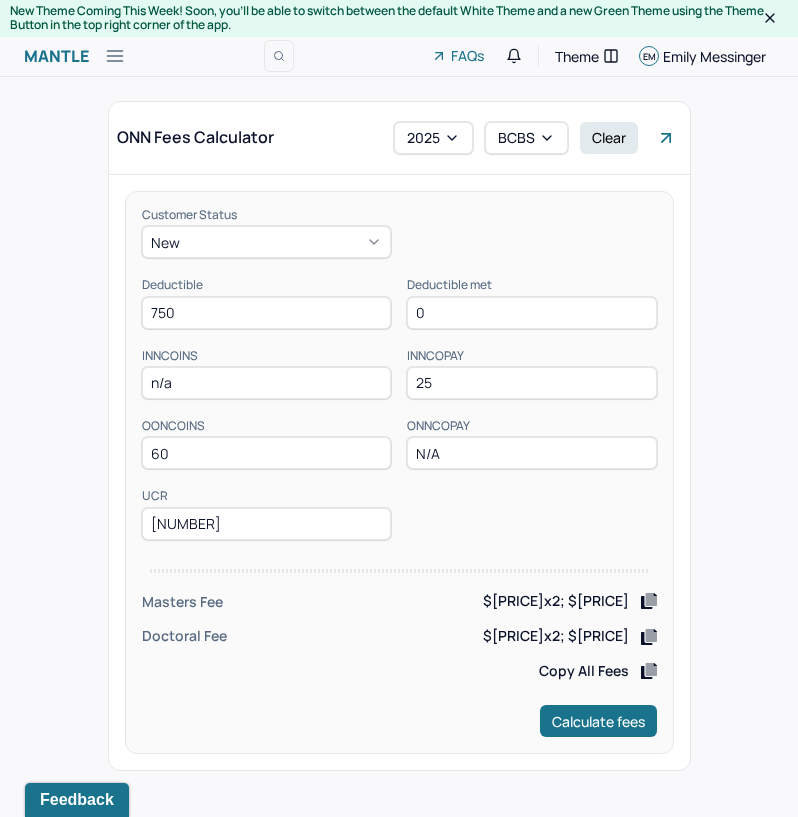 type on "750" 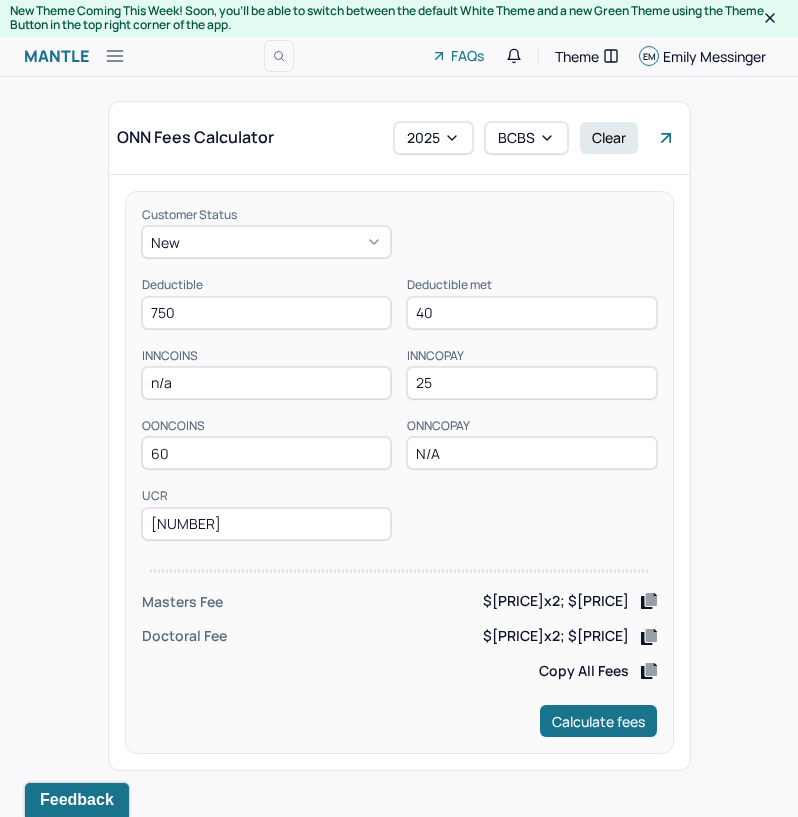 type on "40" 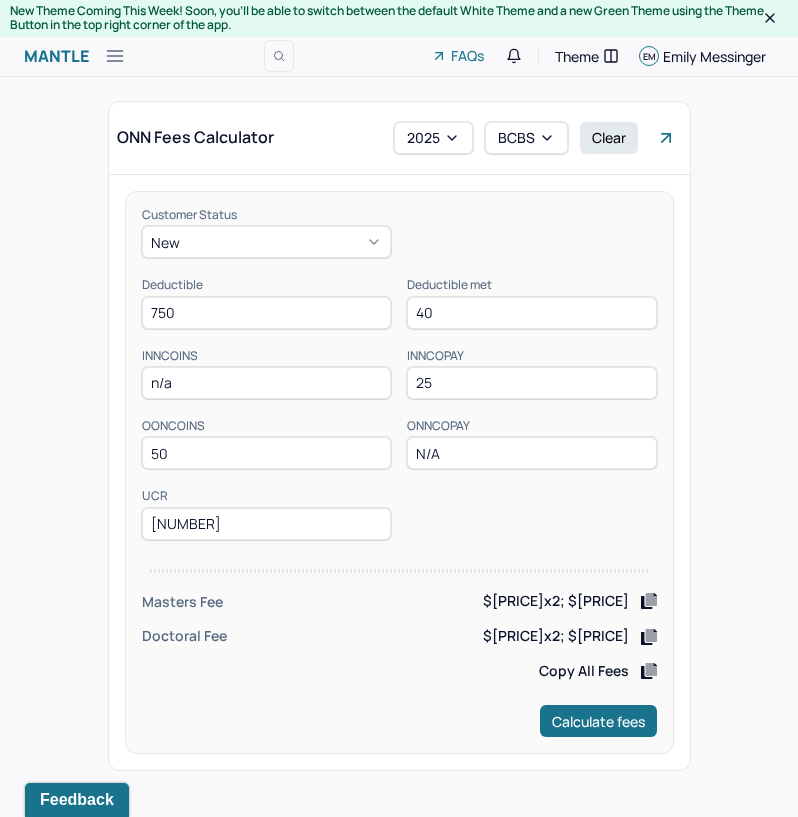 type on "50" 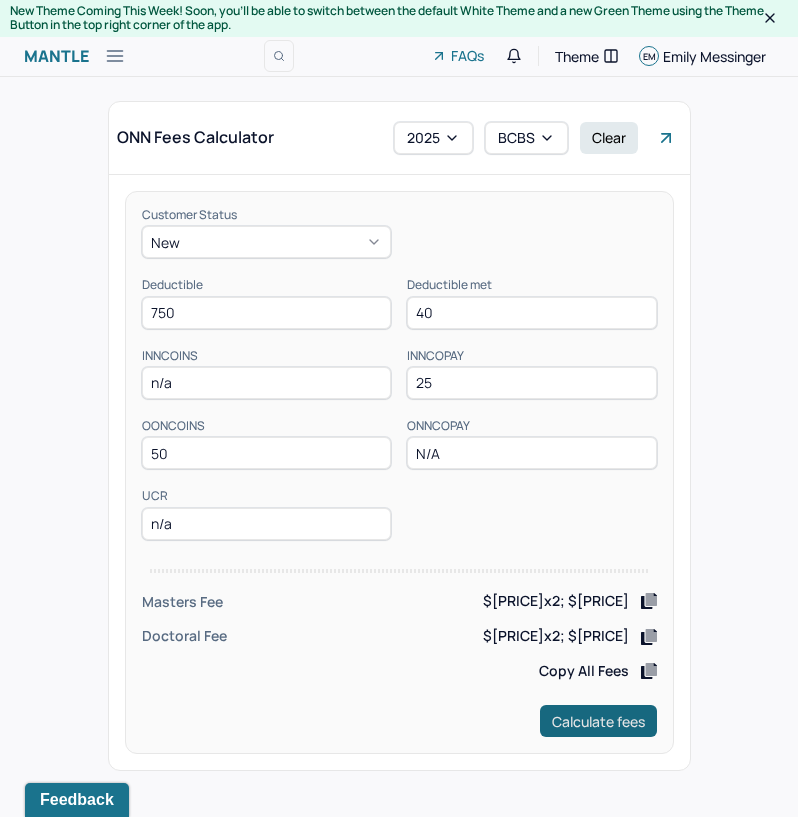 type on "n/a" 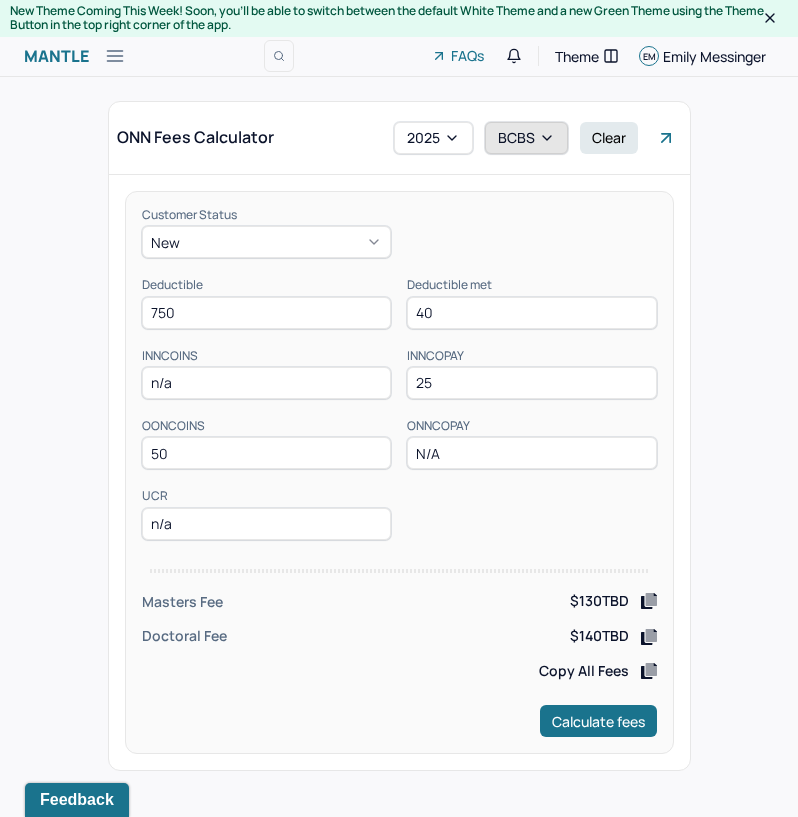 click on "BCBS" at bounding box center [526, 138] 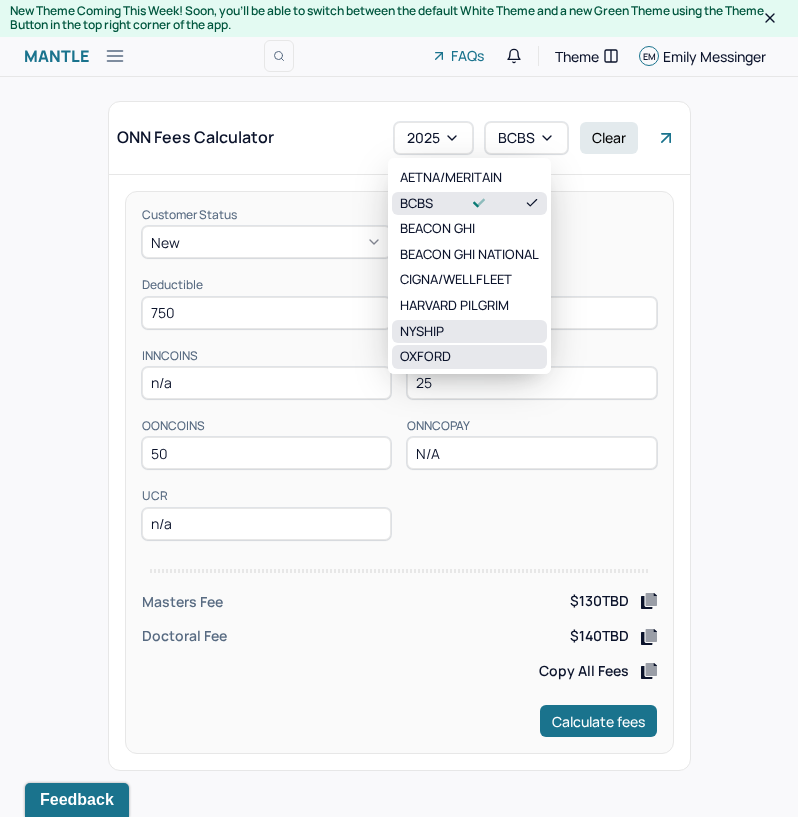 scroll, scrollTop: 80, scrollLeft: 0, axis: vertical 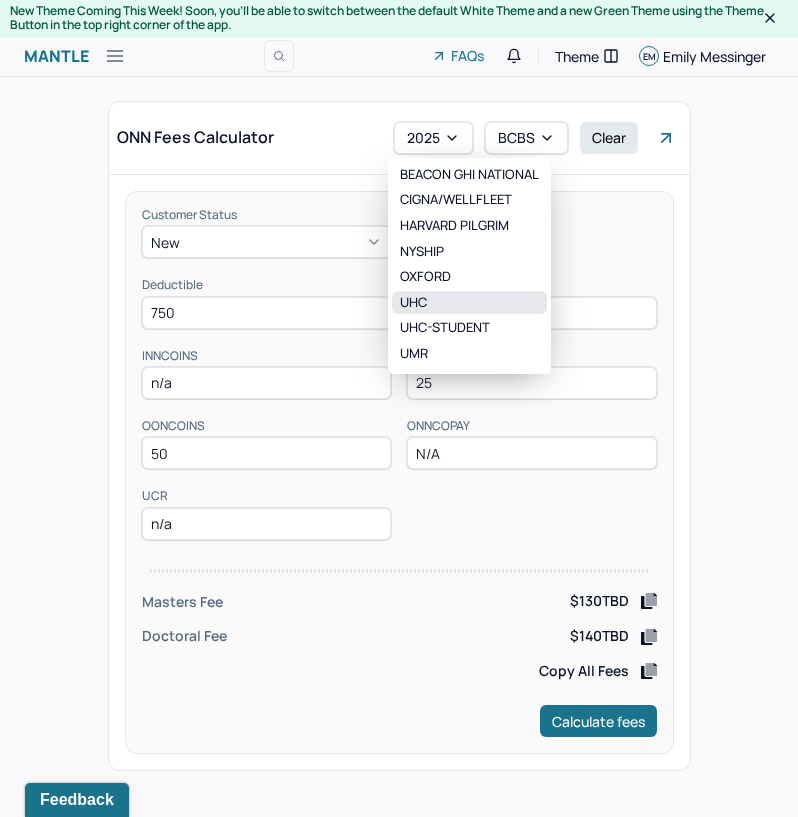 click on "UHC" at bounding box center (469, 303) 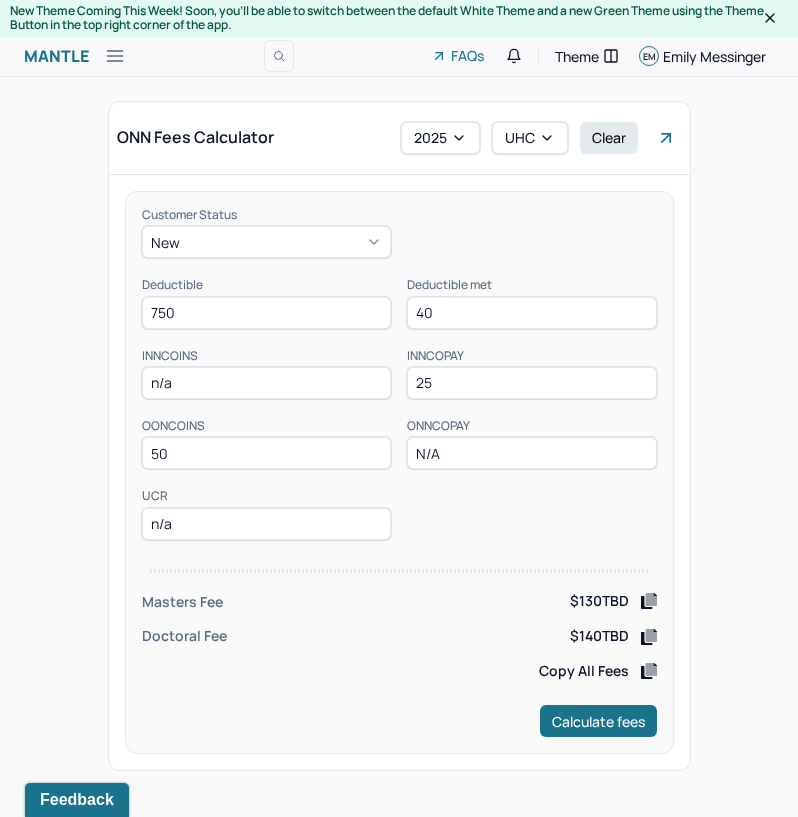 drag, startPoint x: 241, startPoint y: 315, endPoint x: 103, endPoint y: 320, distance: 138.09055 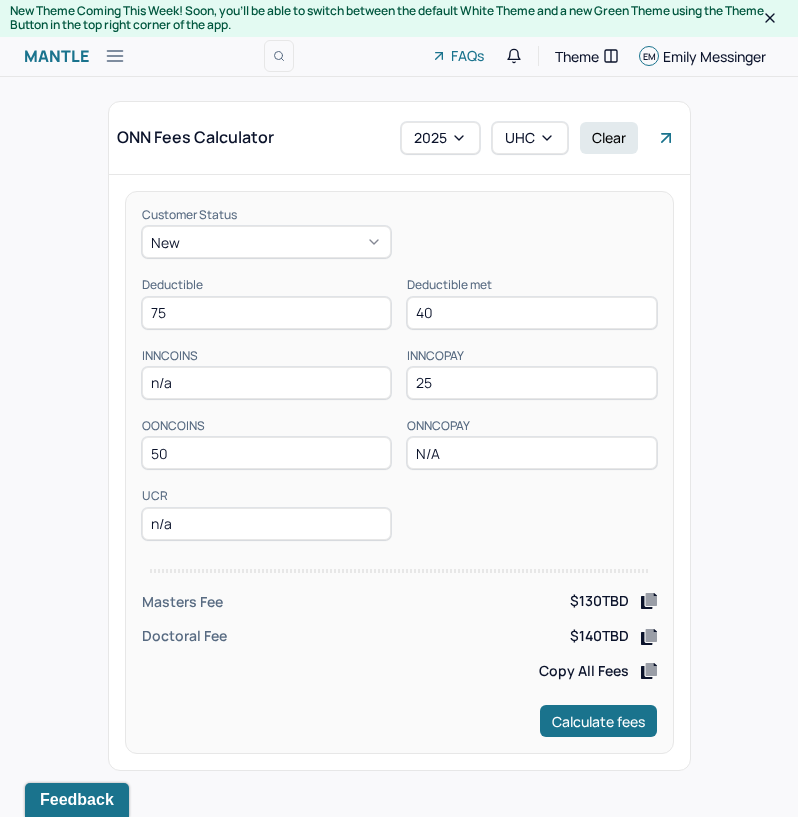 type on "750" 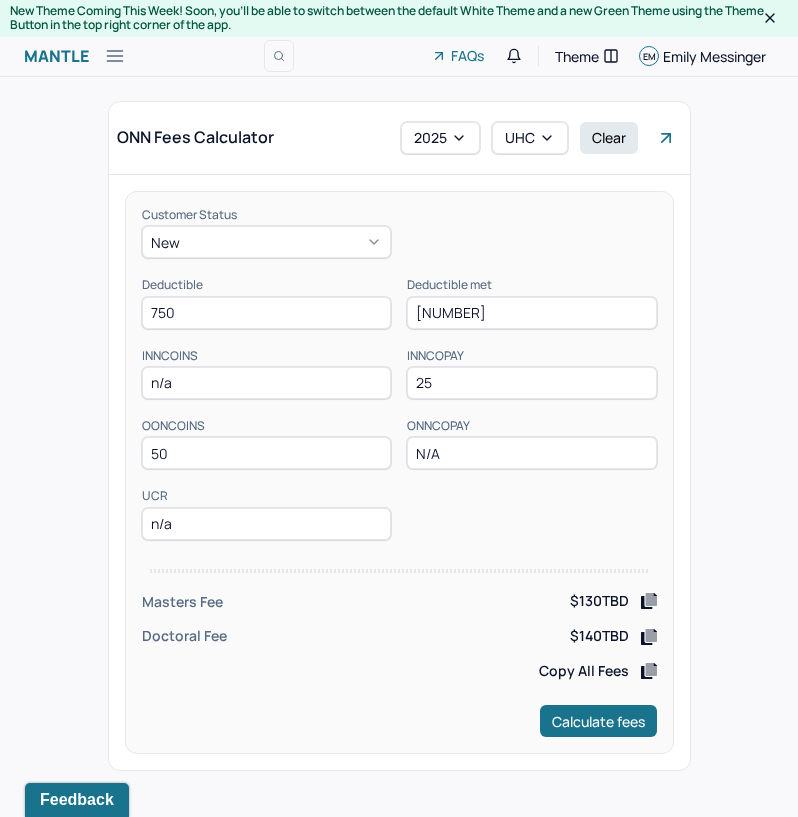 type on "609" 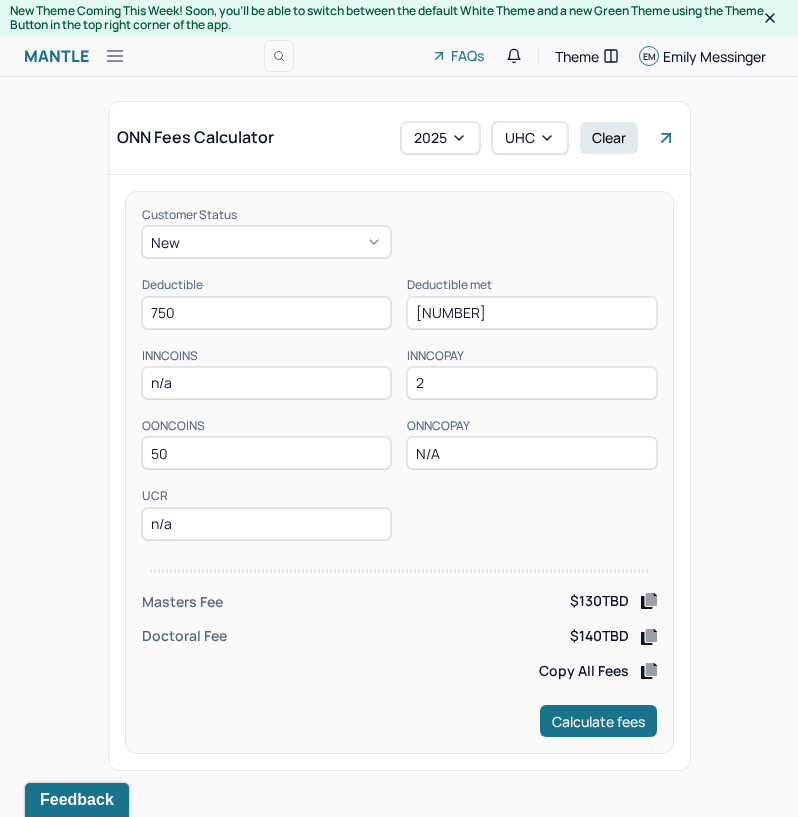 type on "25" 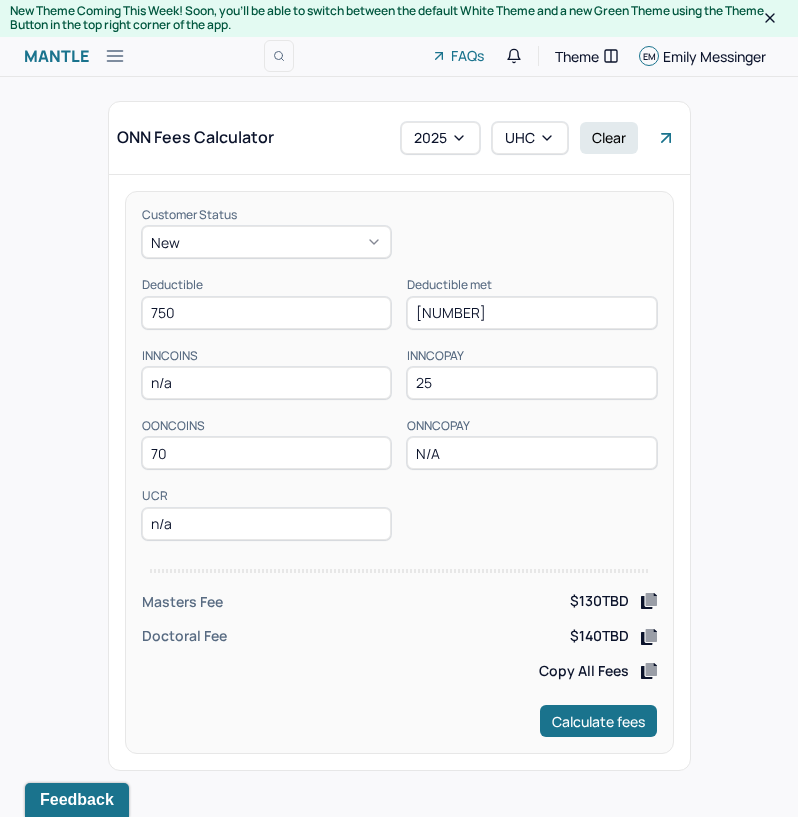 type on "70" 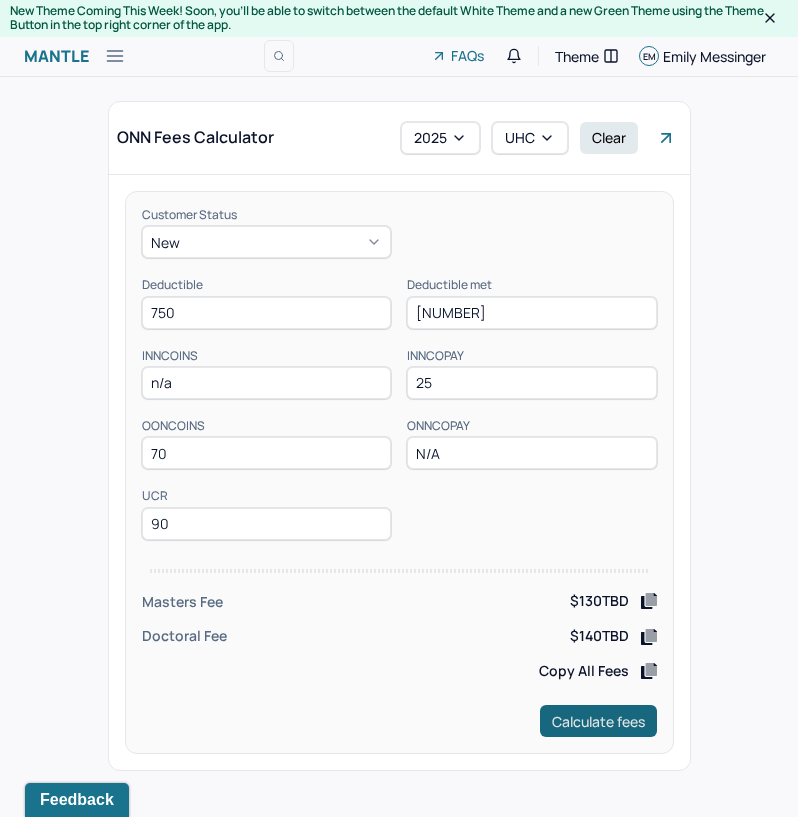 type on "90" 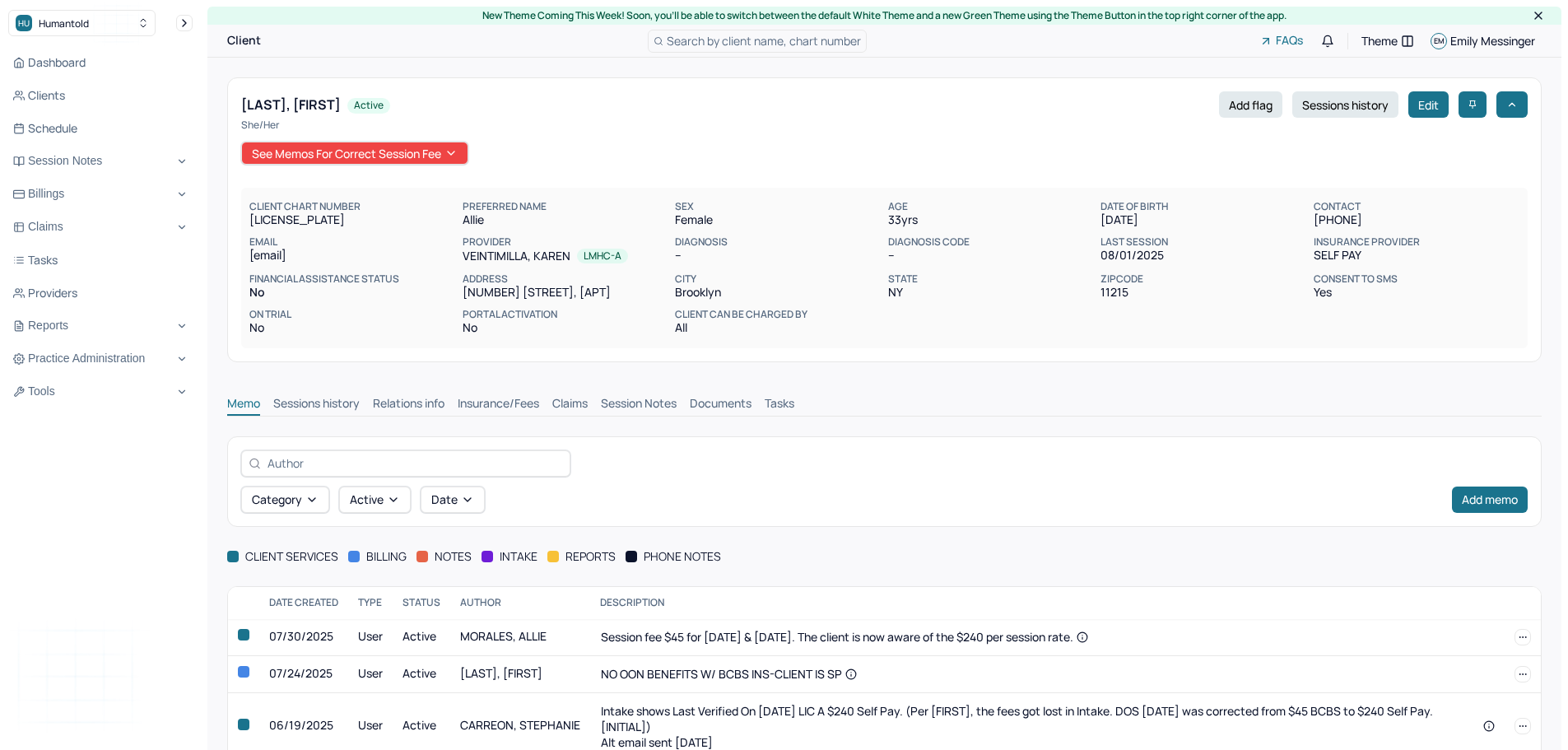 scroll, scrollTop: 0, scrollLeft: 0, axis: both 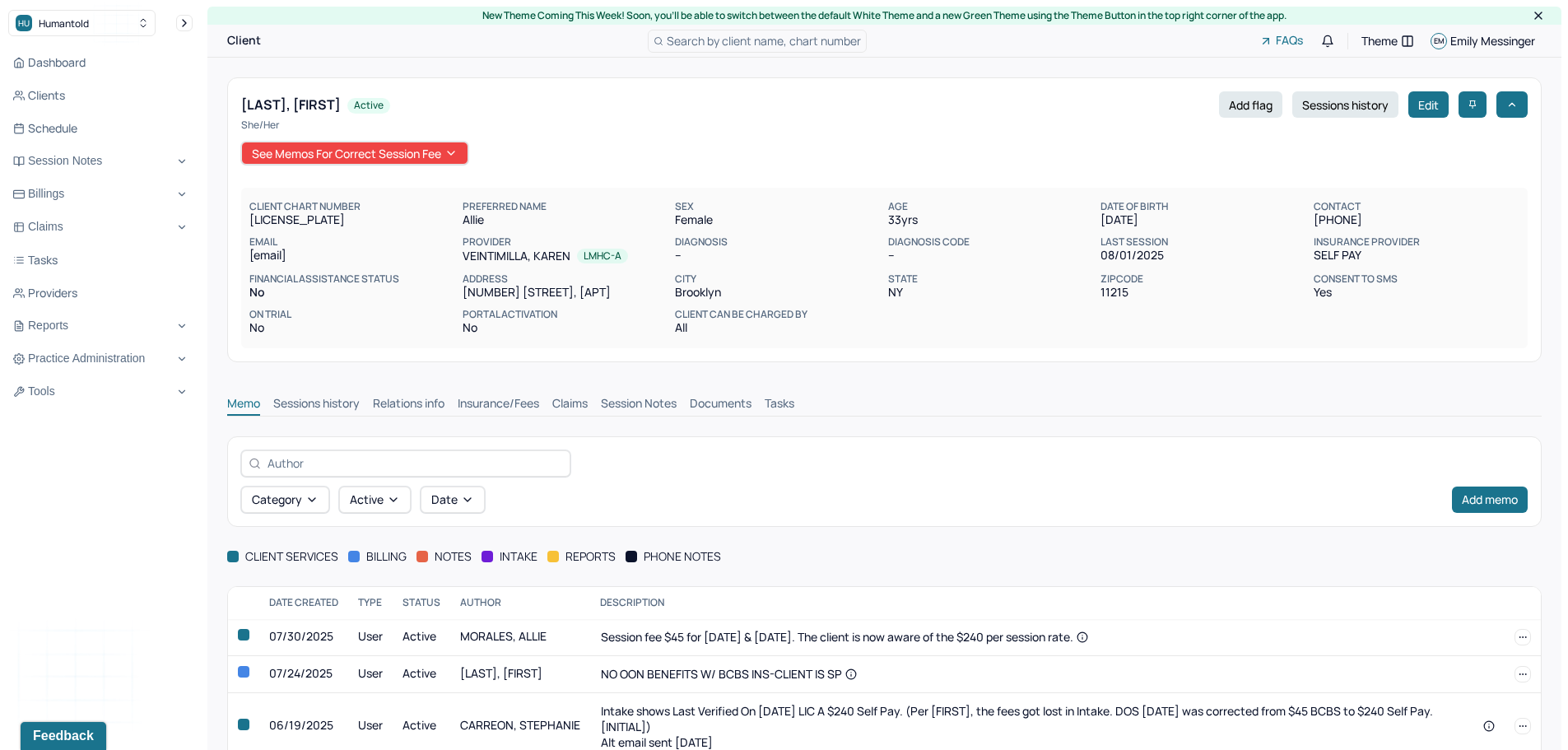 drag, startPoint x: 70, startPoint y: 94, endPoint x: 127, endPoint y: 109, distance: 58.94065 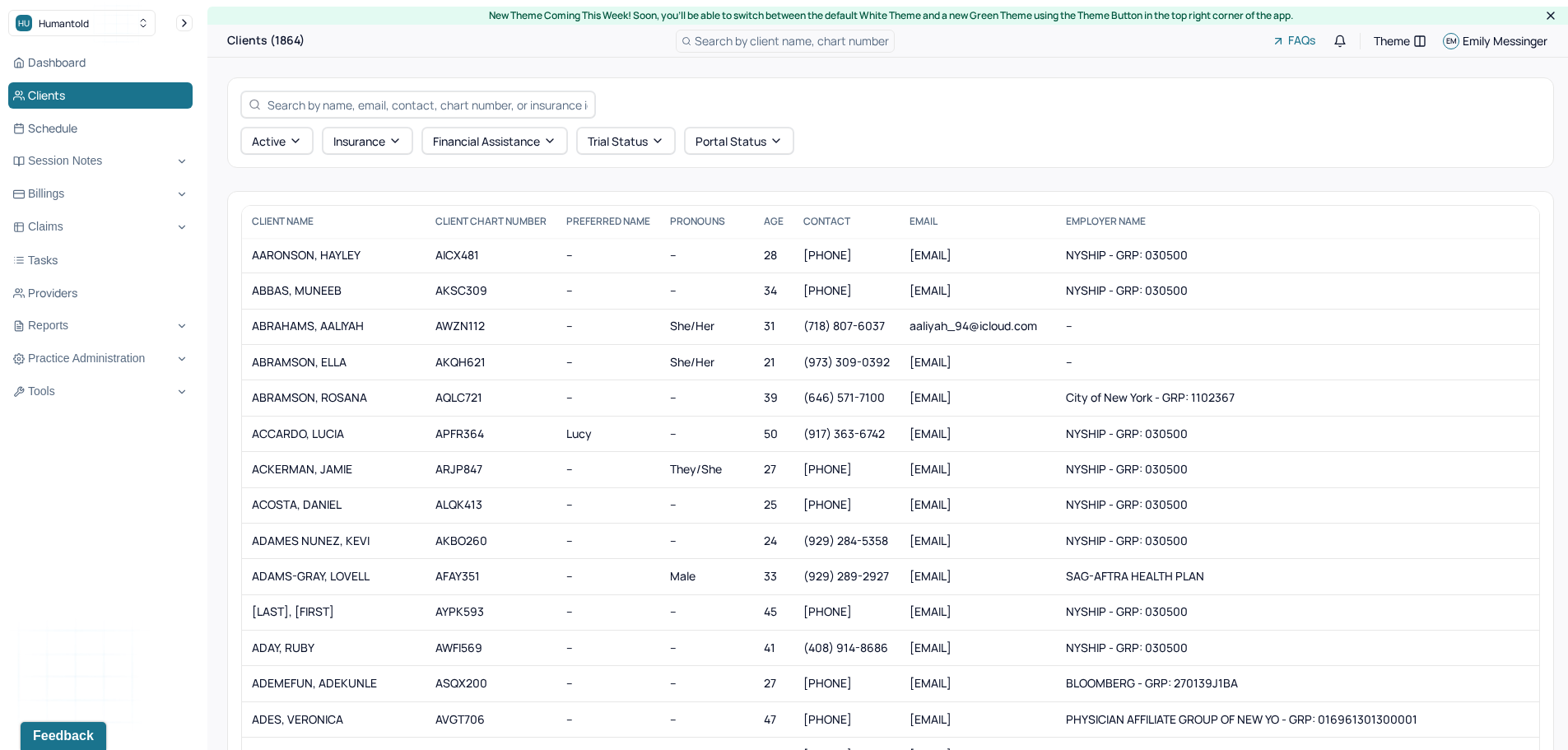 click at bounding box center (427, 105) 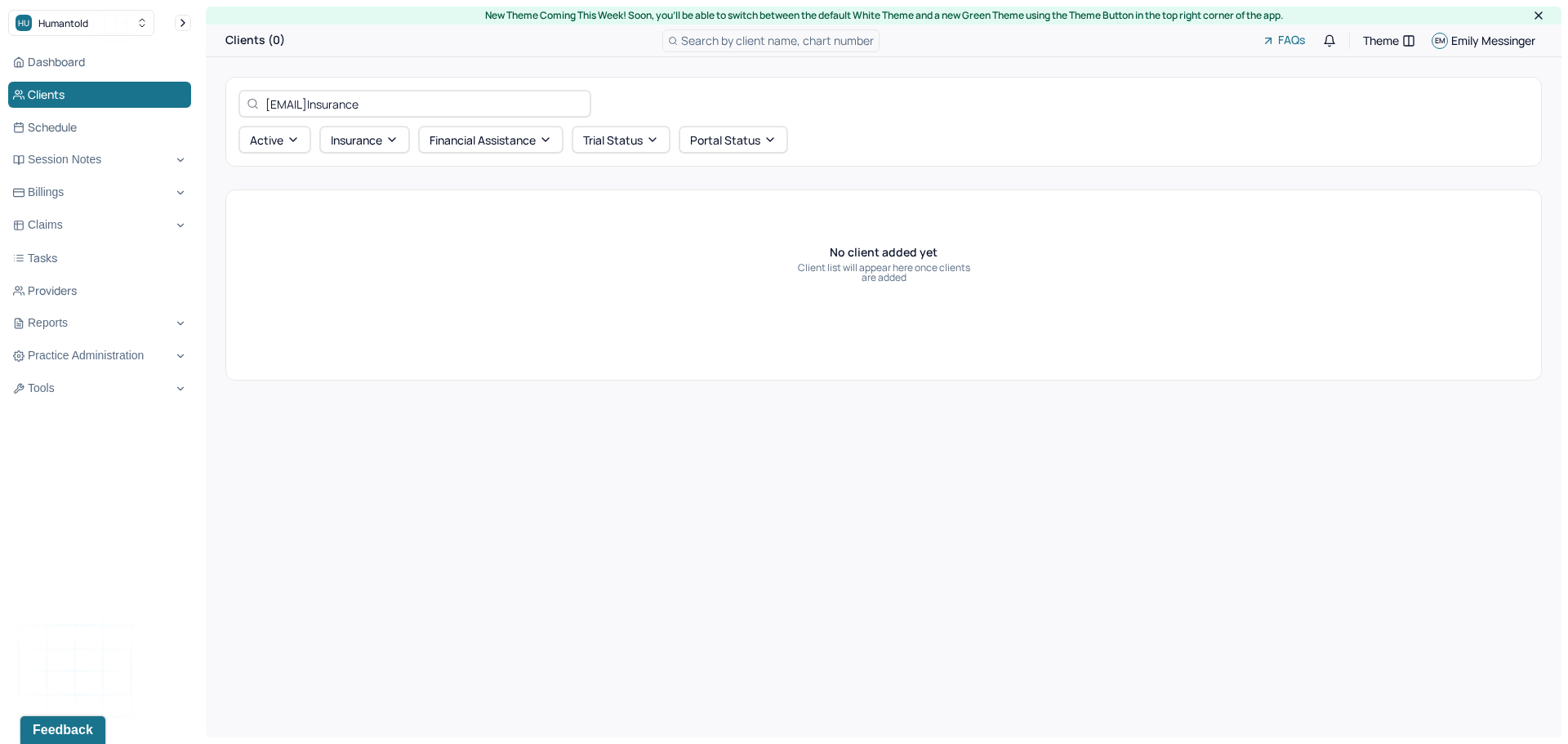 drag, startPoint x: 403, startPoint y: 103, endPoint x: 797, endPoint y: 72, distance: 395.21766 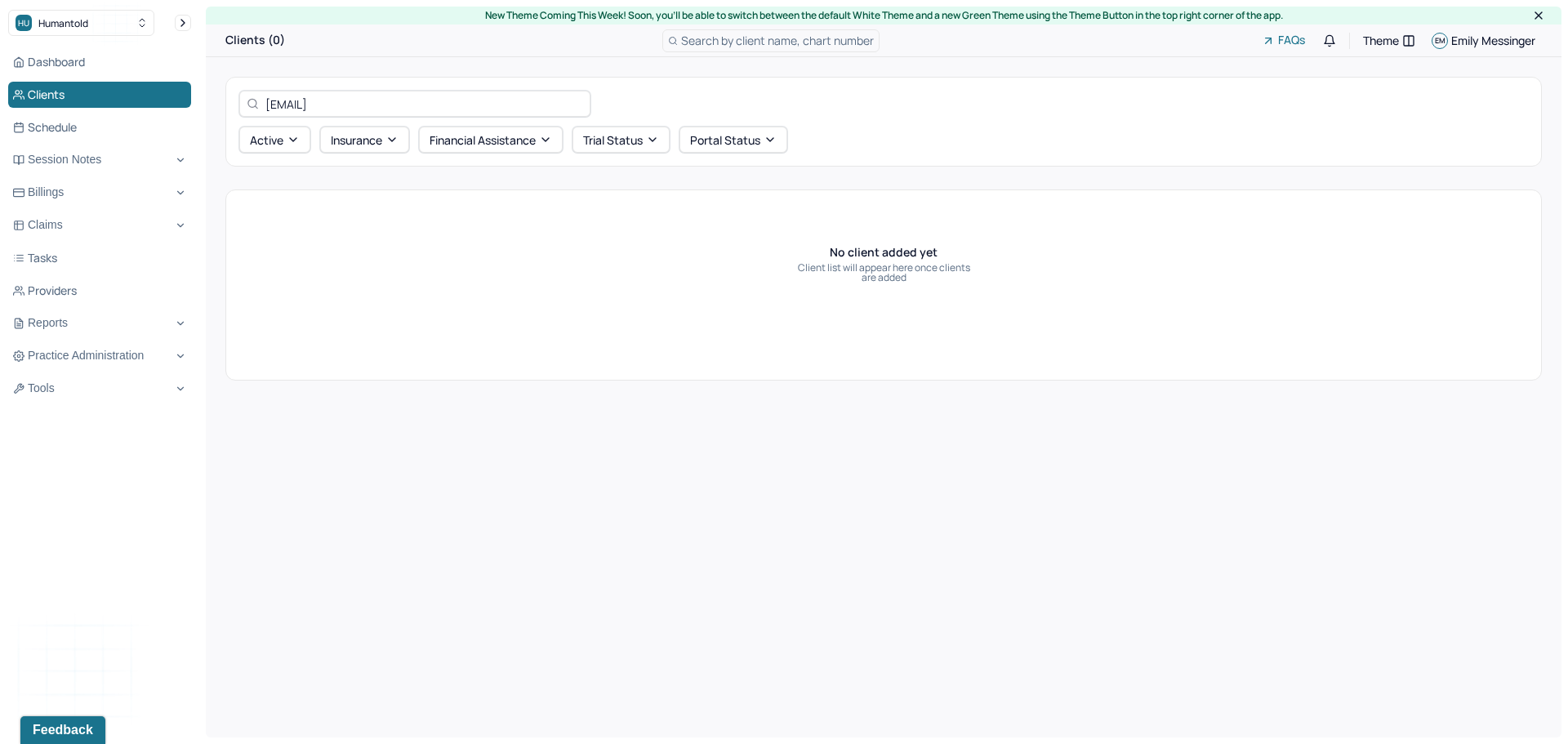 drag, startPoint x: 500, startPoint y: 101, endPoint x: 299, endPoint y: 107, distance: 201.08953 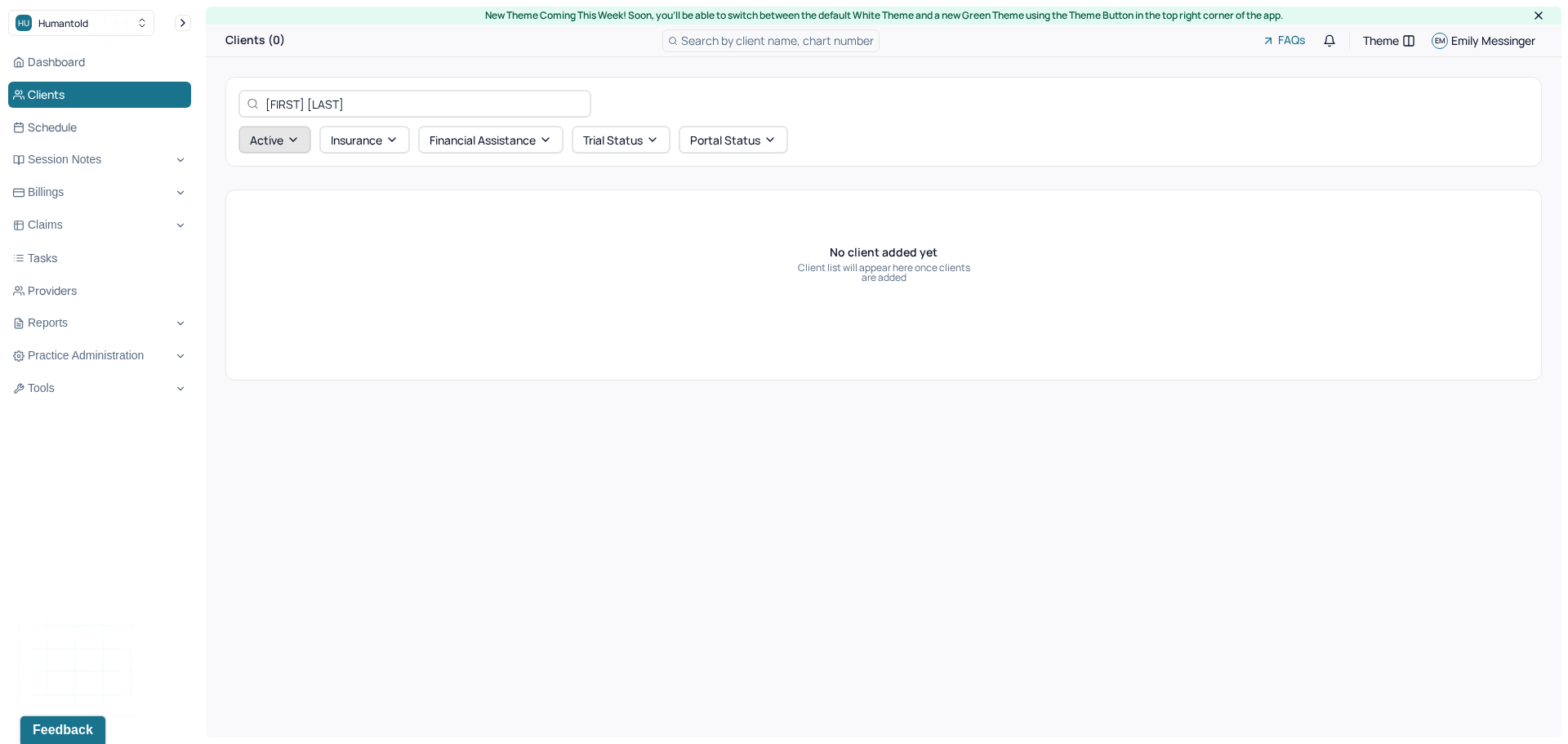 type on "kaelyn GARCIA" 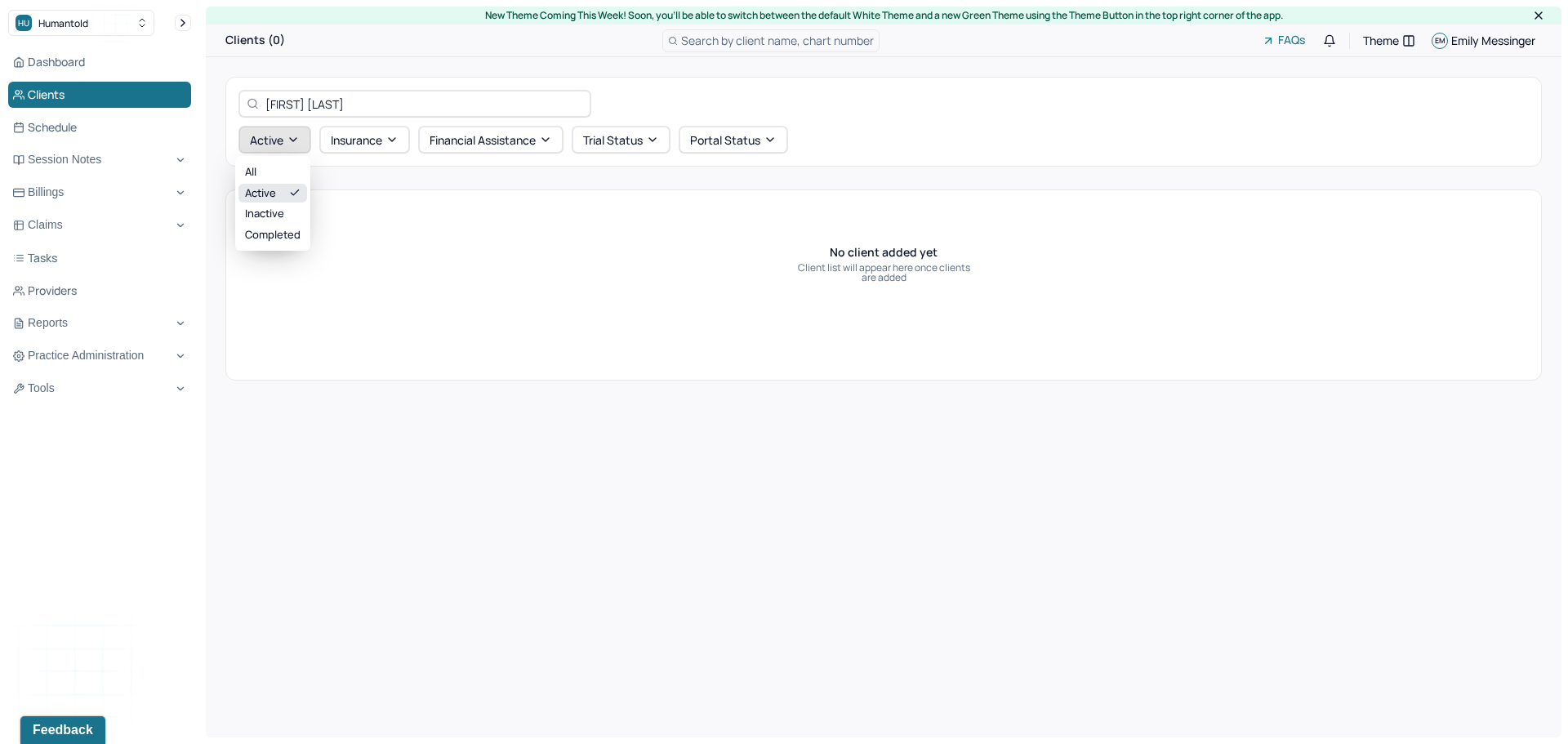 click 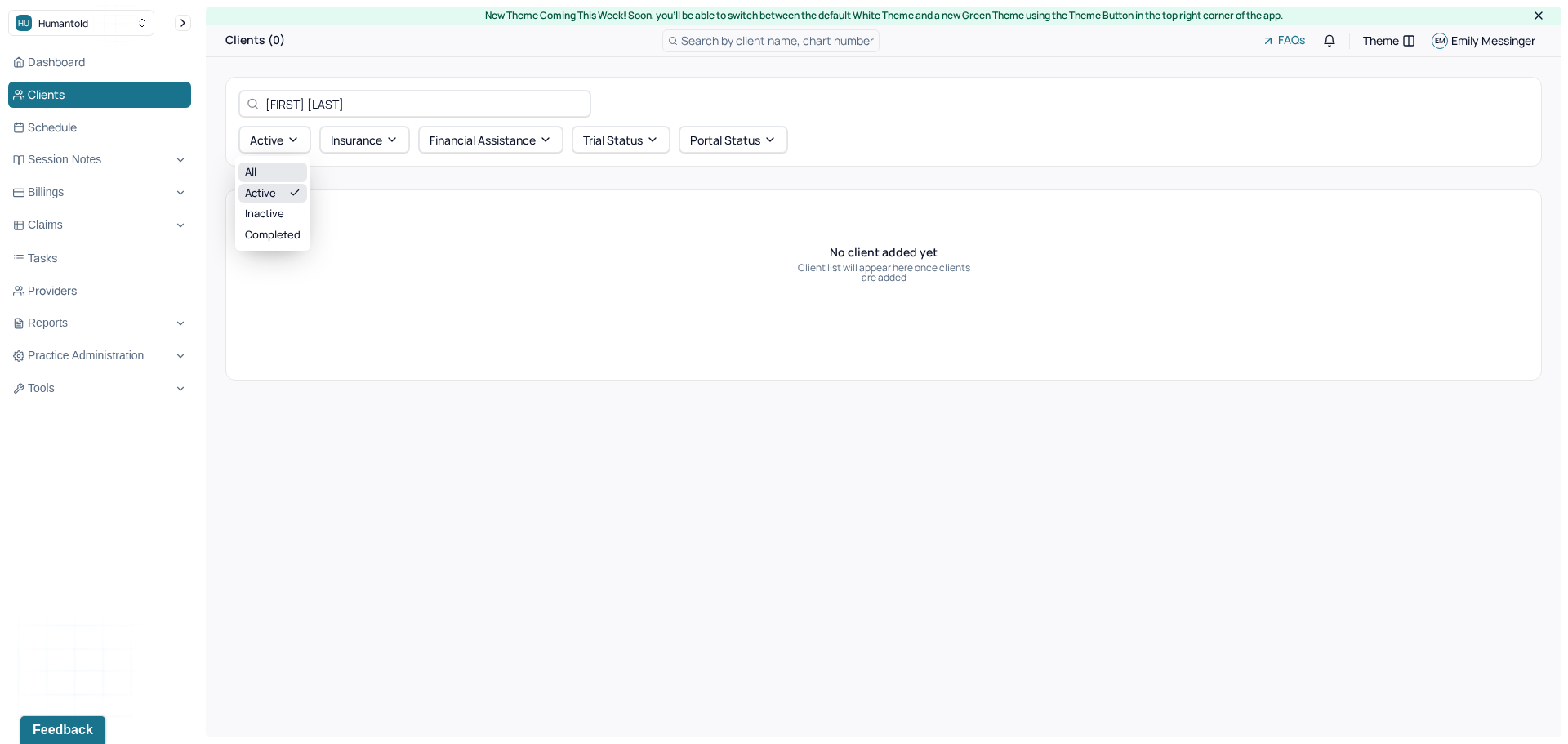 click on "All" at bounding box center (273, 172) 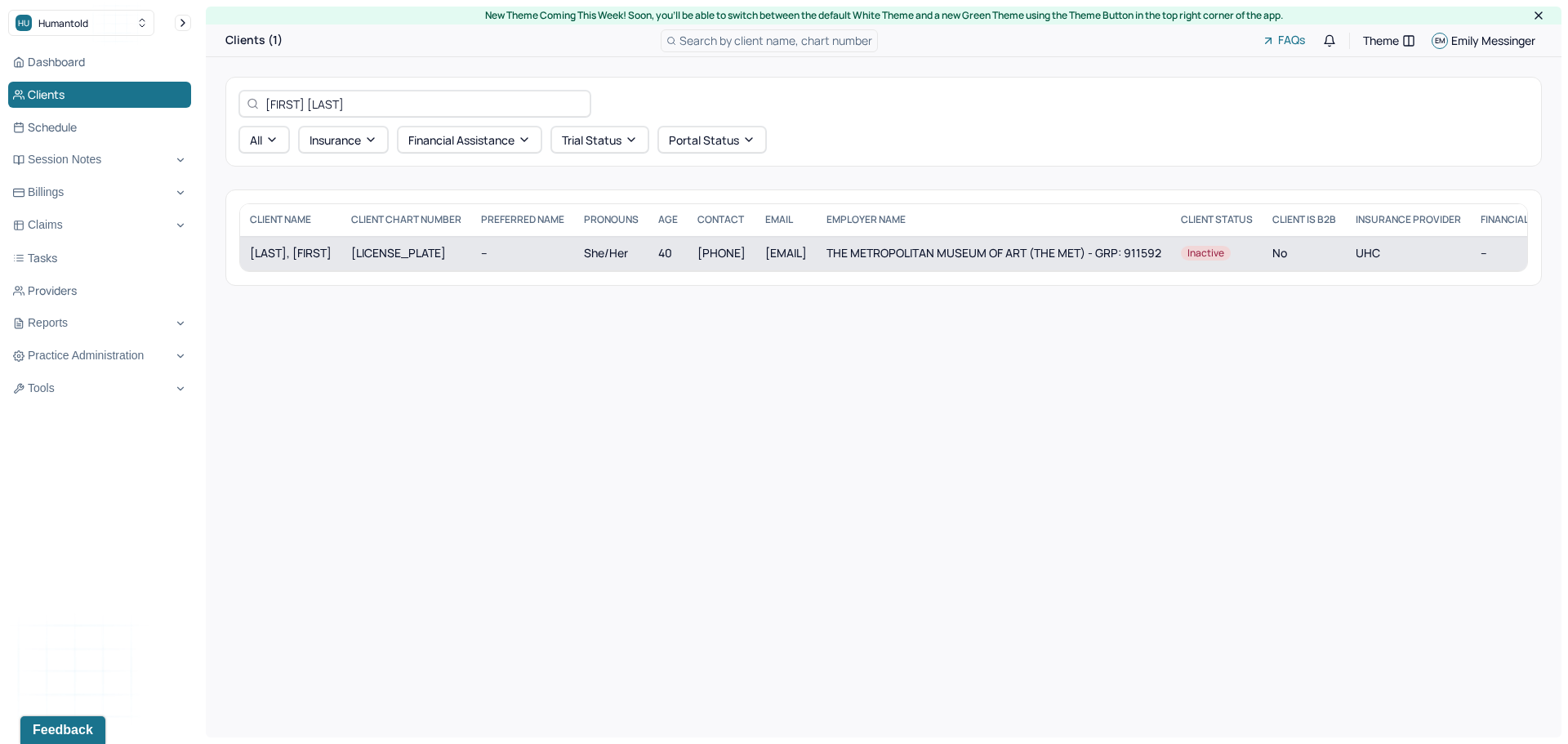 click on "GBHX192" at bounding box center [406, 253] 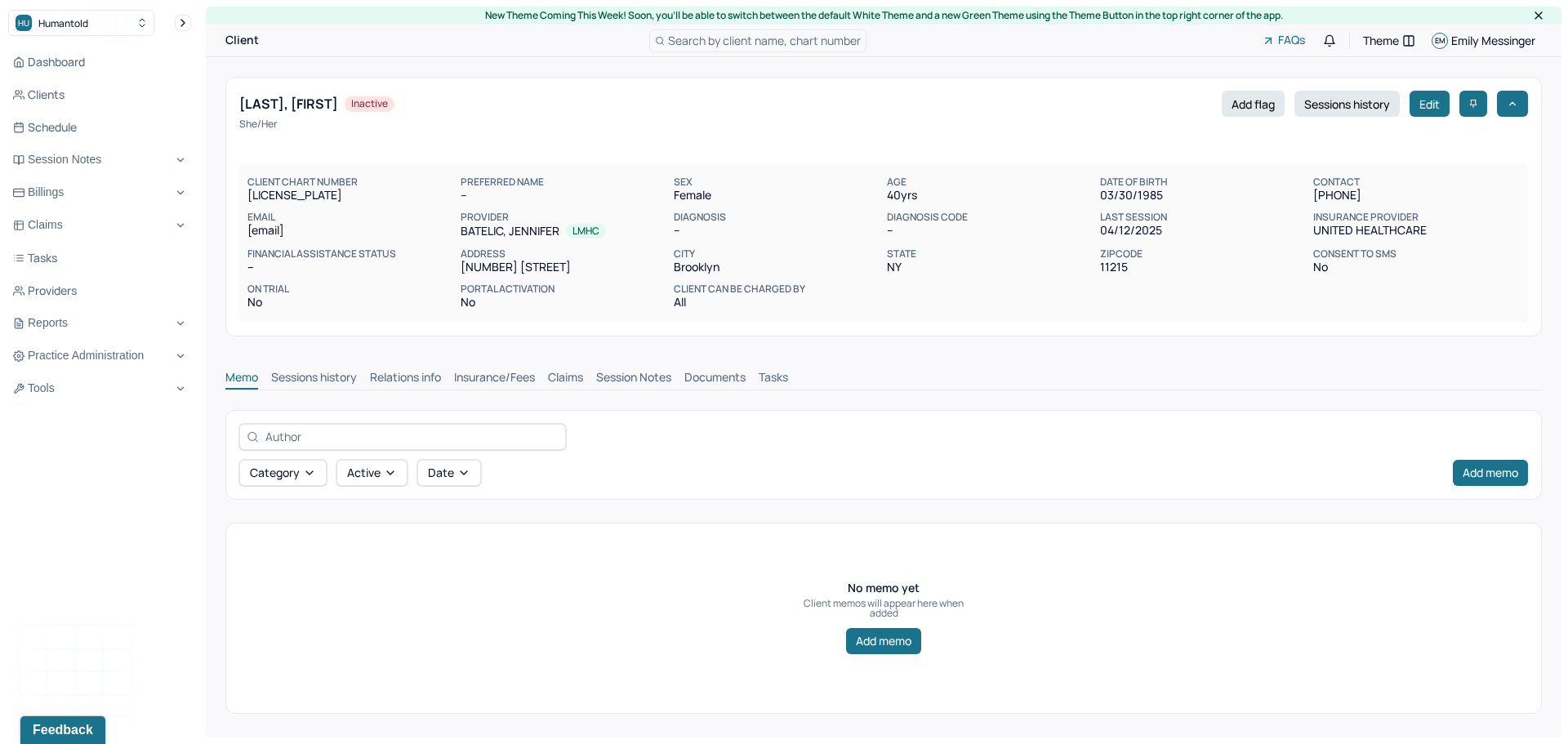 click on "Claims" at bounding box center [565, 379] 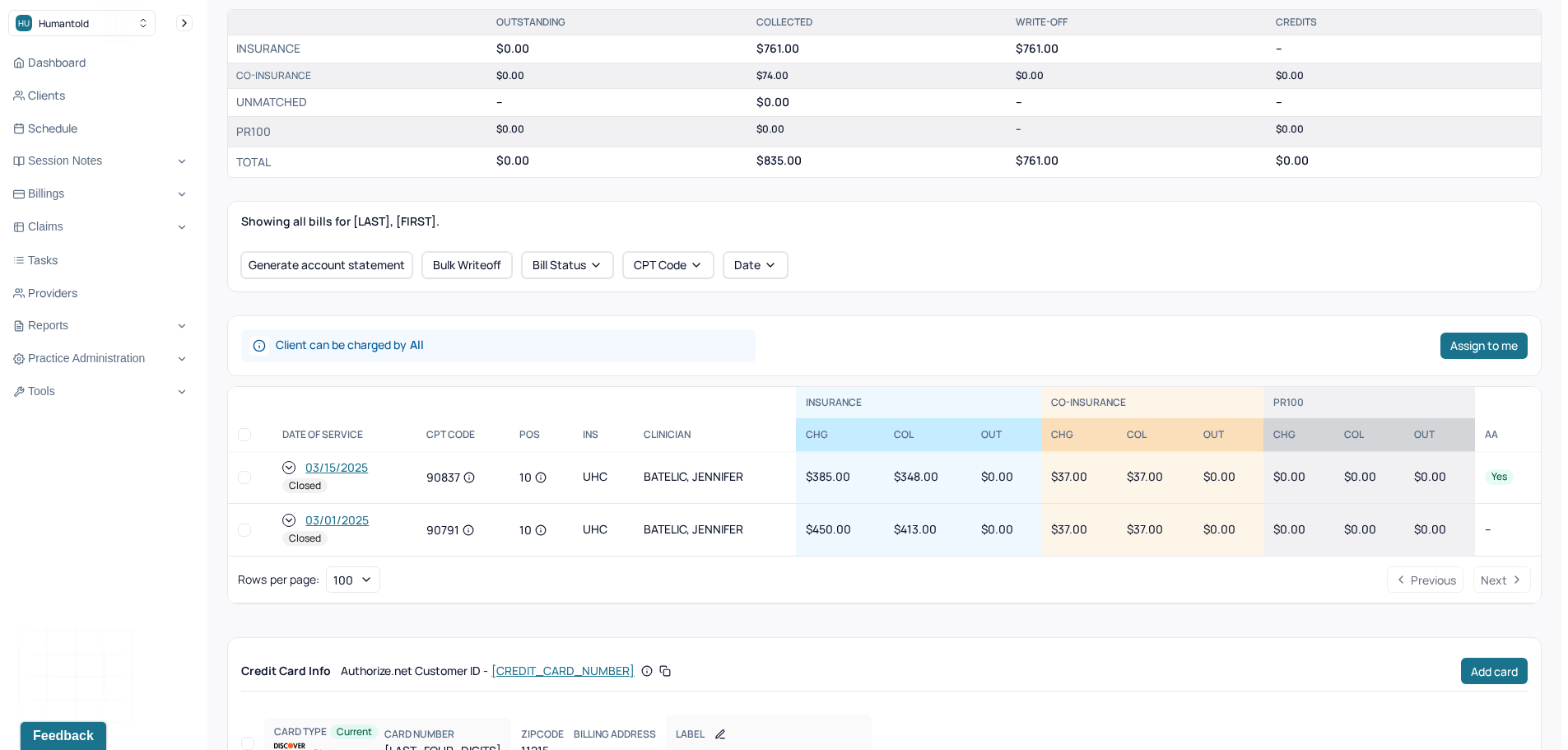 scroll, scrollTop: 412, scrollLeft: 0, axis: vertical 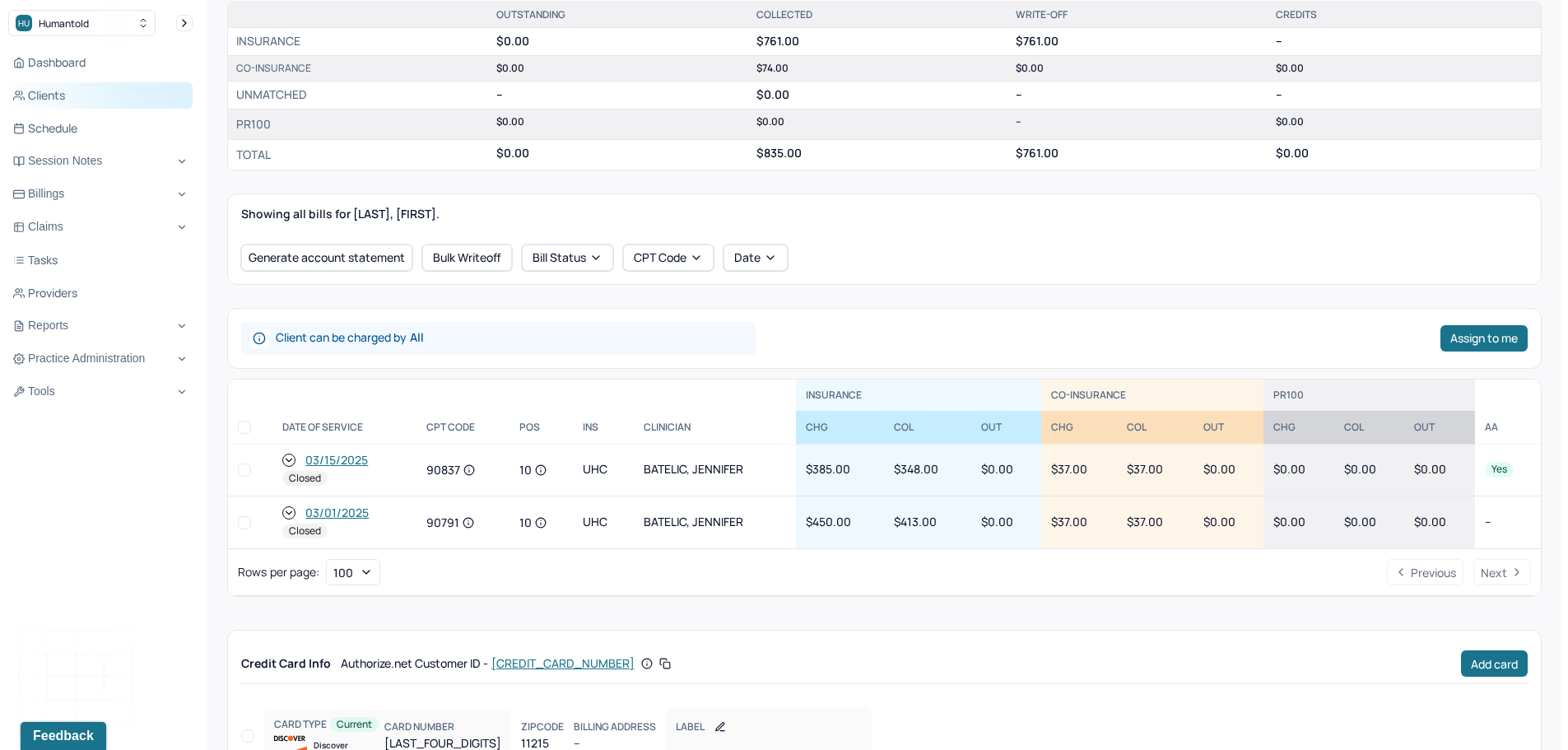 click on "Clients" at bounding box center [100, 95] 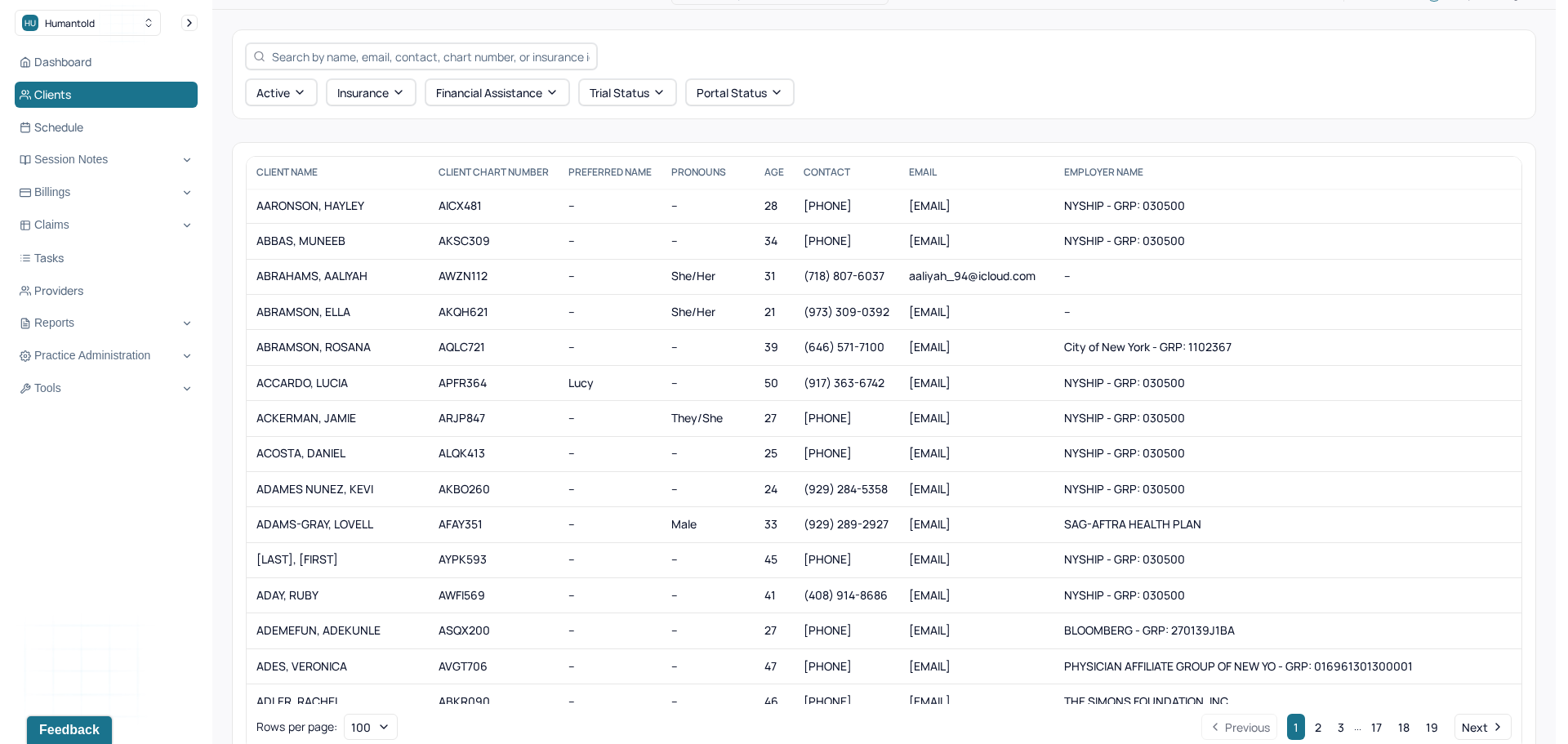 scroll, scrollTop: 0, scrollLeft: 0, axis: both 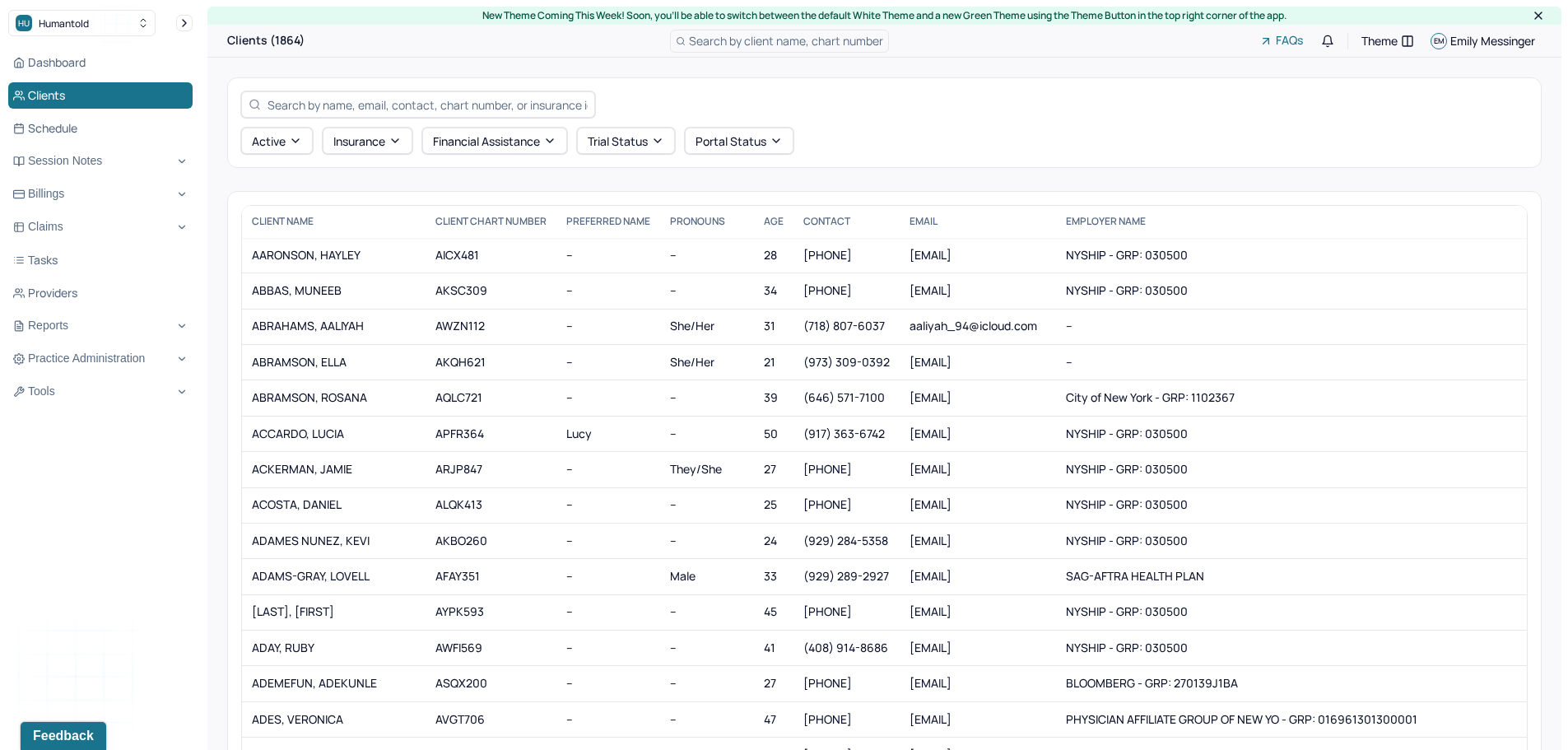 click at bounding box center [427, 105] 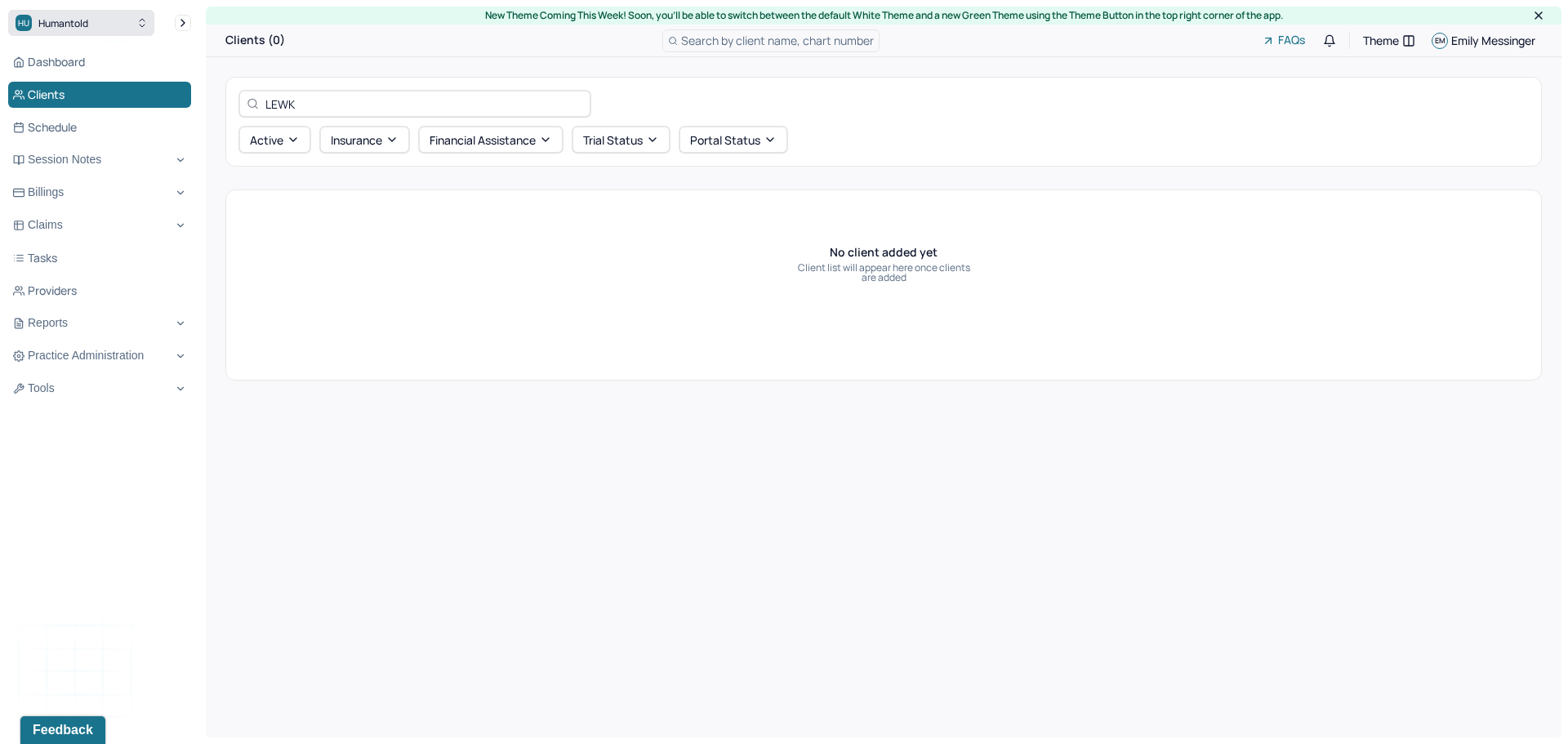 type on "LEWK" 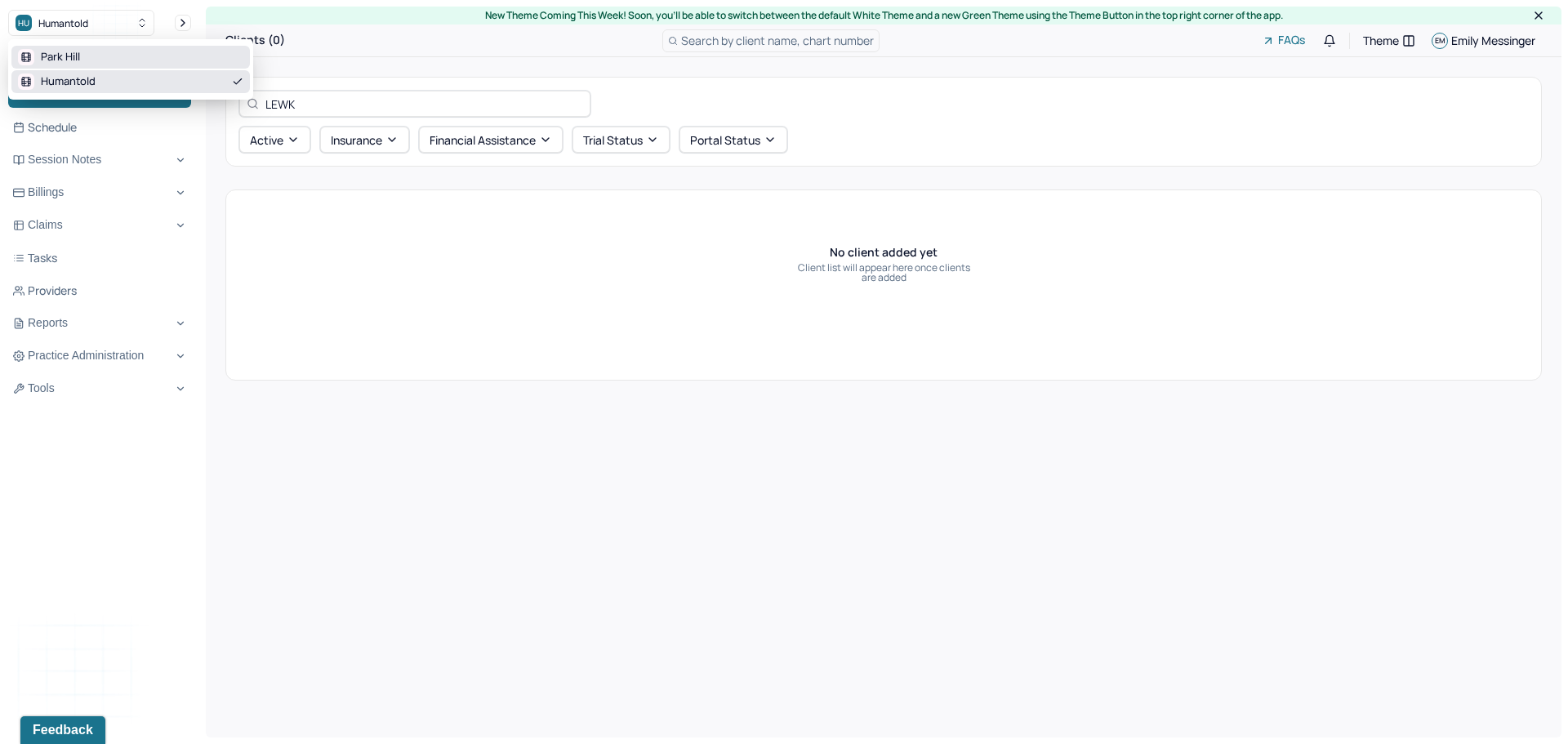 click on "Park Hill" at bounding box center (131, 57) 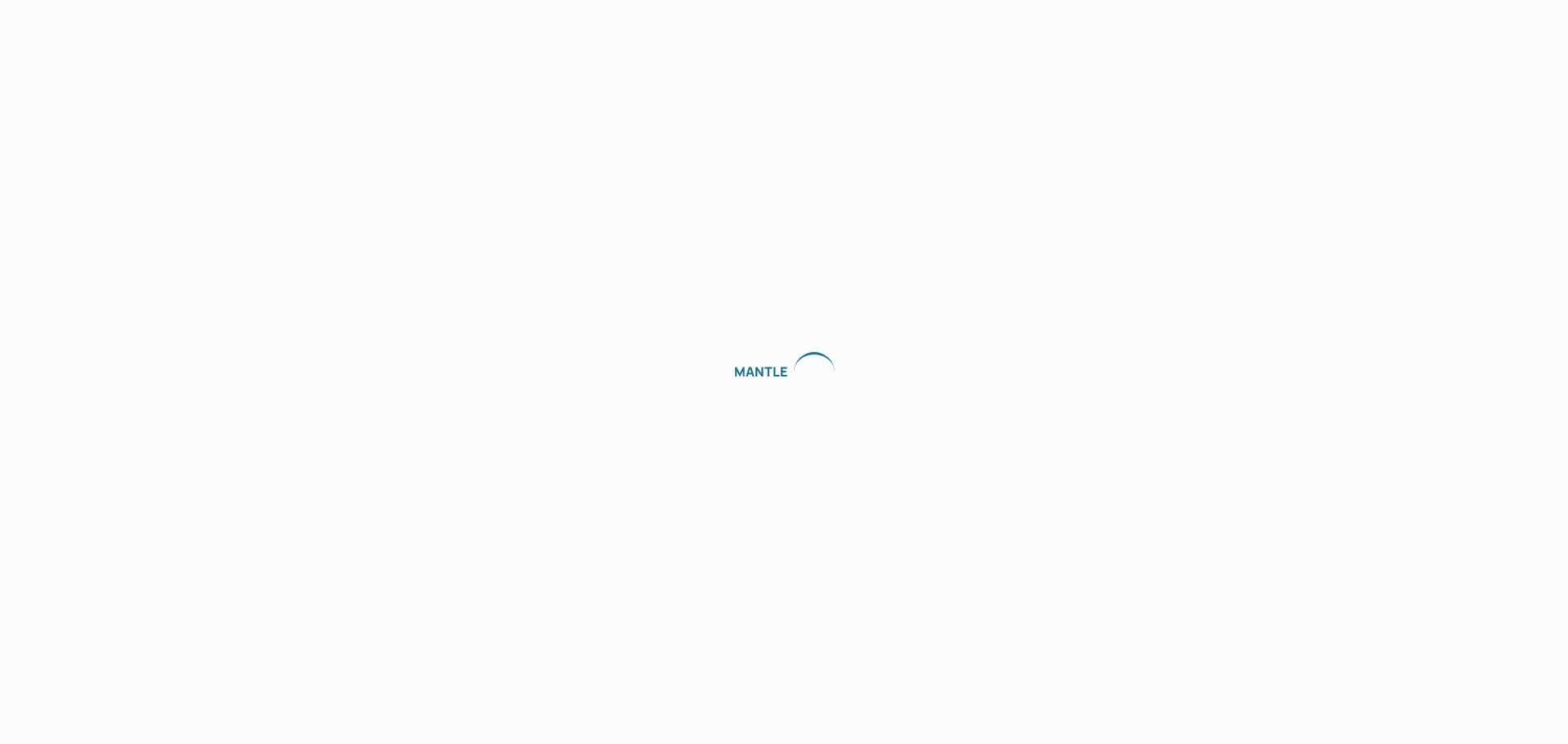 scroll, scrollTop: 0, scrollLeft: 0, axis: both 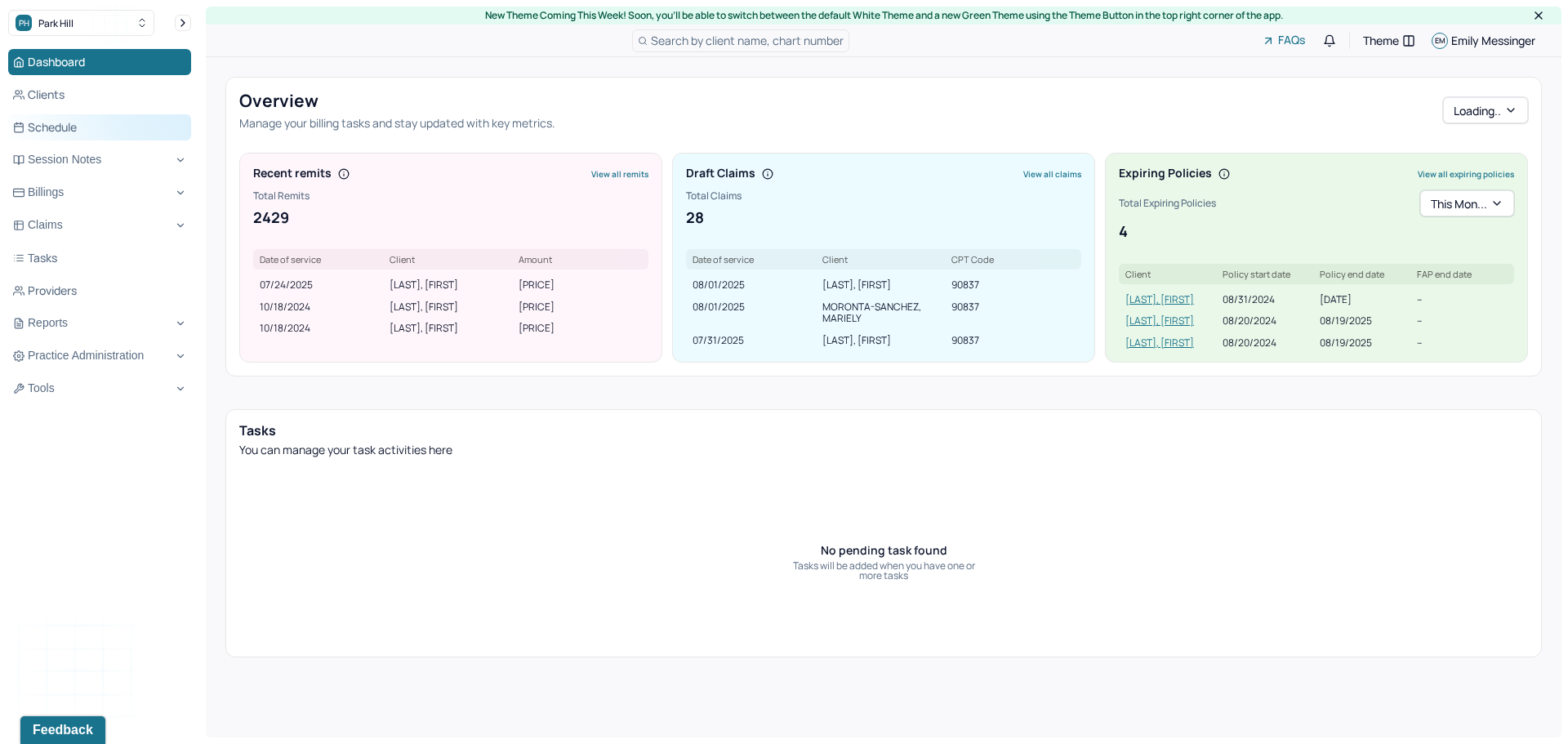 click on "Schedule" at bounding box center (100, 127) 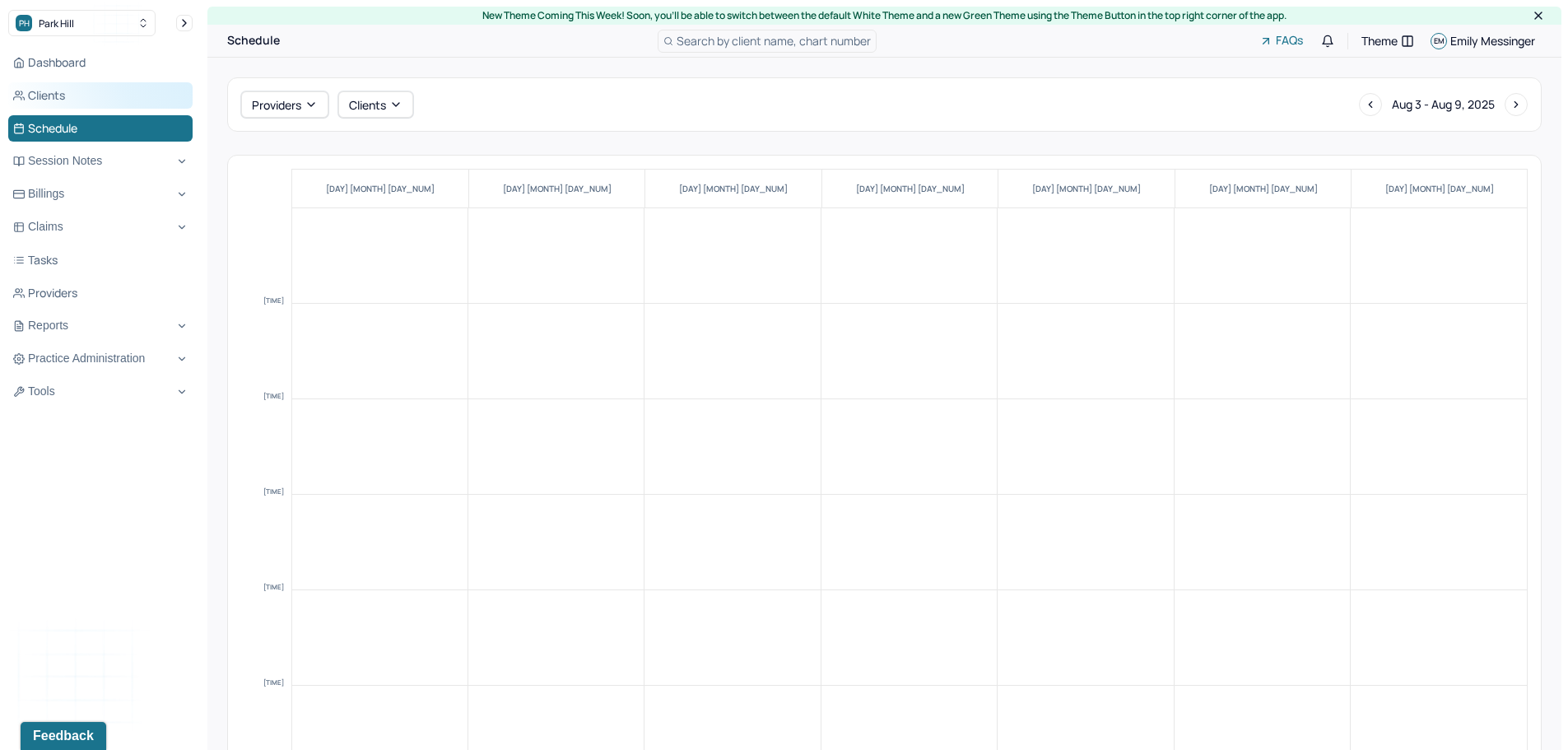 click on "Clients" at bounding box center [100, 95] 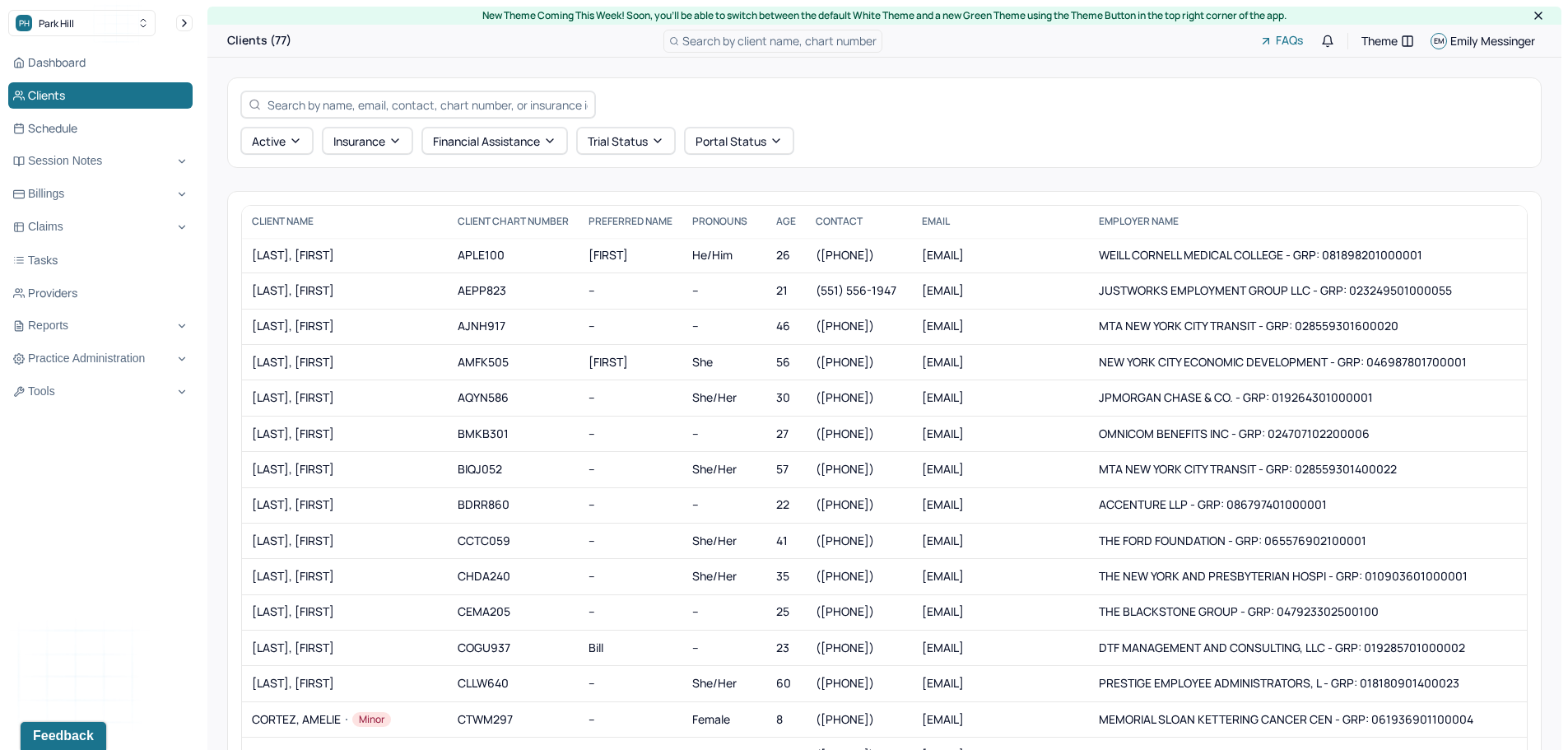 click at bounding box center [427, 105] 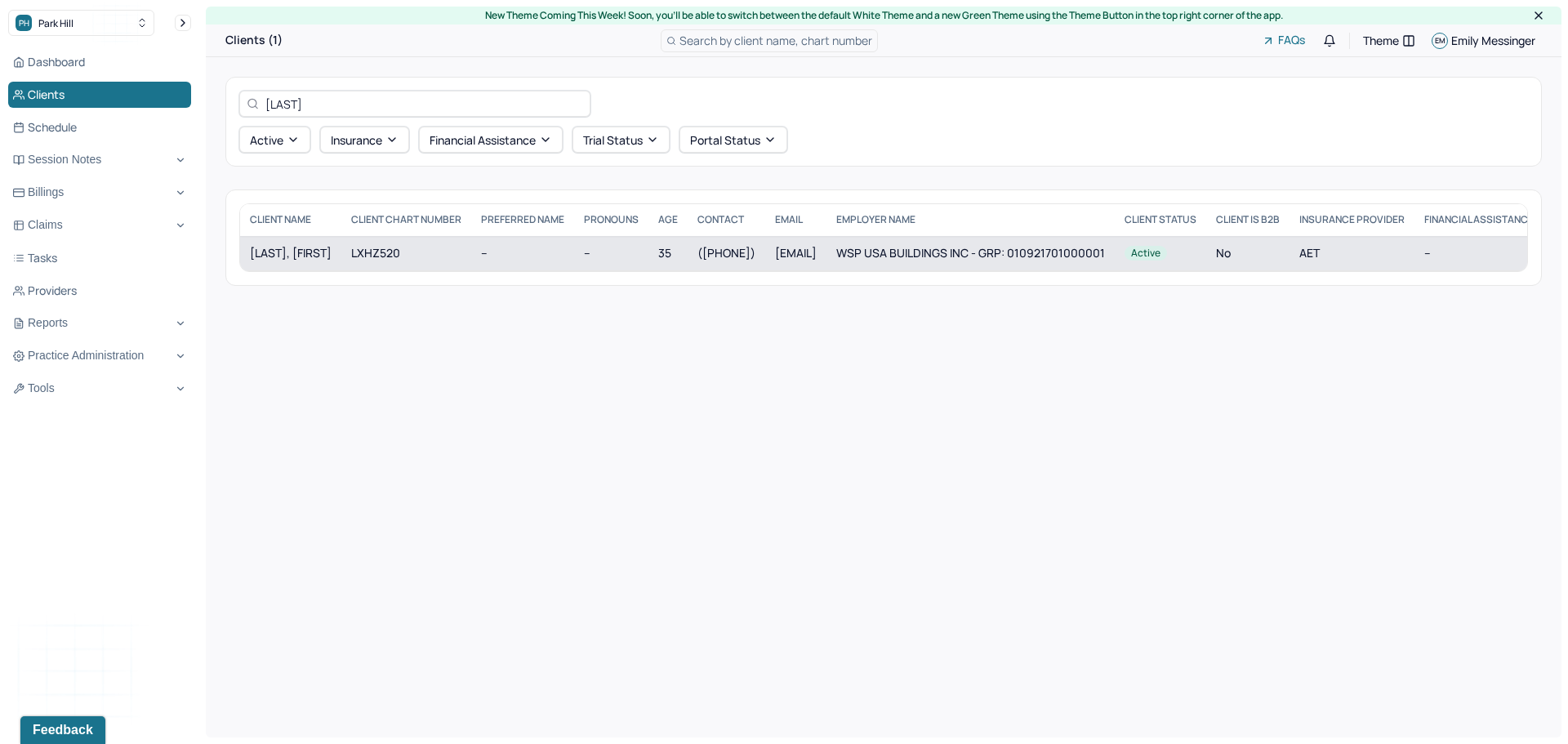 type on "LEWK" 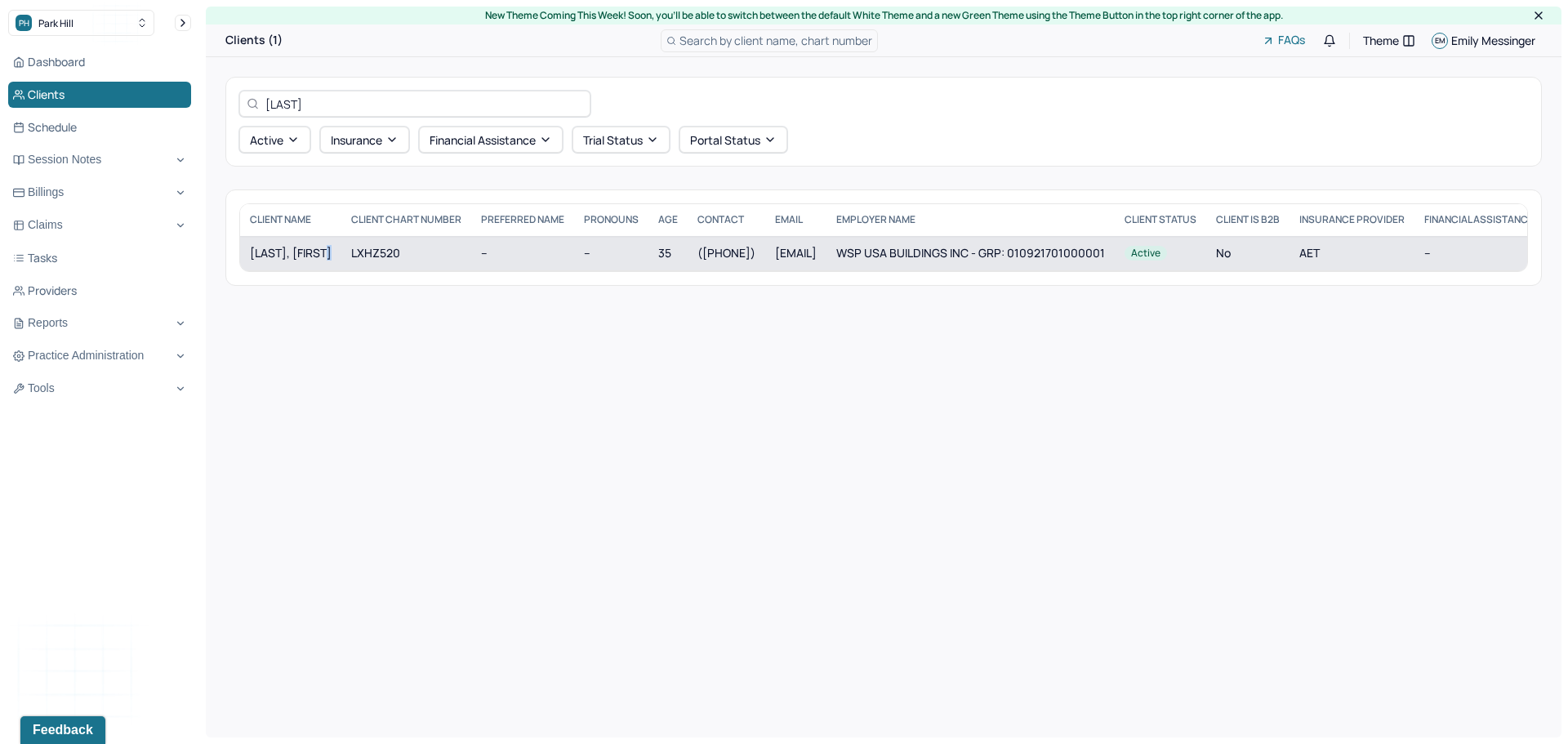 drag, startPoint x: 348, startPoint y: 245, endPoint x: 350, endPoint y: 255, distance: 10.198039 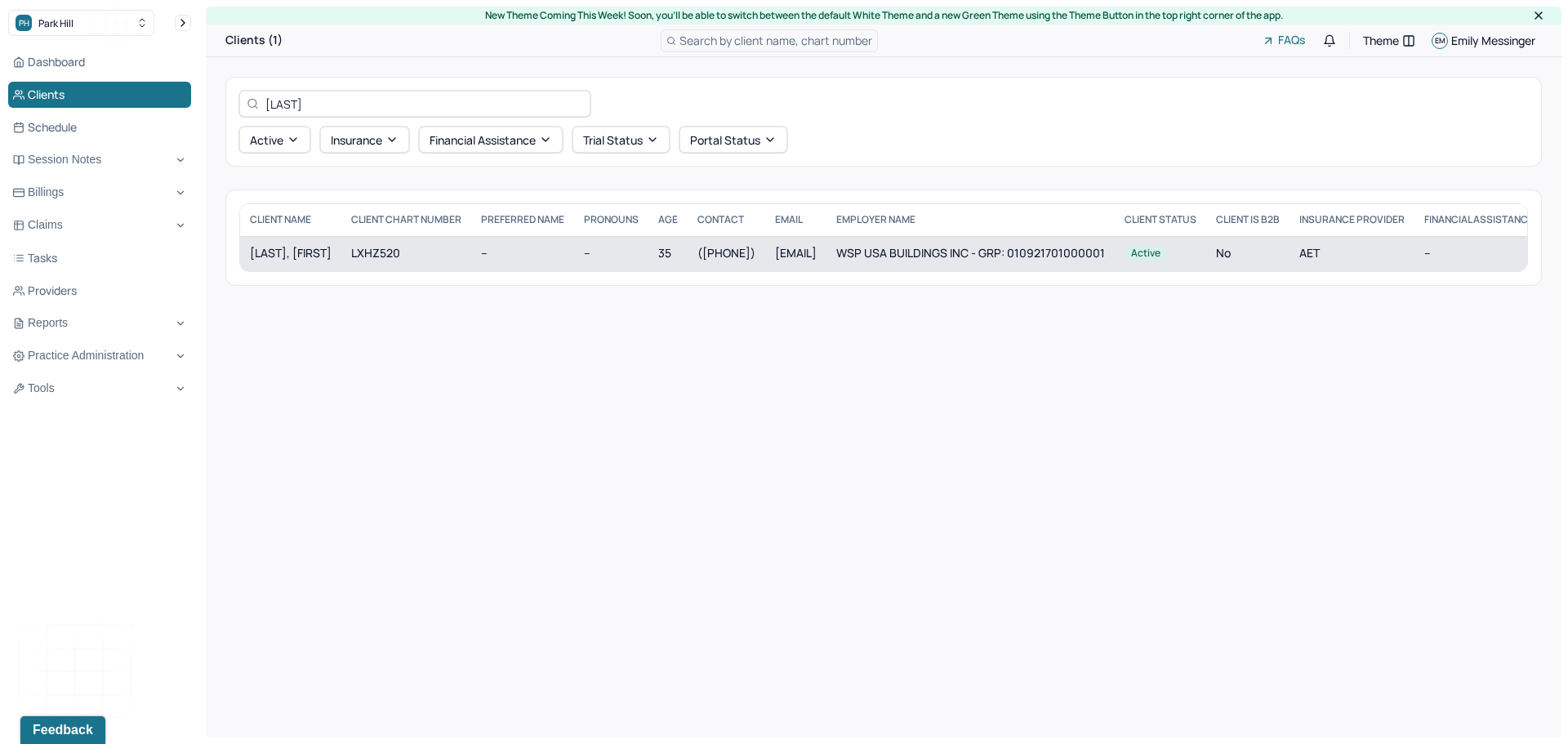 click on "LXHZ520" at bounding box center [406, 253] 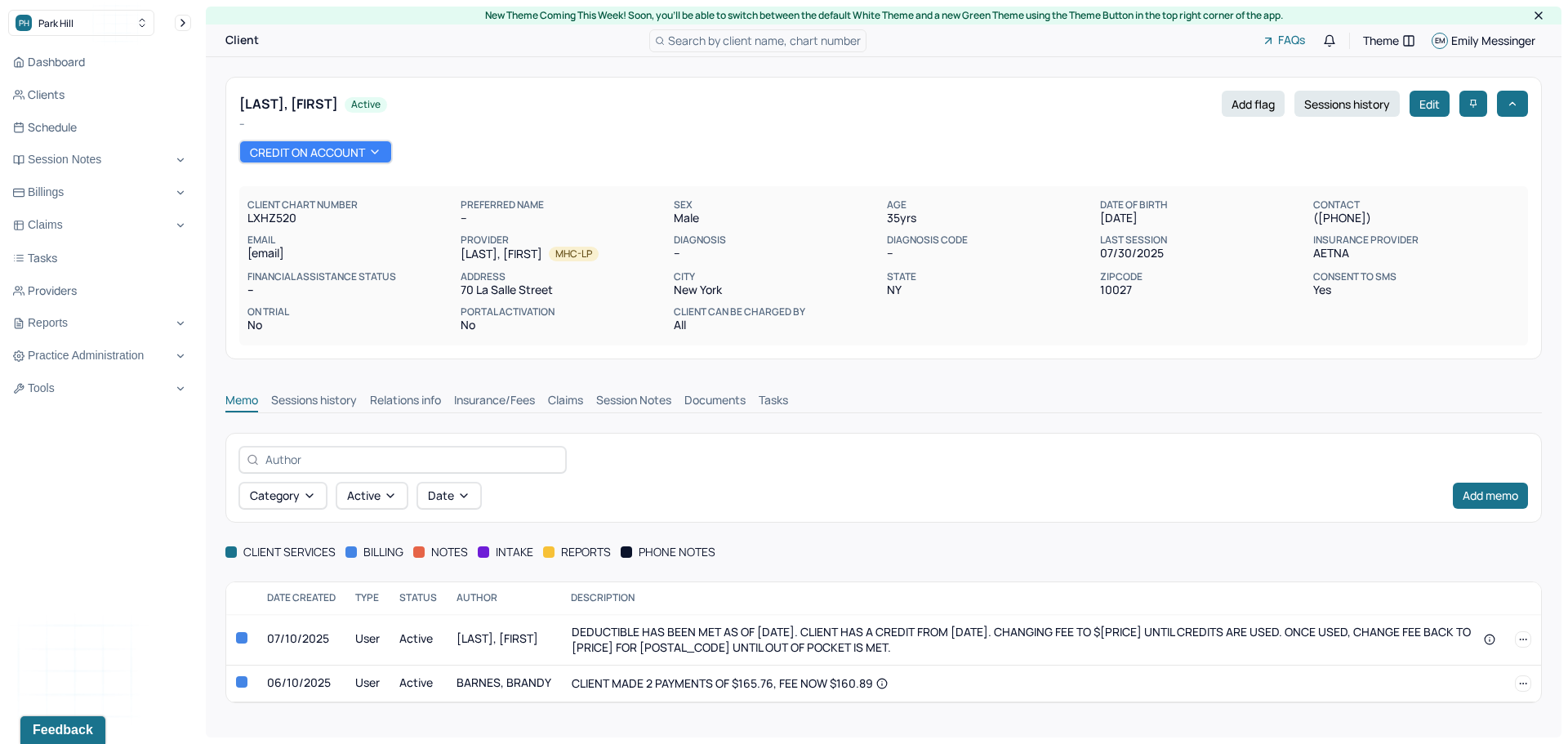click on "Claims" at bounding box center (565, 402) 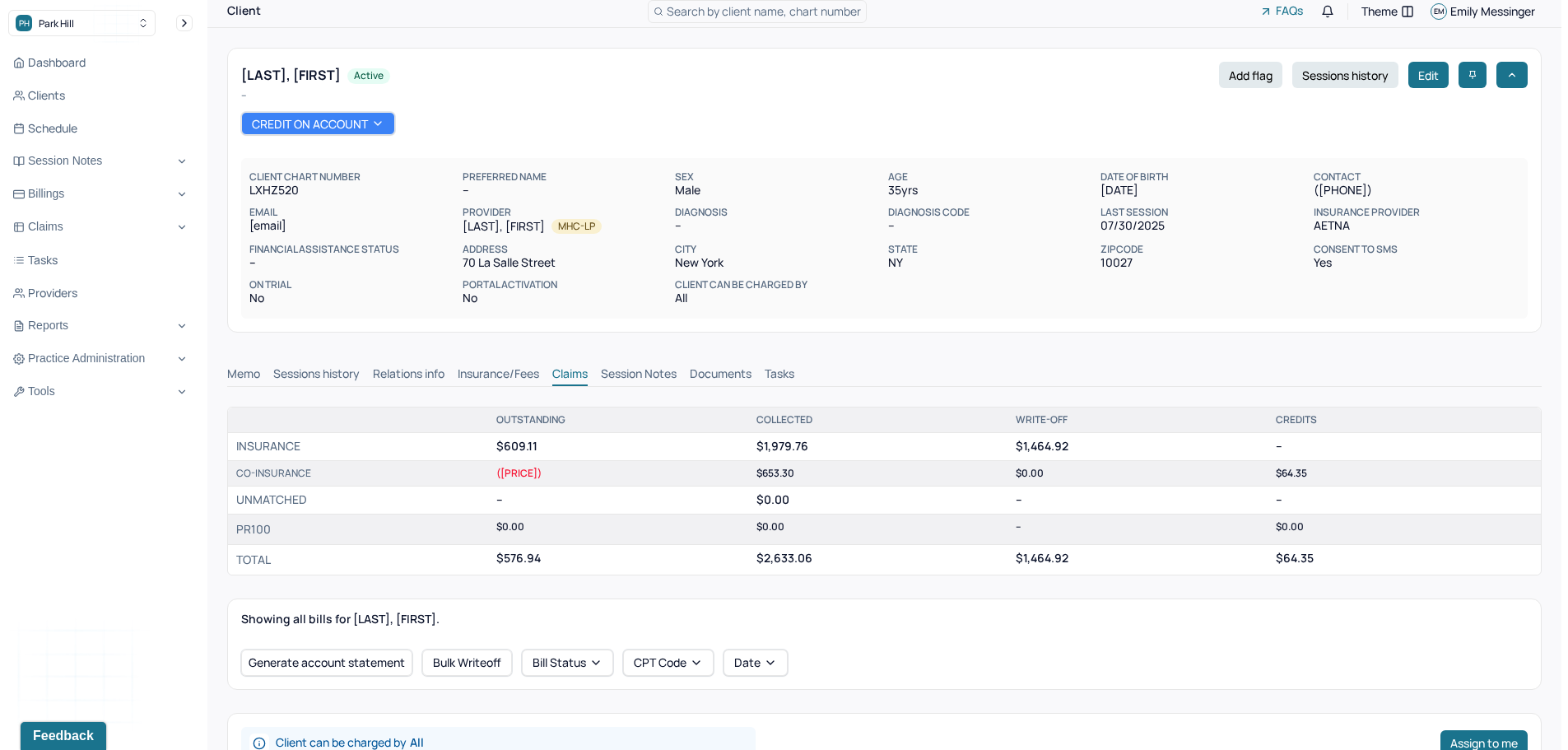 scroll, scrollTop: 82, scrollLeft: 0, axis: vertical 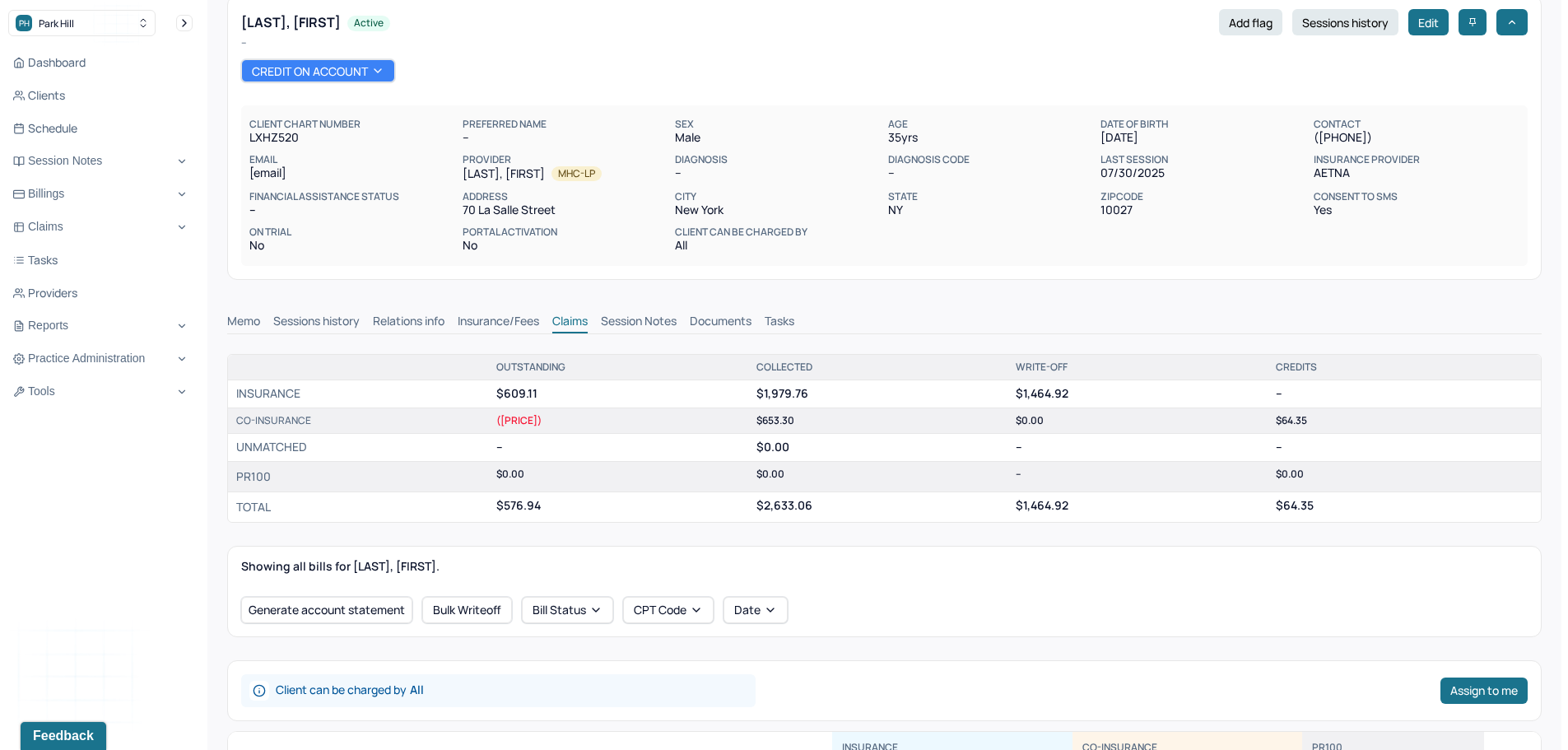 click on "Session Notes" at bounding box center (639, 323) 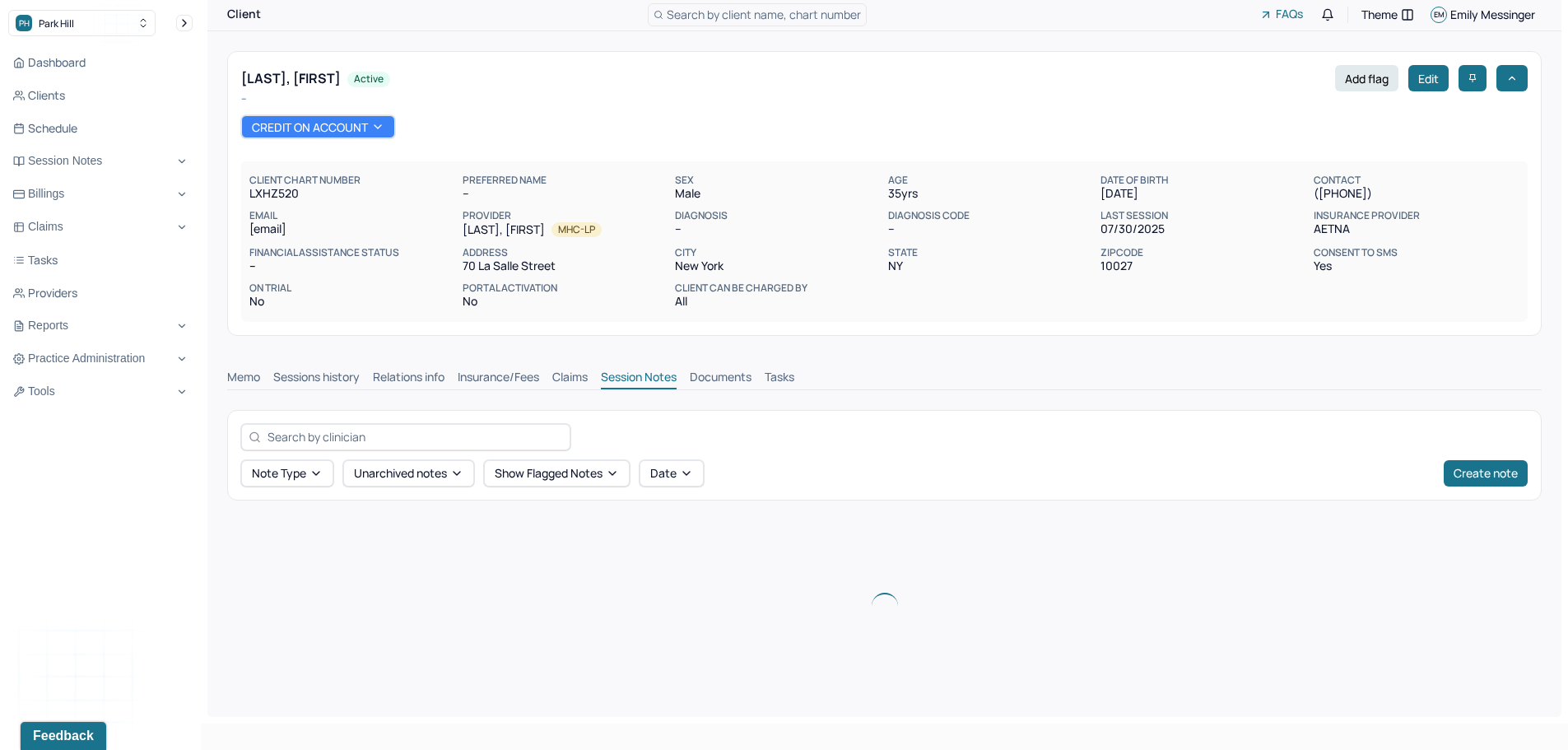 scroll, scrollTop: 82, scrollLeft: 0, axis: vertical 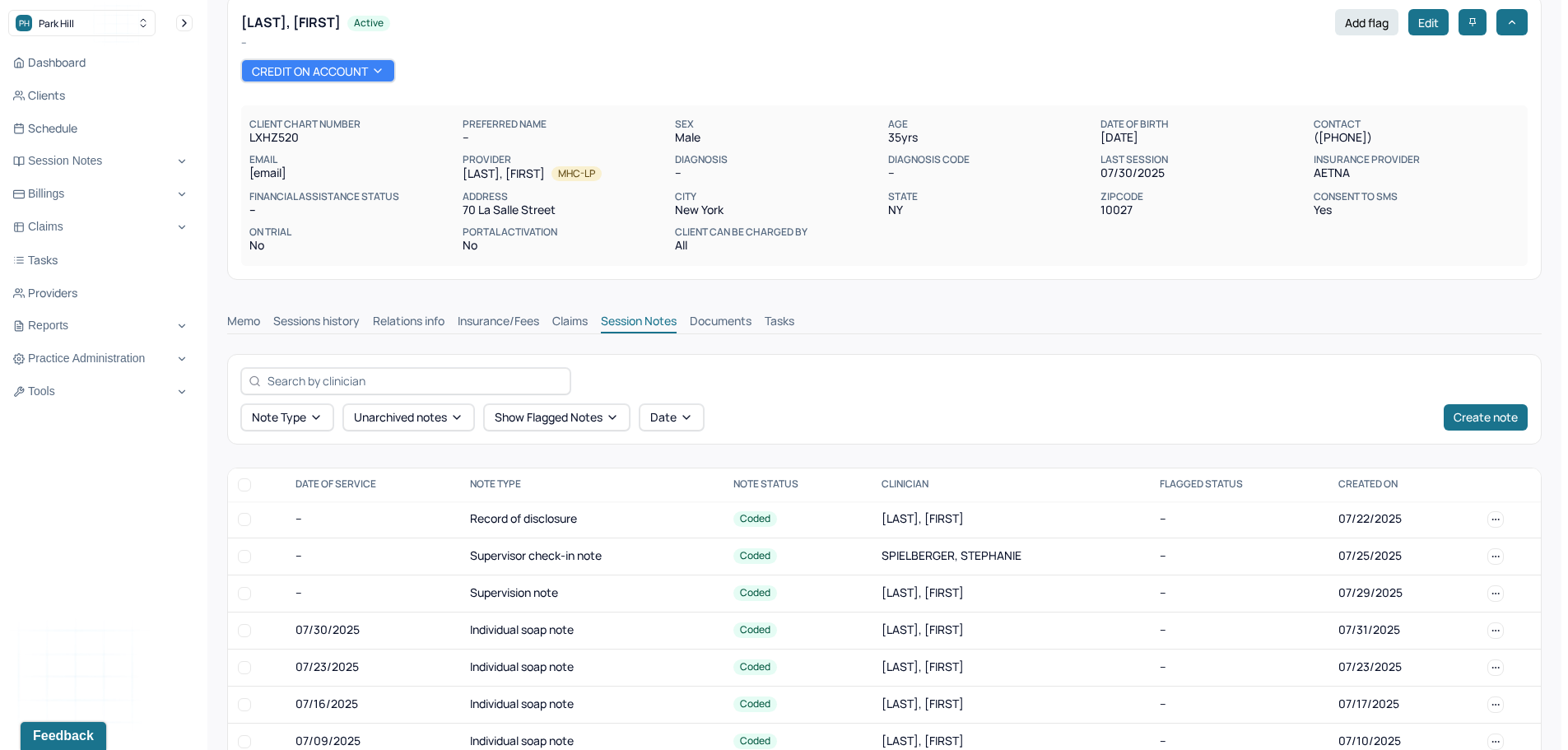 click on "Claims" at bounding box center (570, 323) 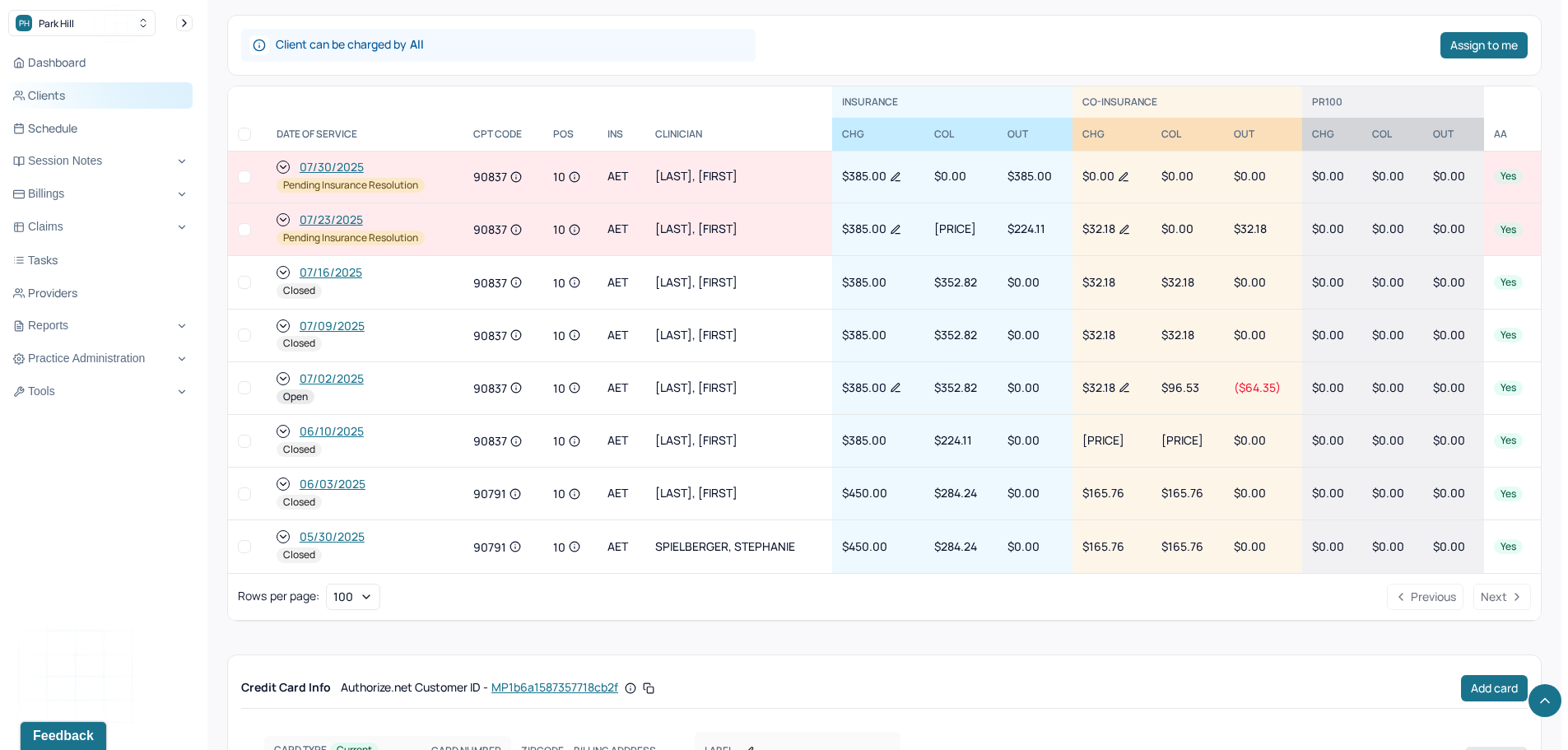 scroll, scrollTop: 576, scrollLeft: 0, axis: vertical 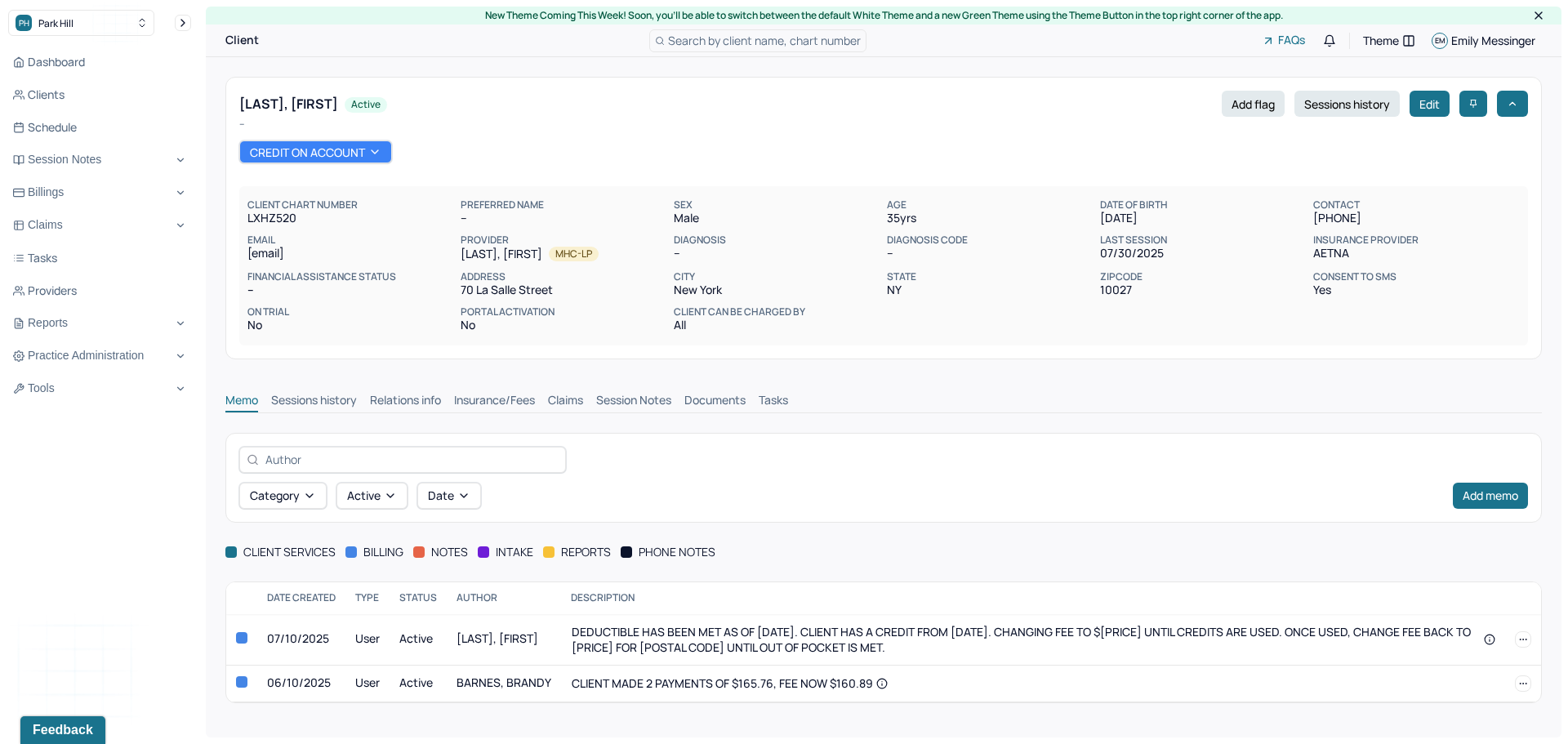 click on "Claims" at bounding box center (565, 402) 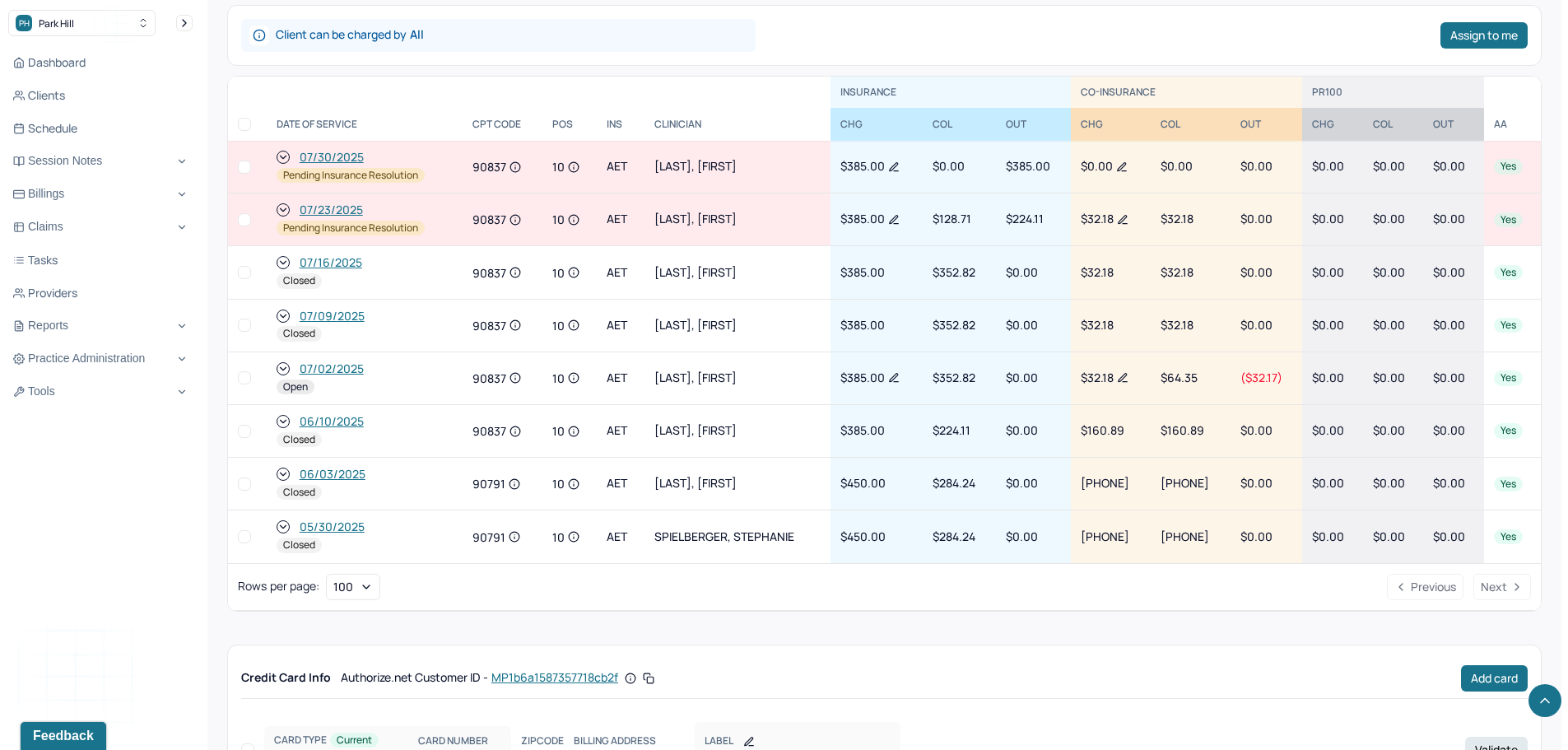 scroll, scrollTop: 741, scrollLeft: 0, axis: vertical 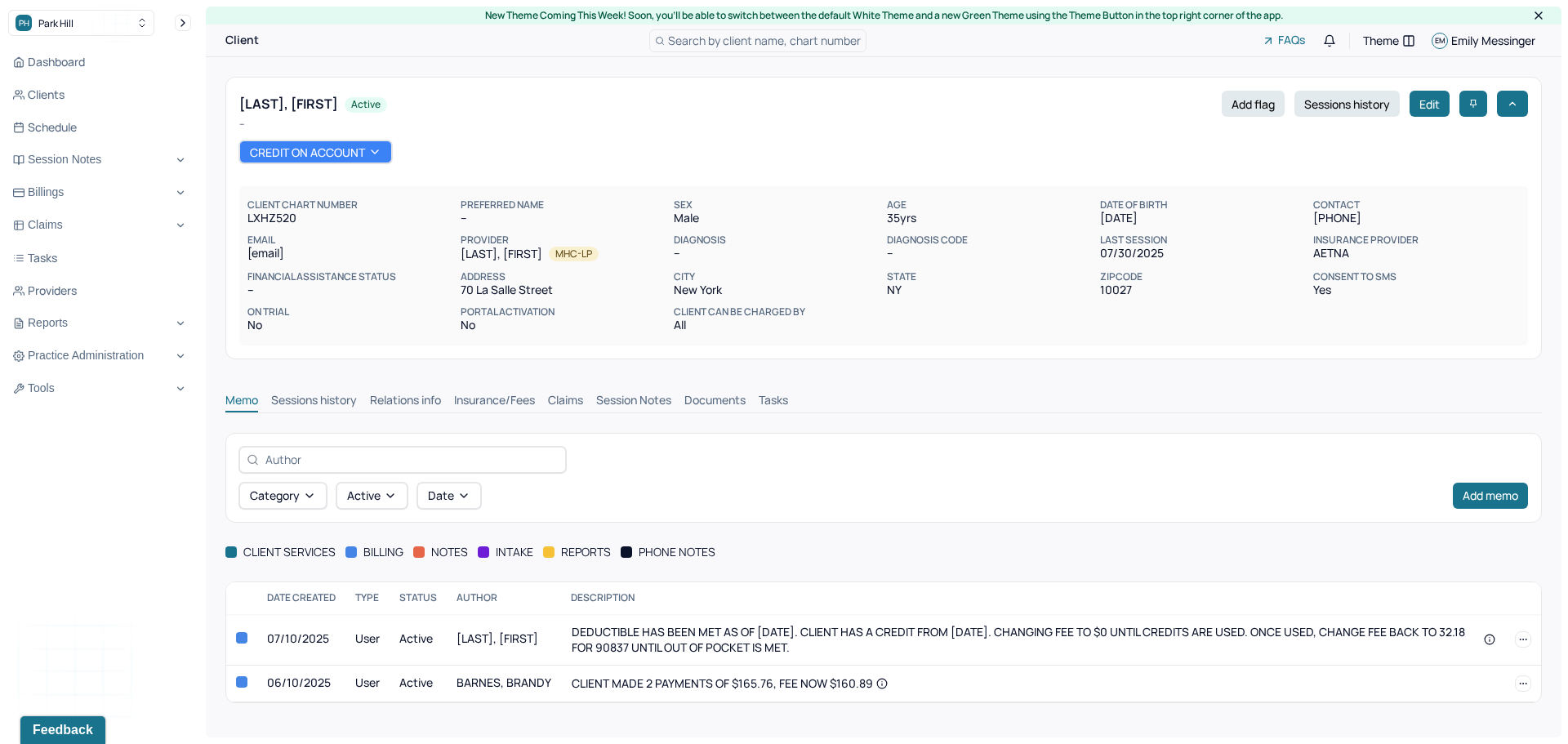 click on "Claims" at bounding box center (565, 402) 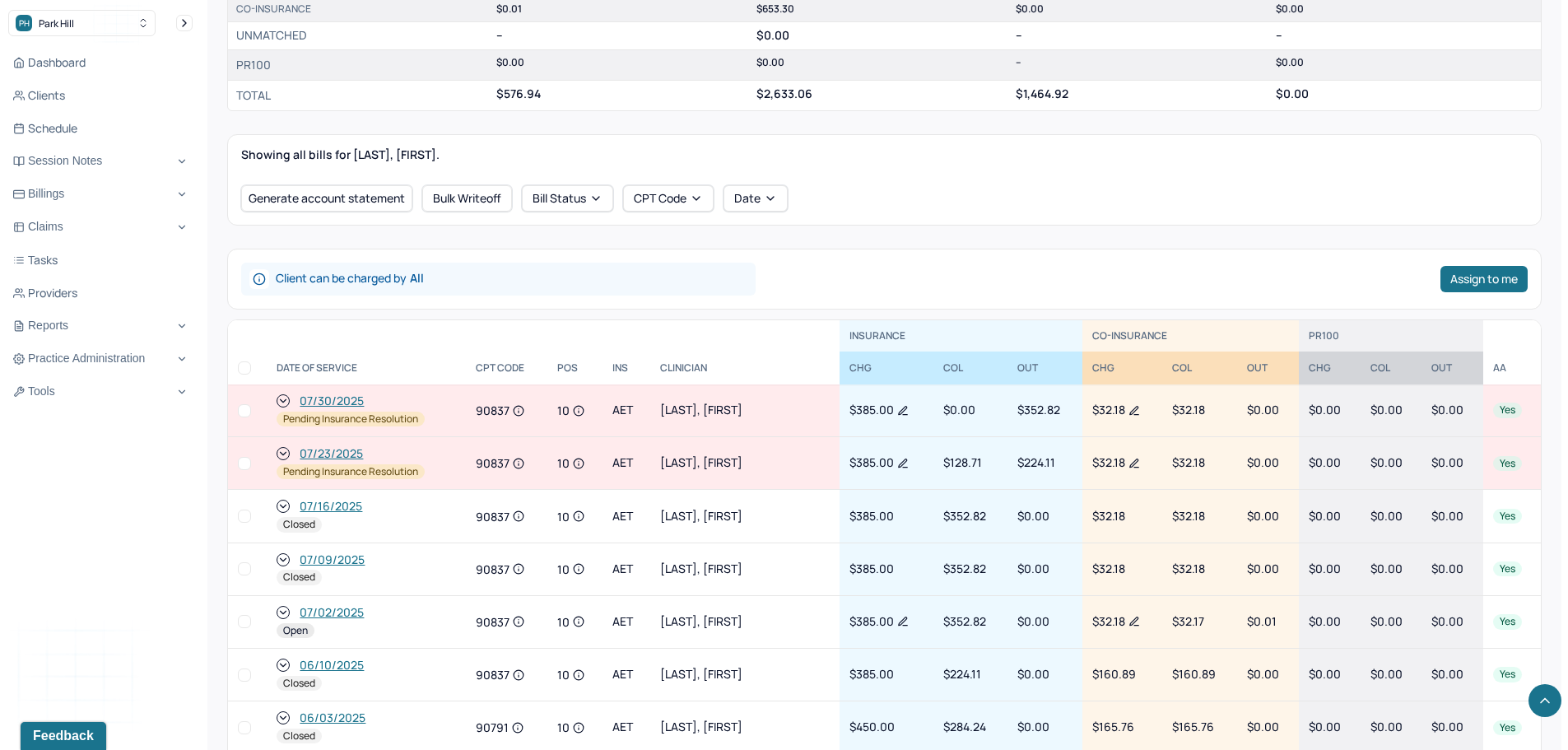 scroll, scrollTop: 498, scrollLeft: 0, axis: vertical 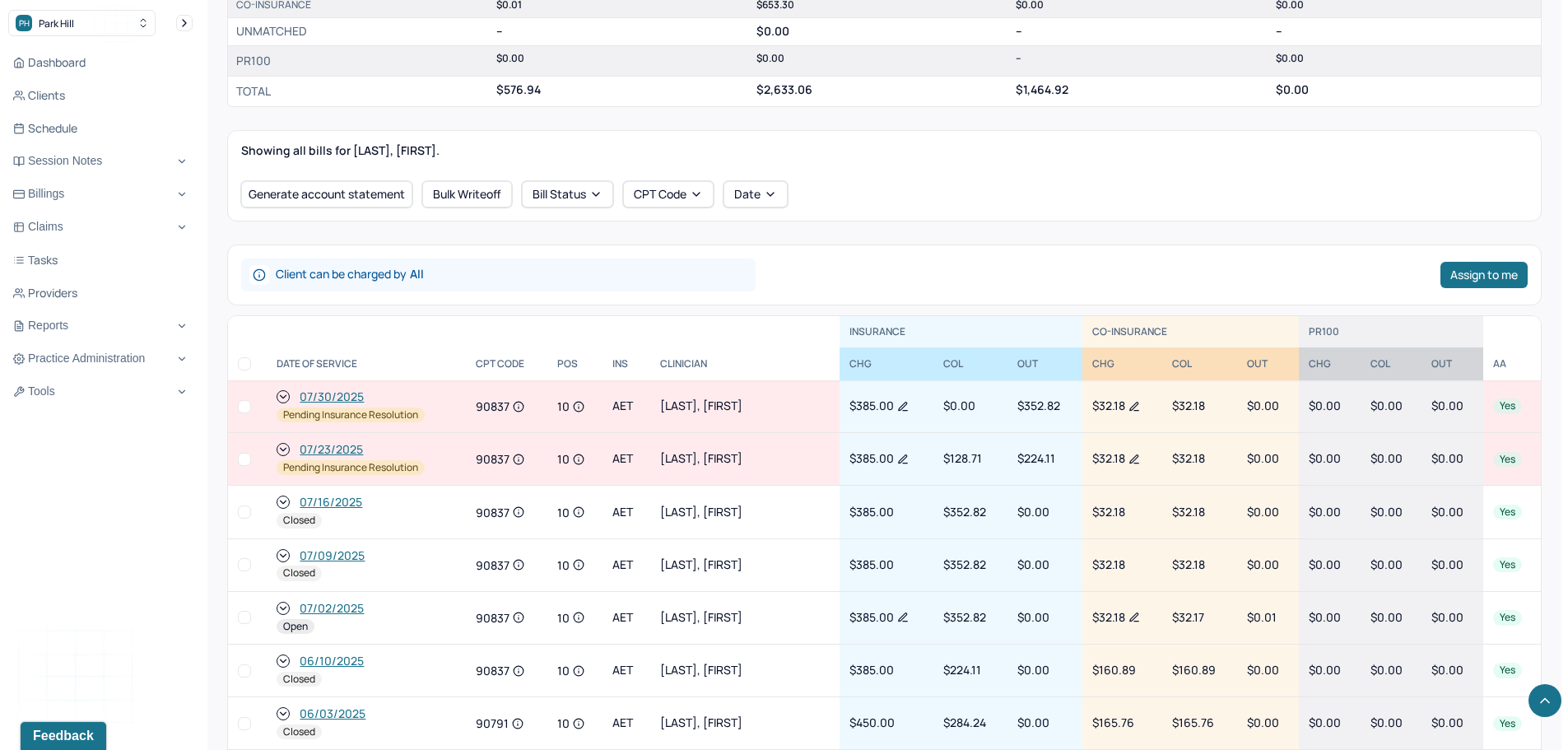 click 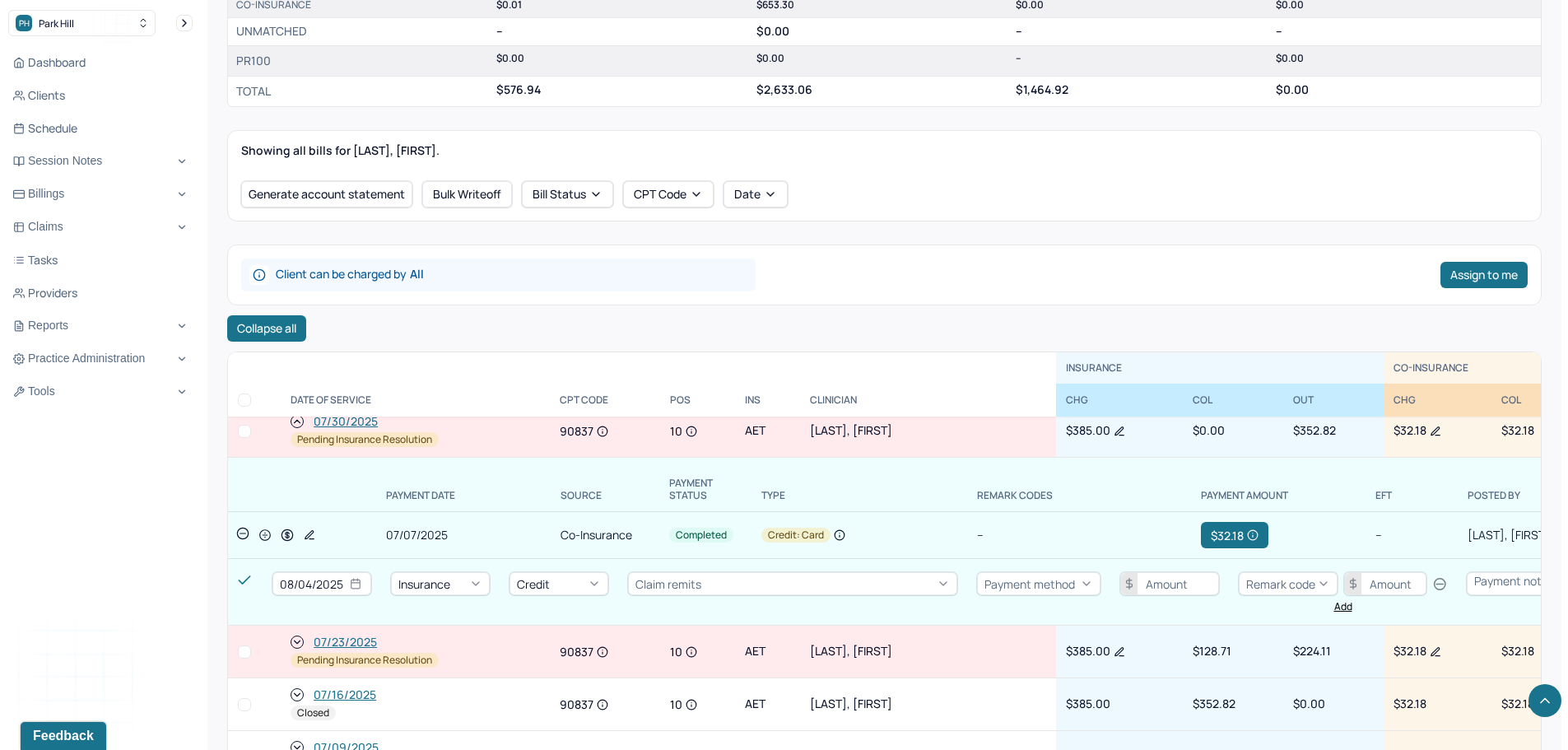 scroll, scrollTop: 0, scrollLeft: 0, axis: both 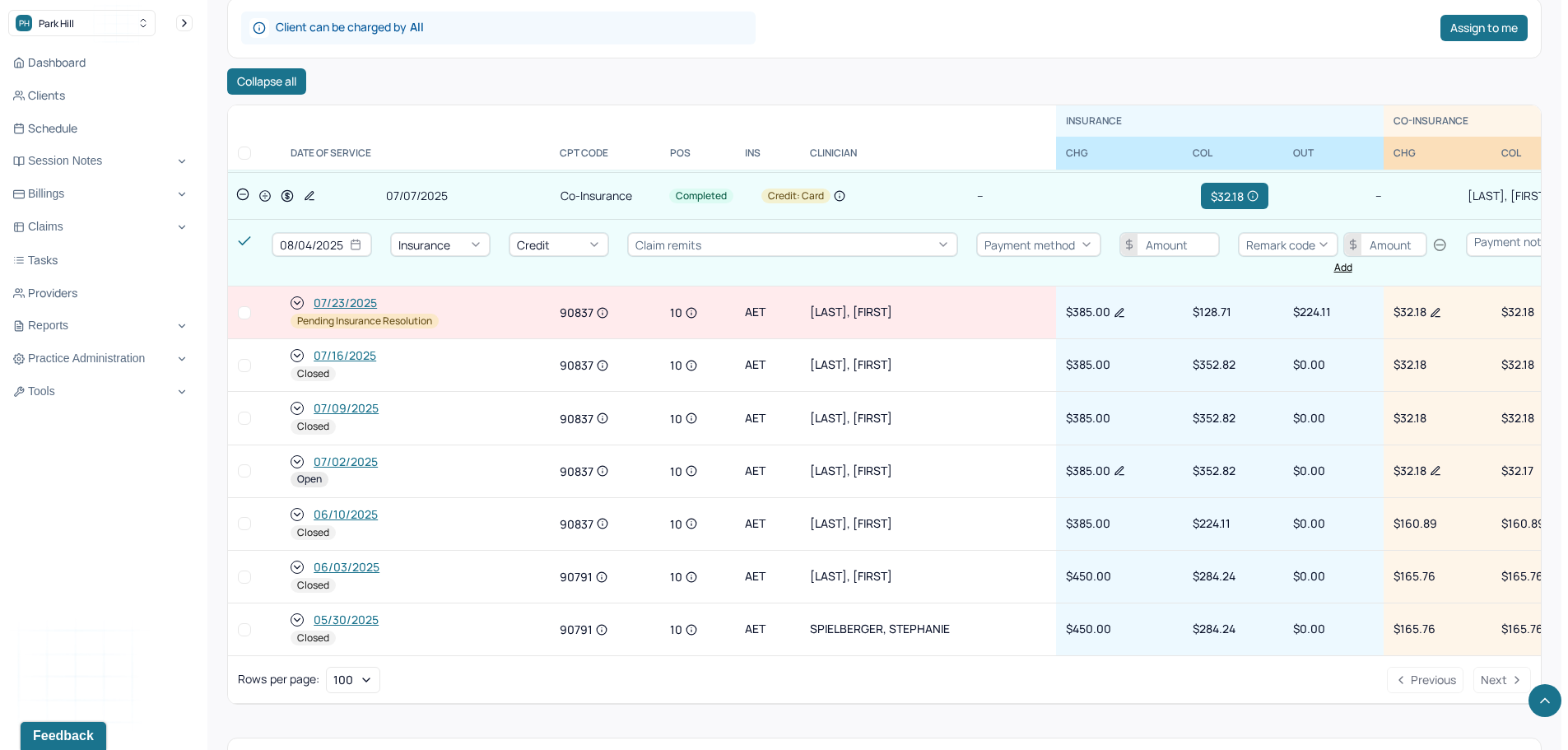 click 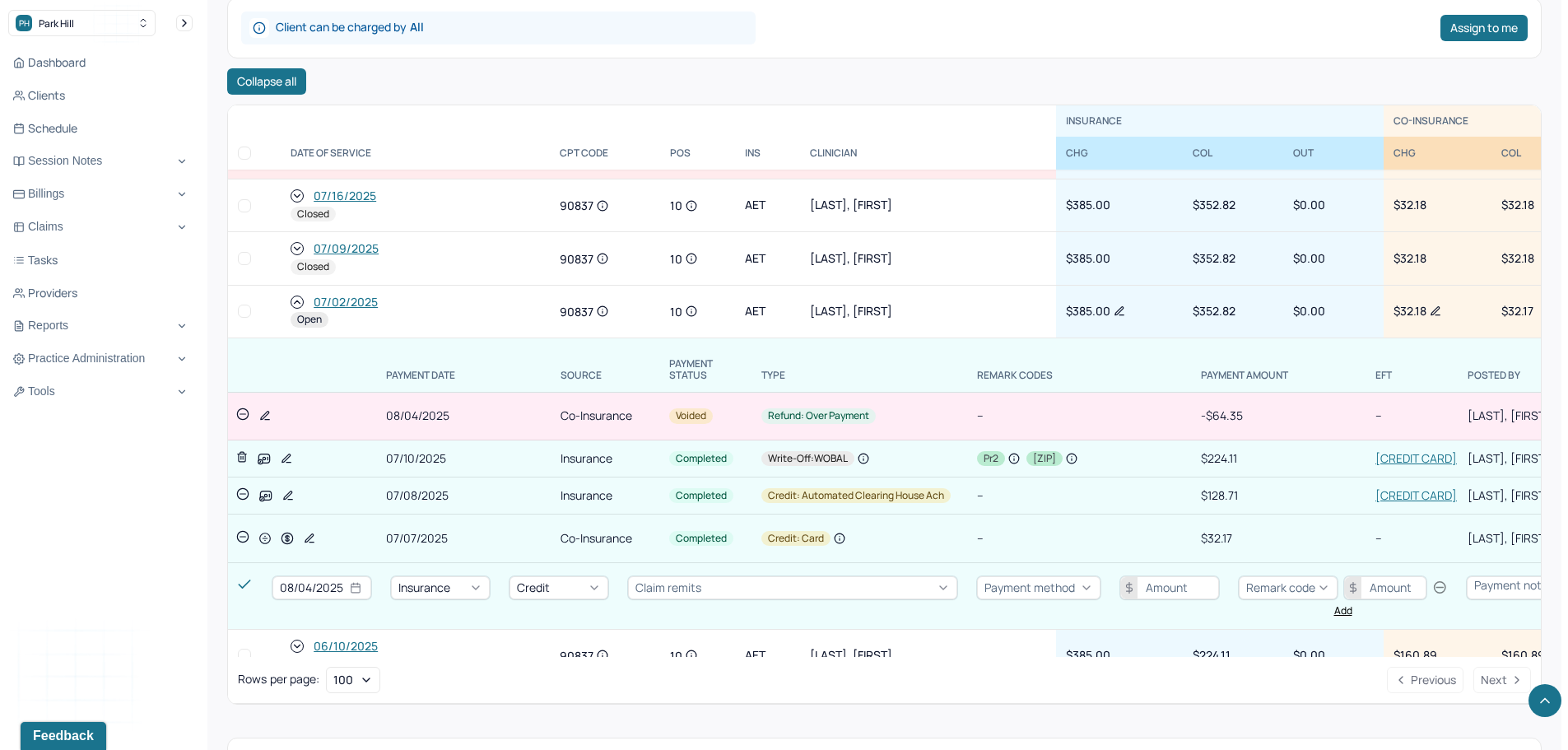 scroll, scrollTop: 363, scrollLeft: 0, axis: vertical 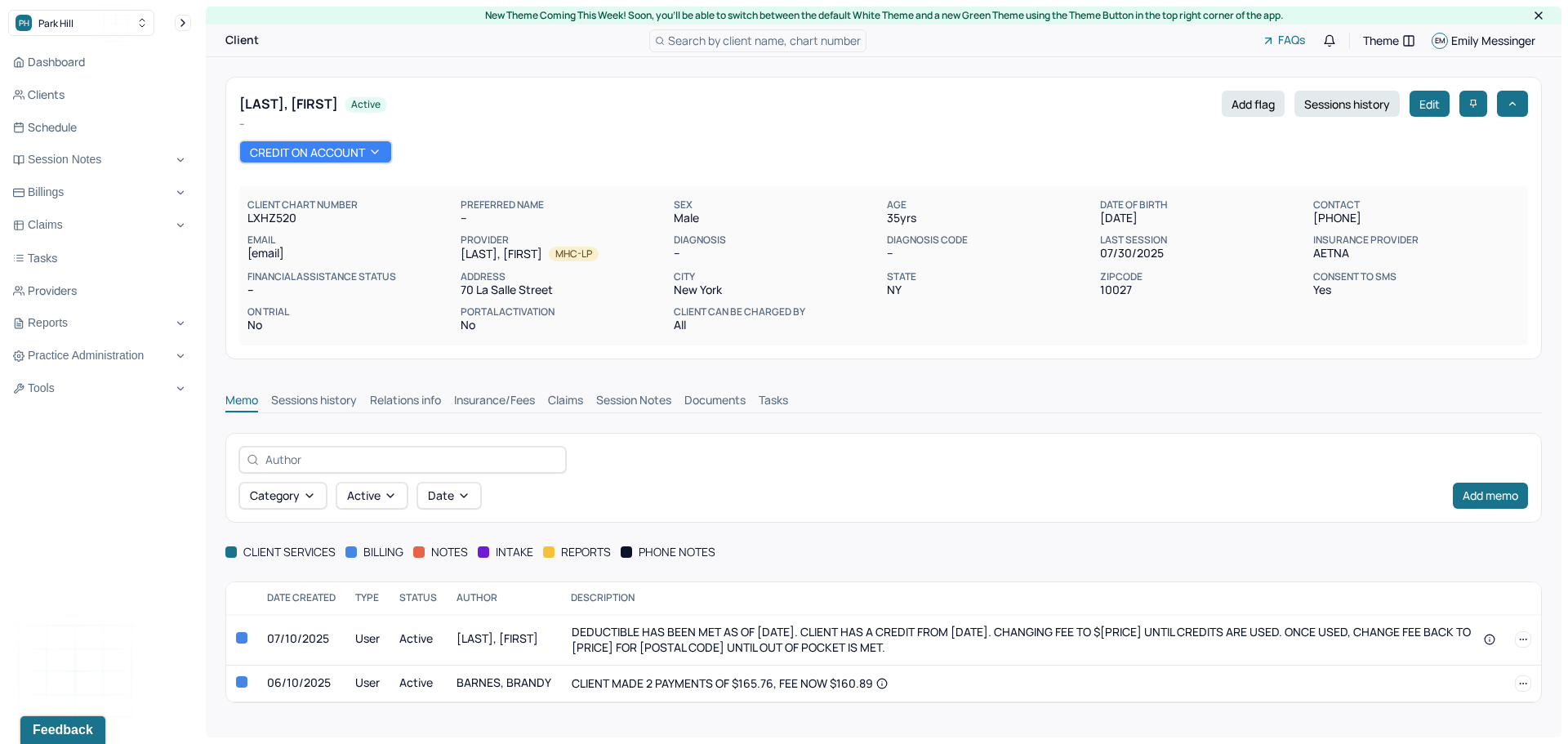 click on "Claims" at bounding box center [565, 402] 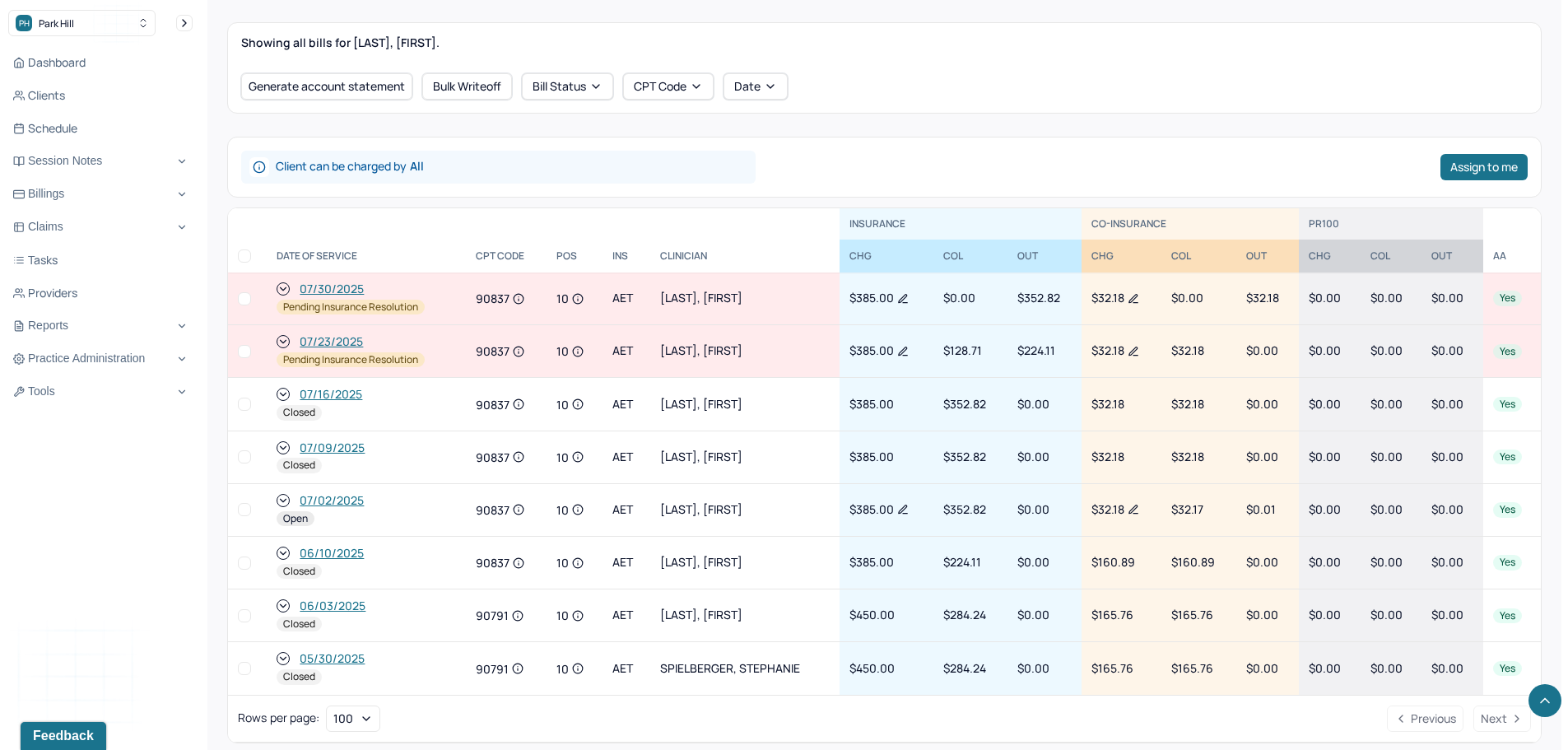 scroll, scrollTop: 576, scrollLeft: 0, axis: vertical 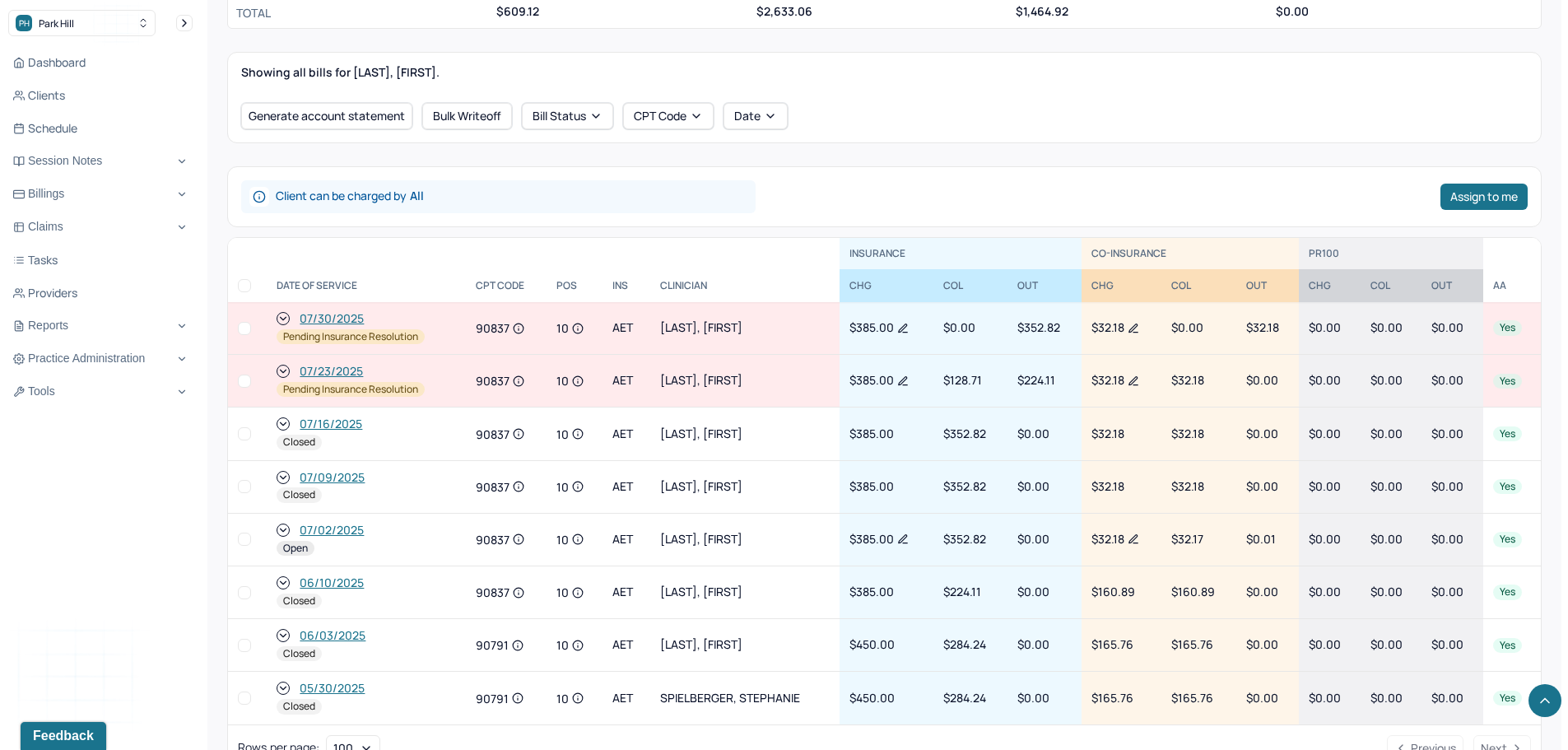 click on "07/02/2025" at bounding box center [332, 530] 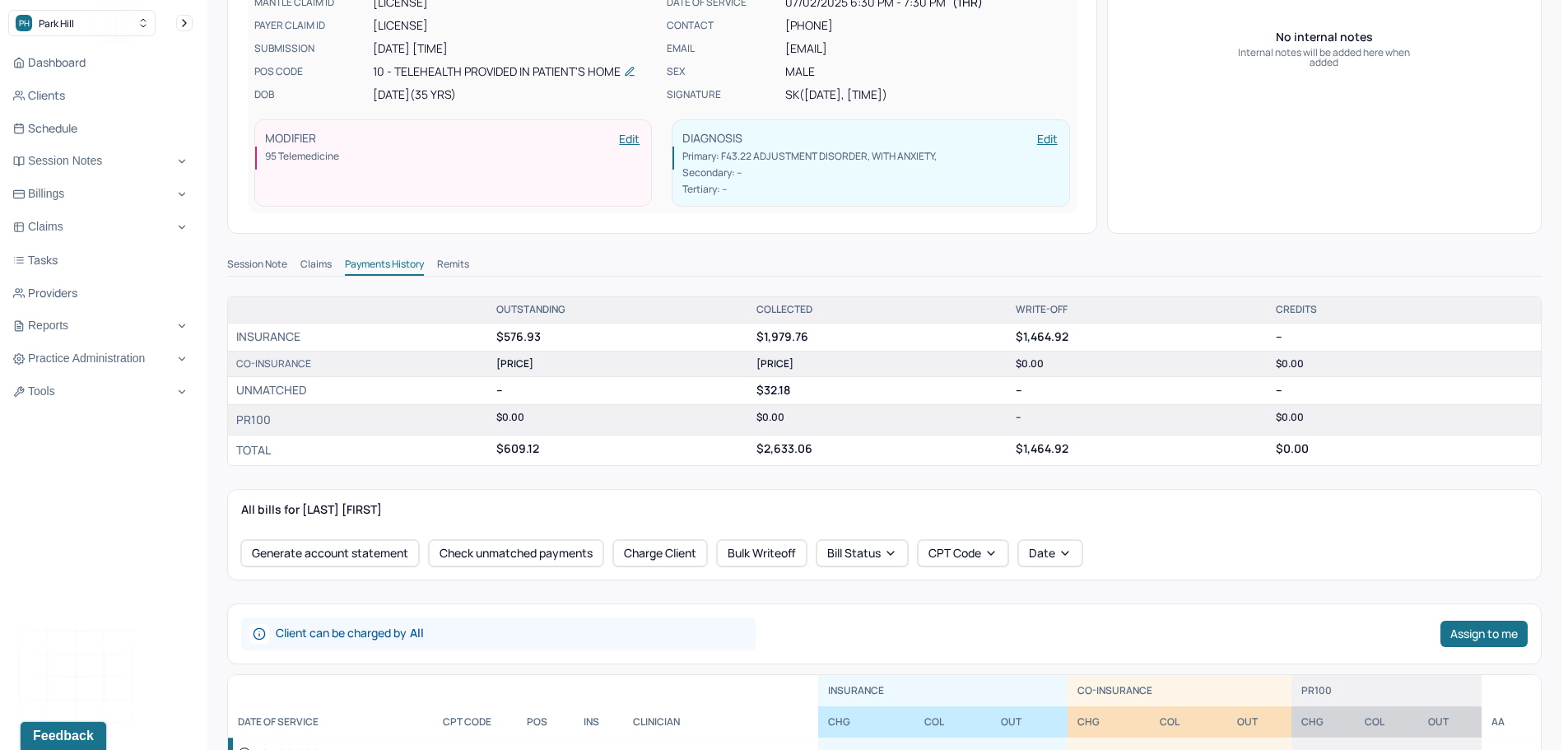 scroll, scrollTop: 494, scrollLeft: 0, axis: vertical 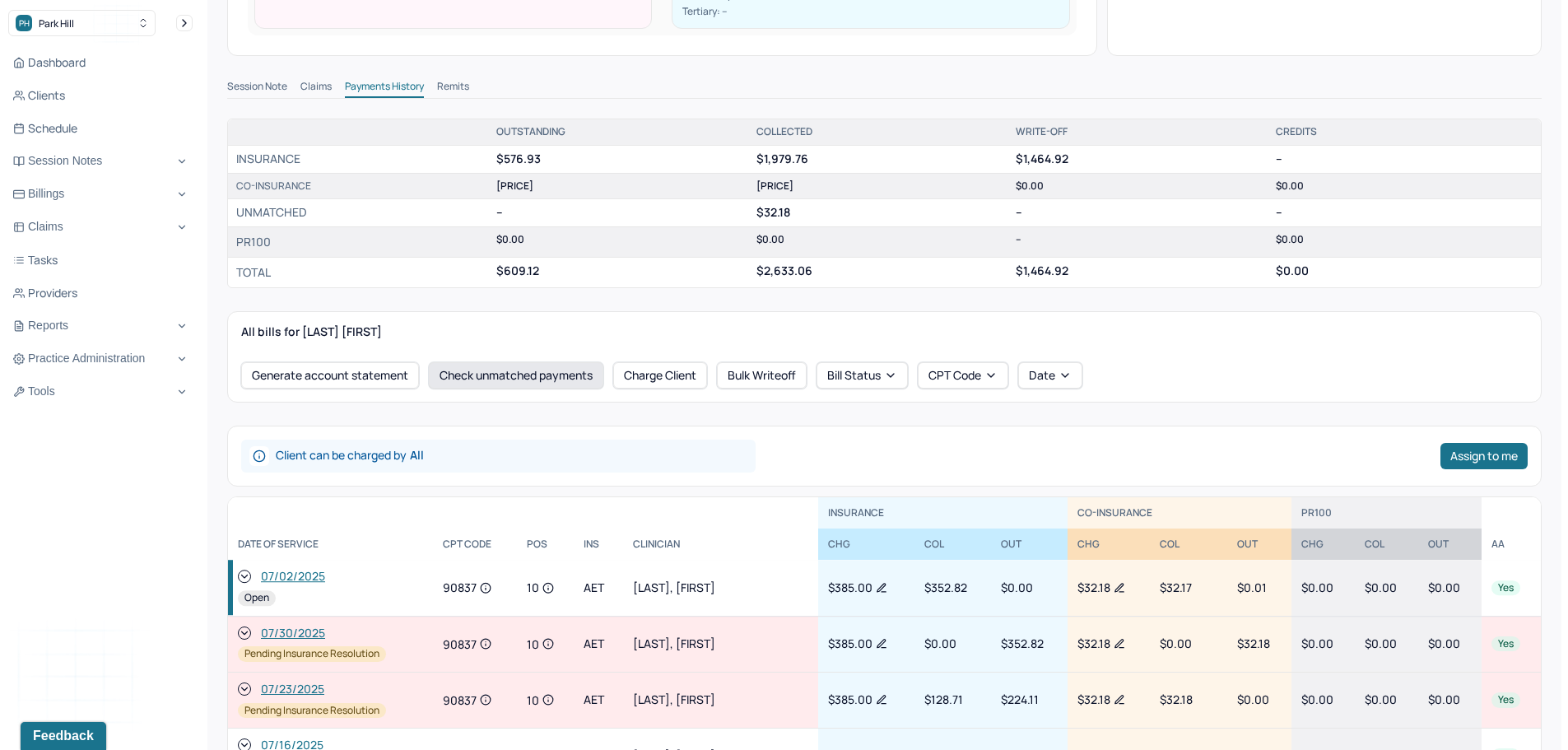 click on "Check unmatched payments" at bounding box center (516, 375) 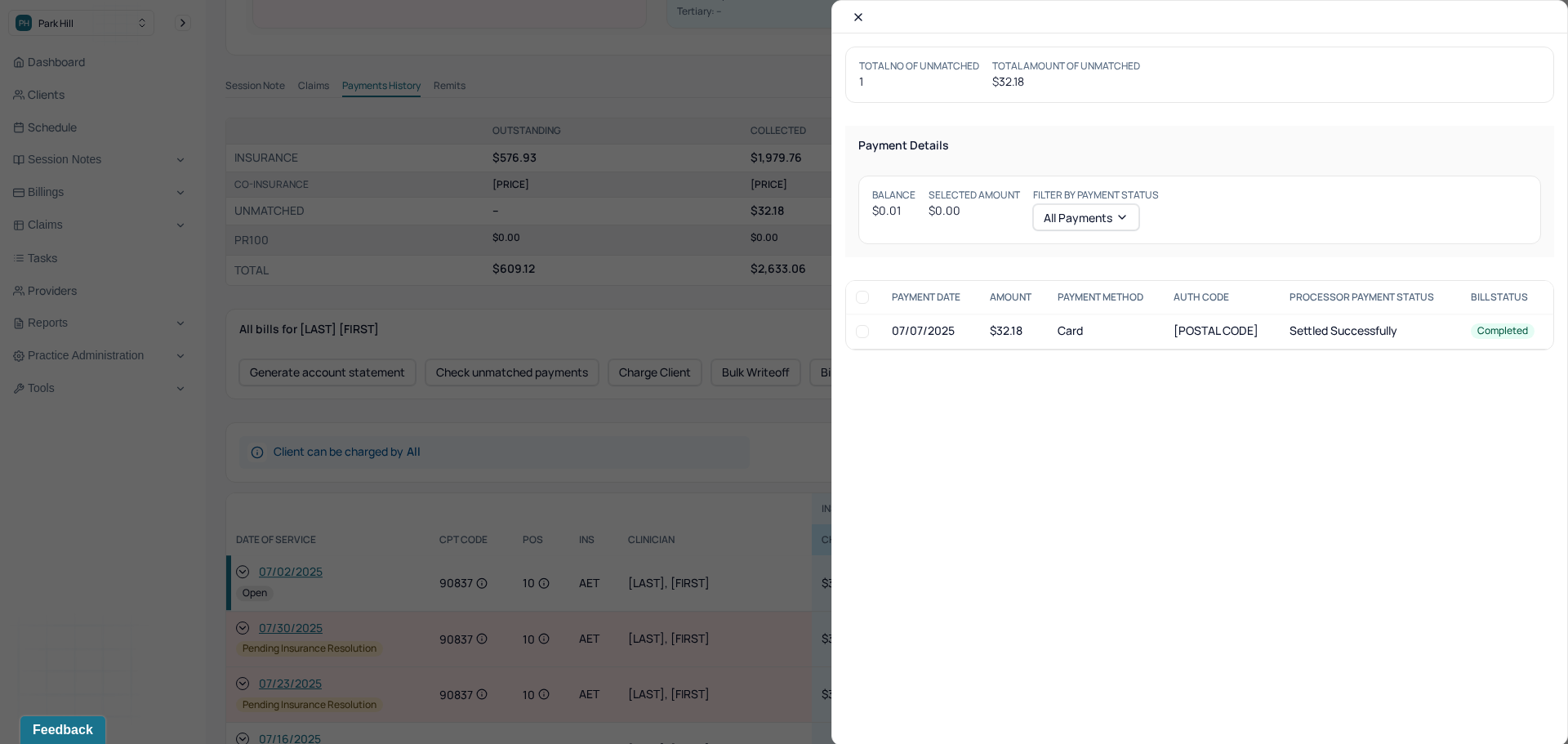click 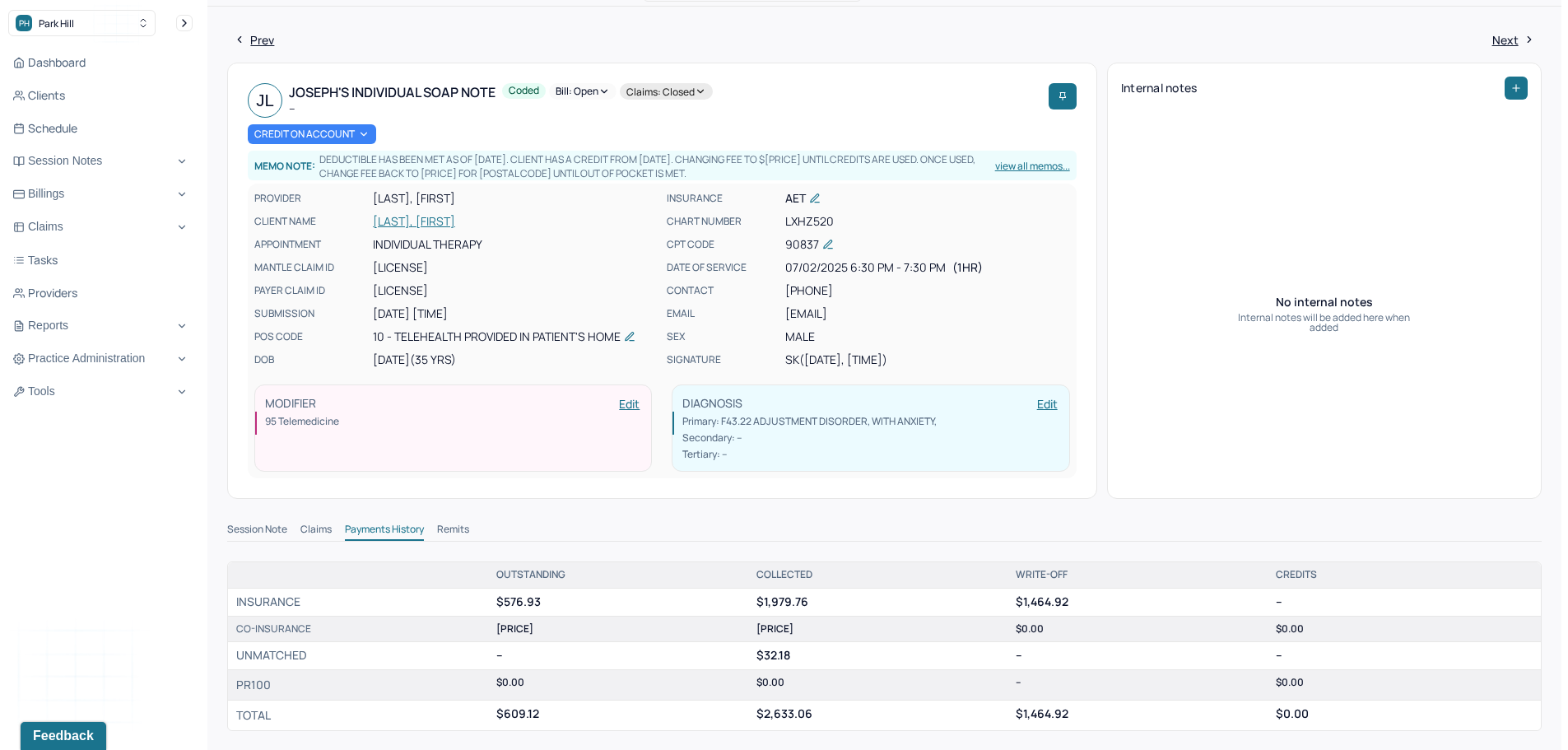 scroll, scrollTop: 0, scrollLeft: 0, axis: both 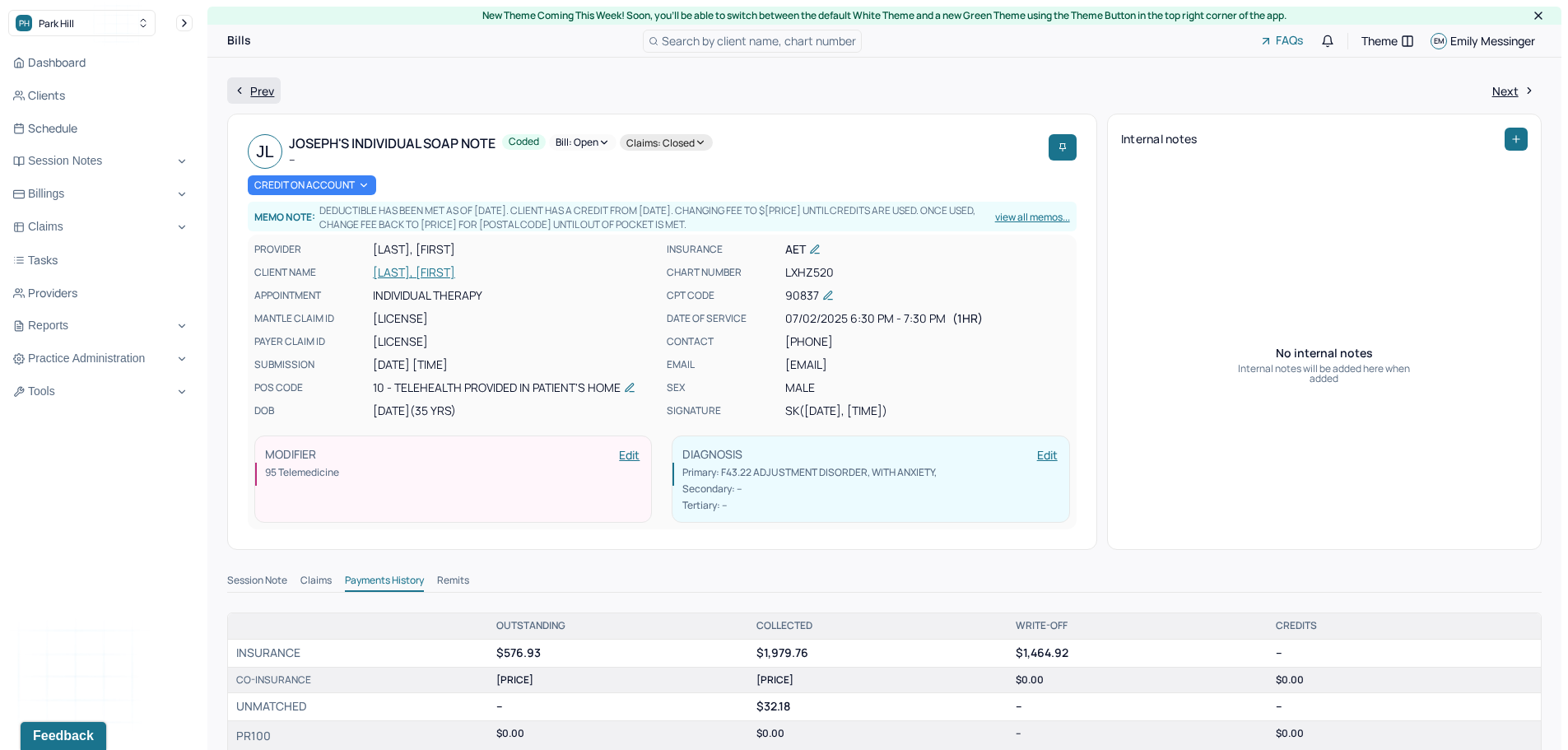 click on "Prev" at bounding box center (254, 91) 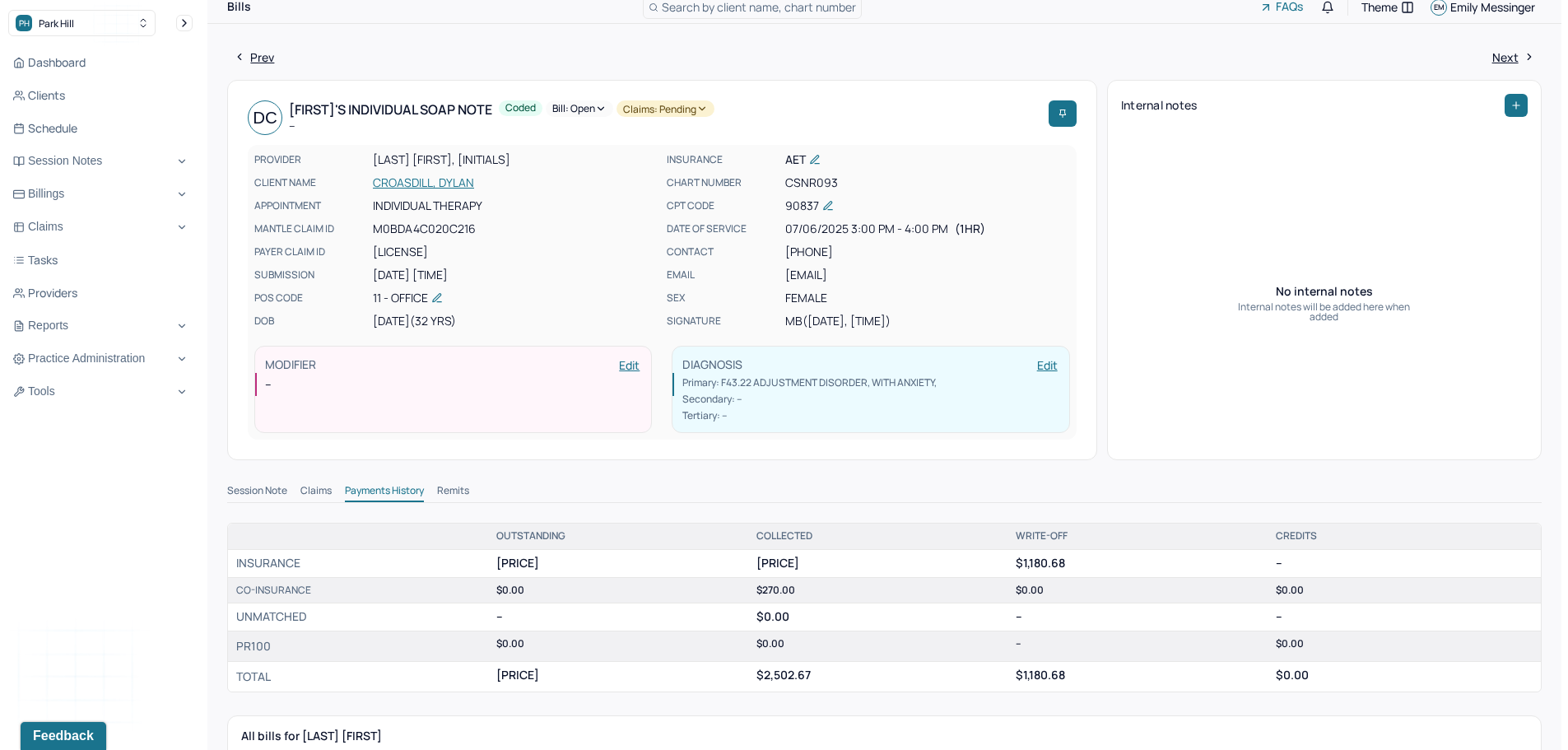 scroll, scrollTop: 0, scrollLeft: 0, axis: both 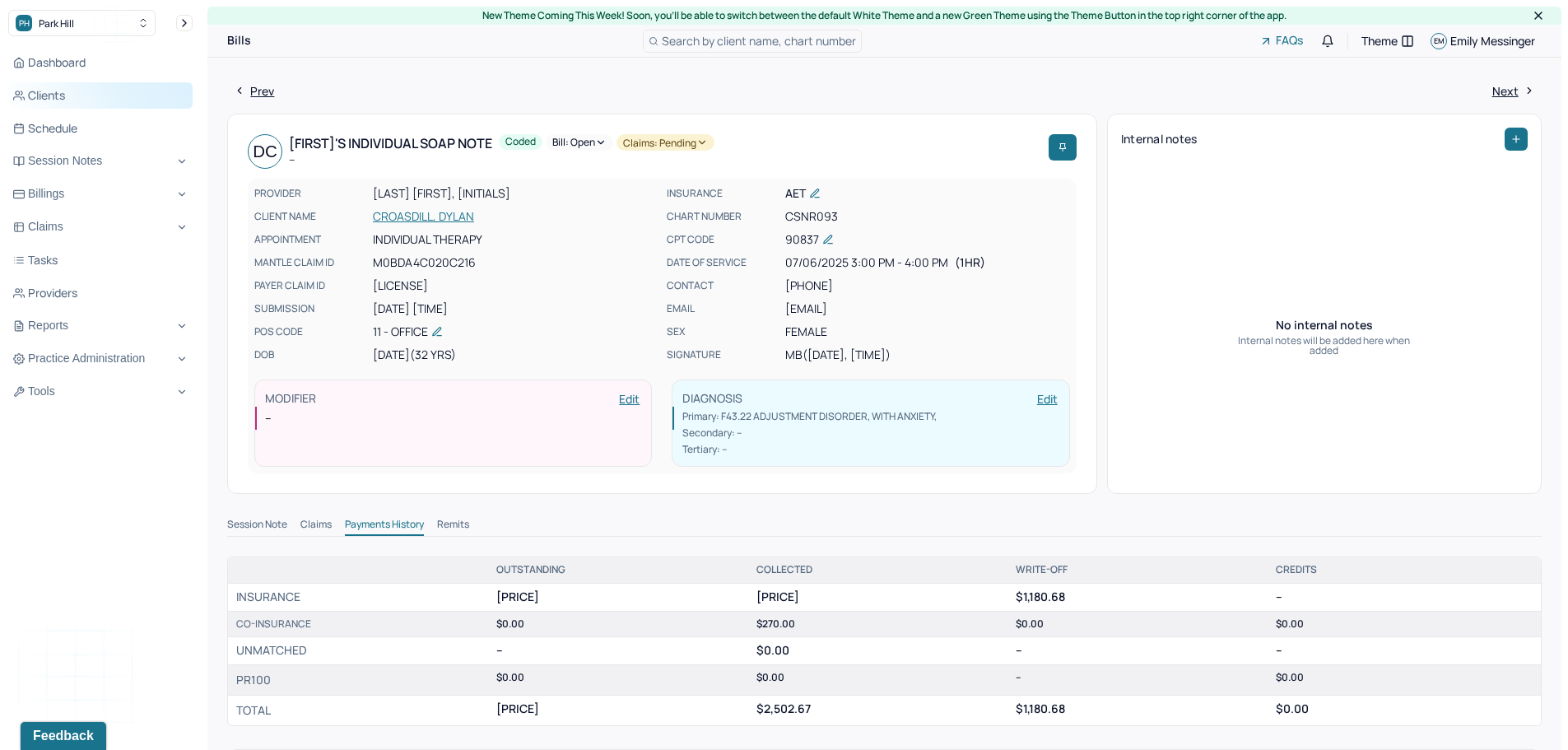 click on "Clients" at bounding box center [100, 95] 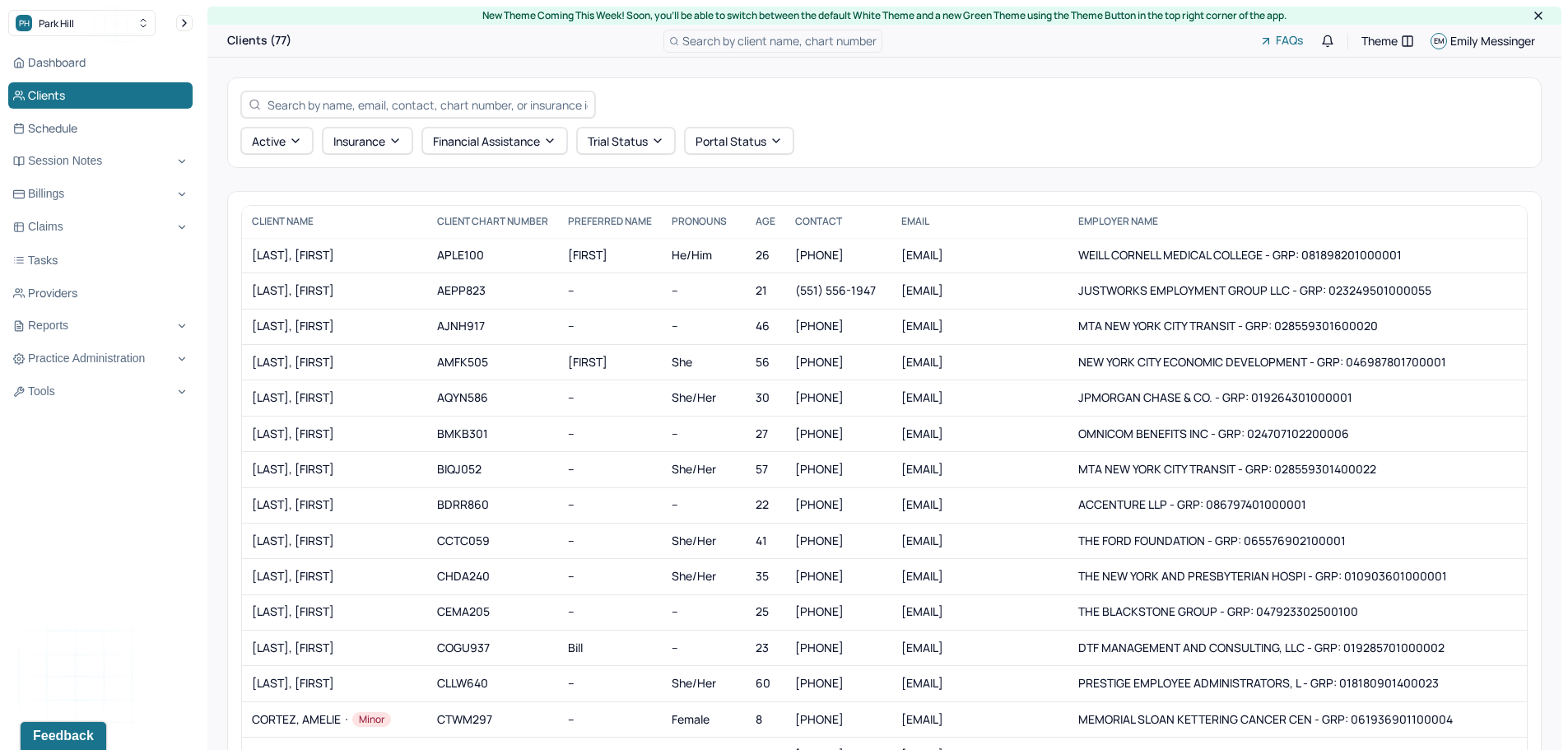 click at bounding box center (427, 105) 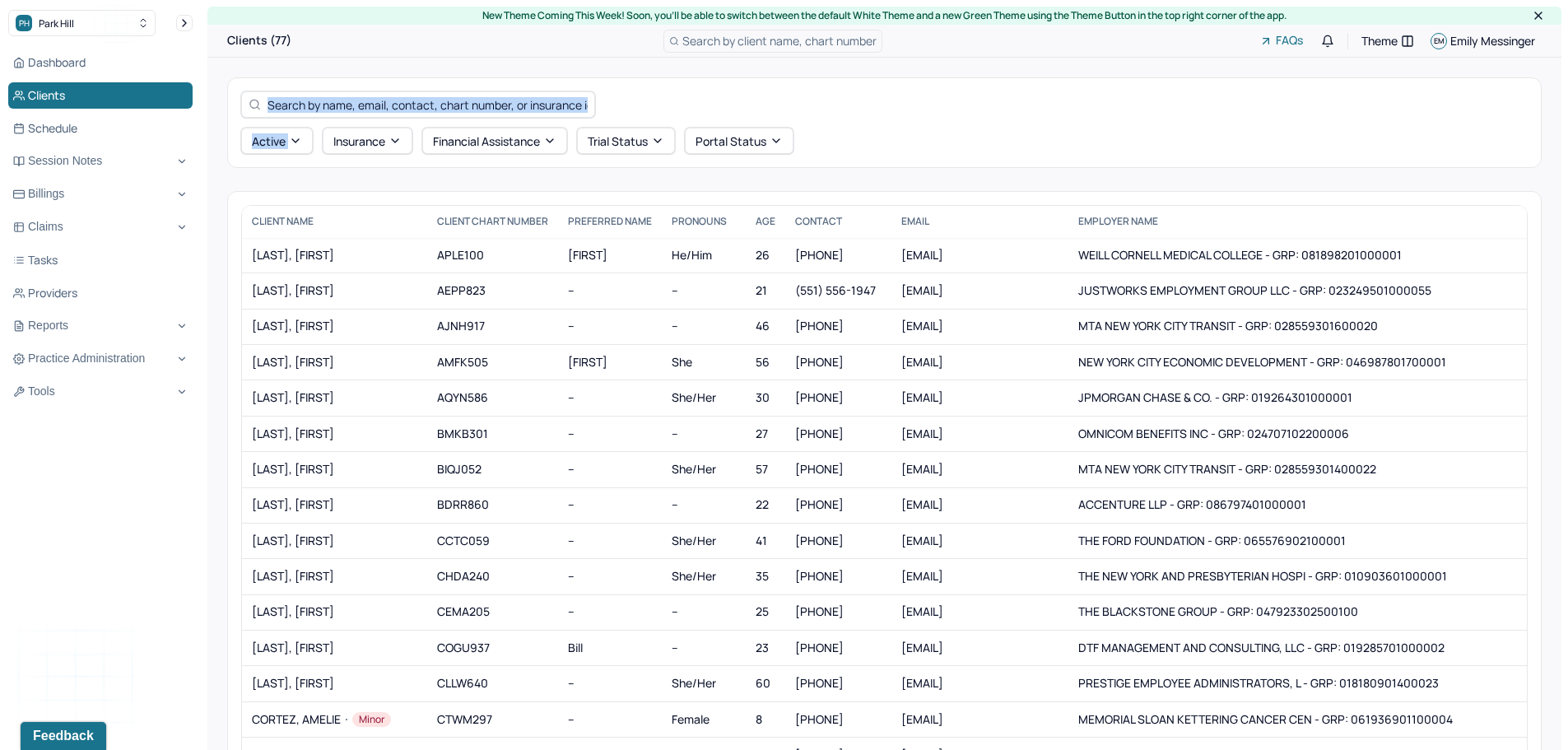click at bounding box center (427, 105) 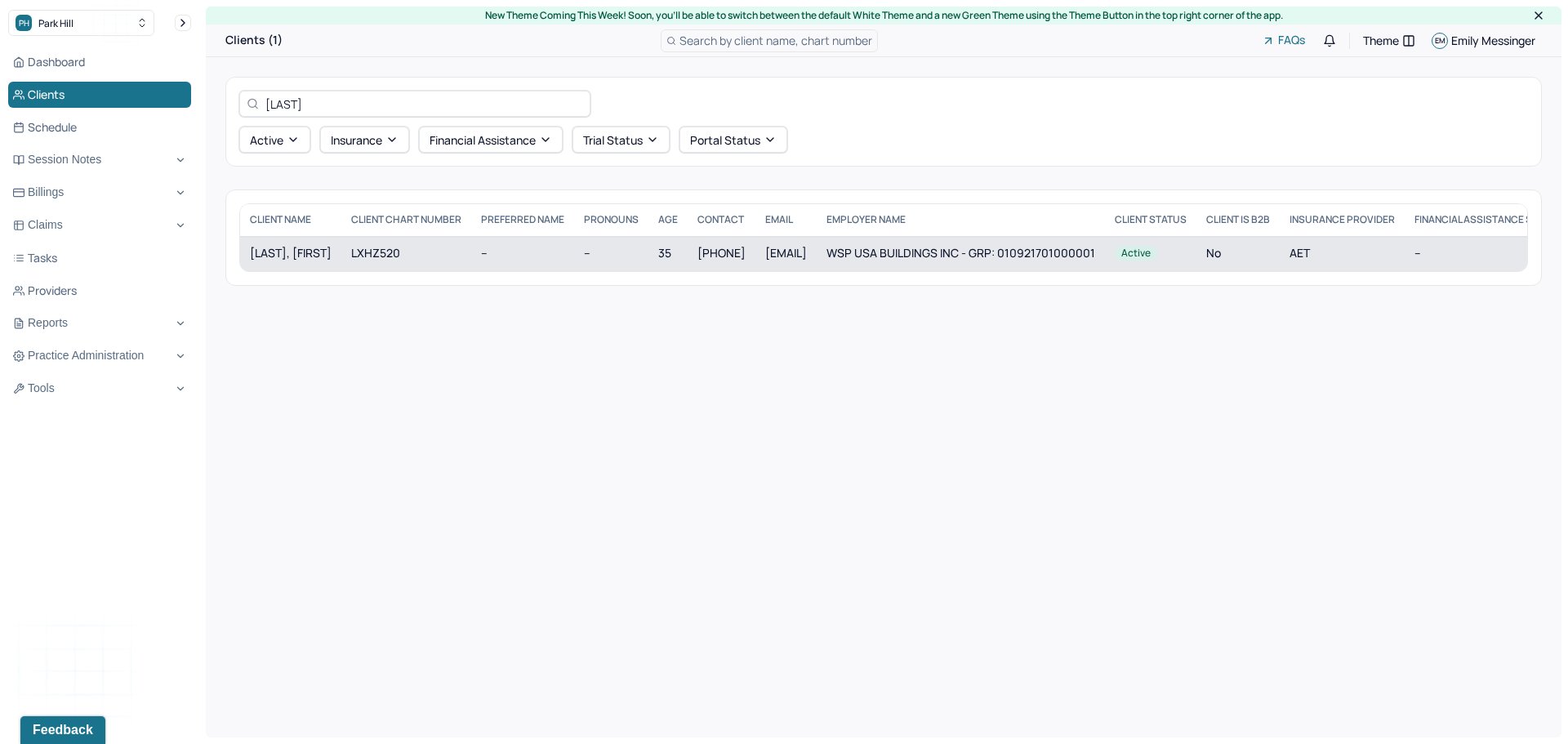type on "LEWKOW" 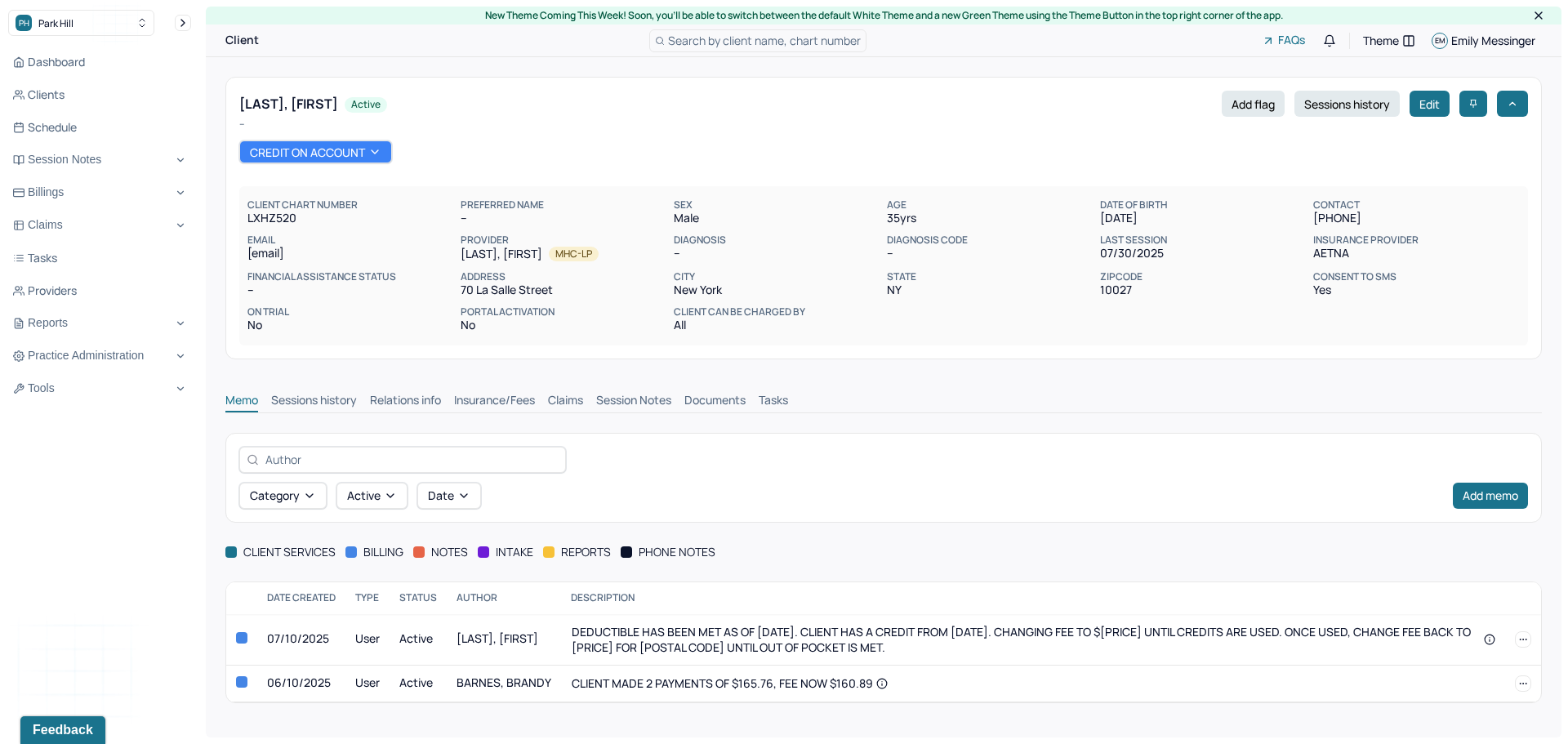 click on "Memo Sessions history Relations info Insurance/Fees Claims Session Notes Documents Tasks" at bounding box center [884, 403] 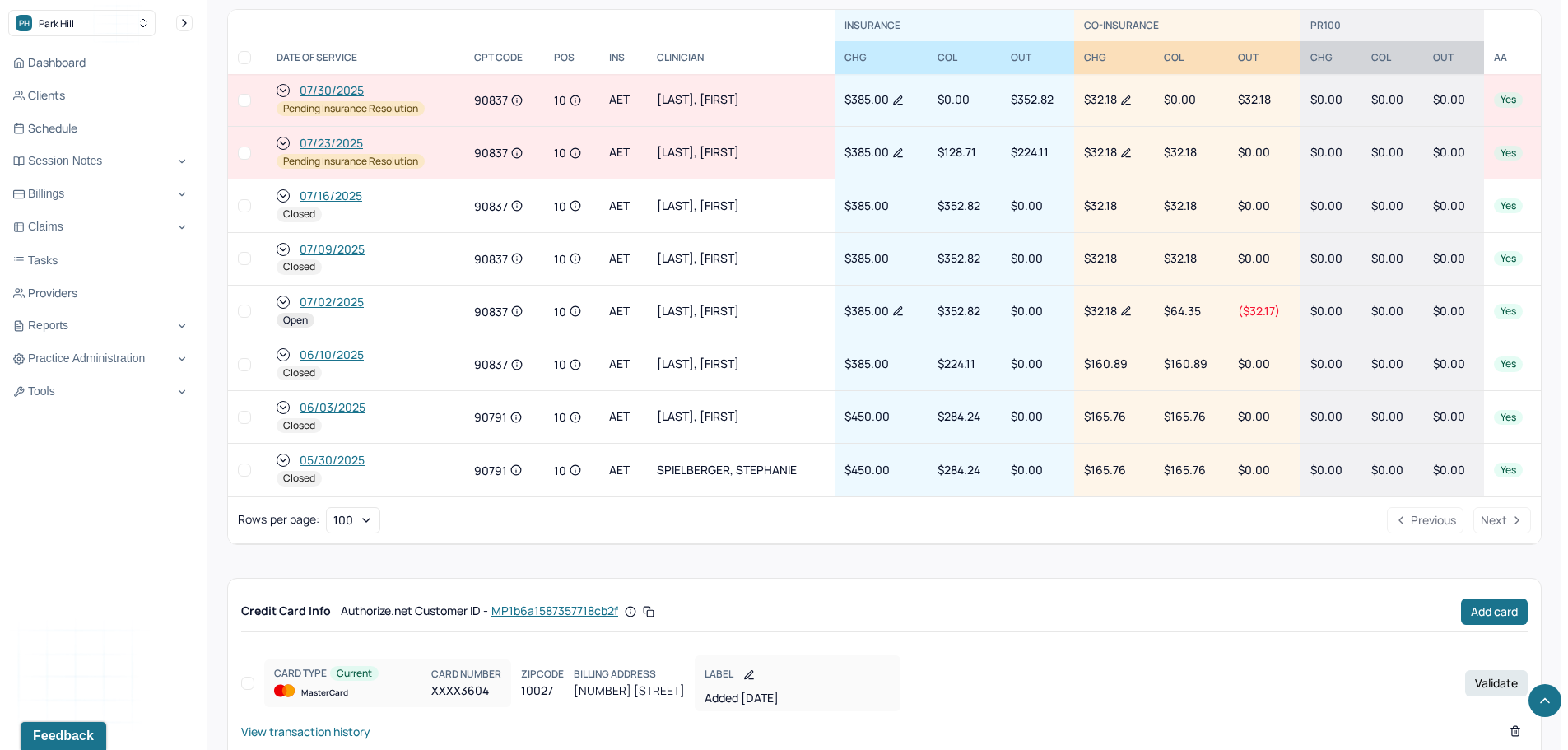scroll, scrollTop: 906, scrollLeft: 0, axis: vertical 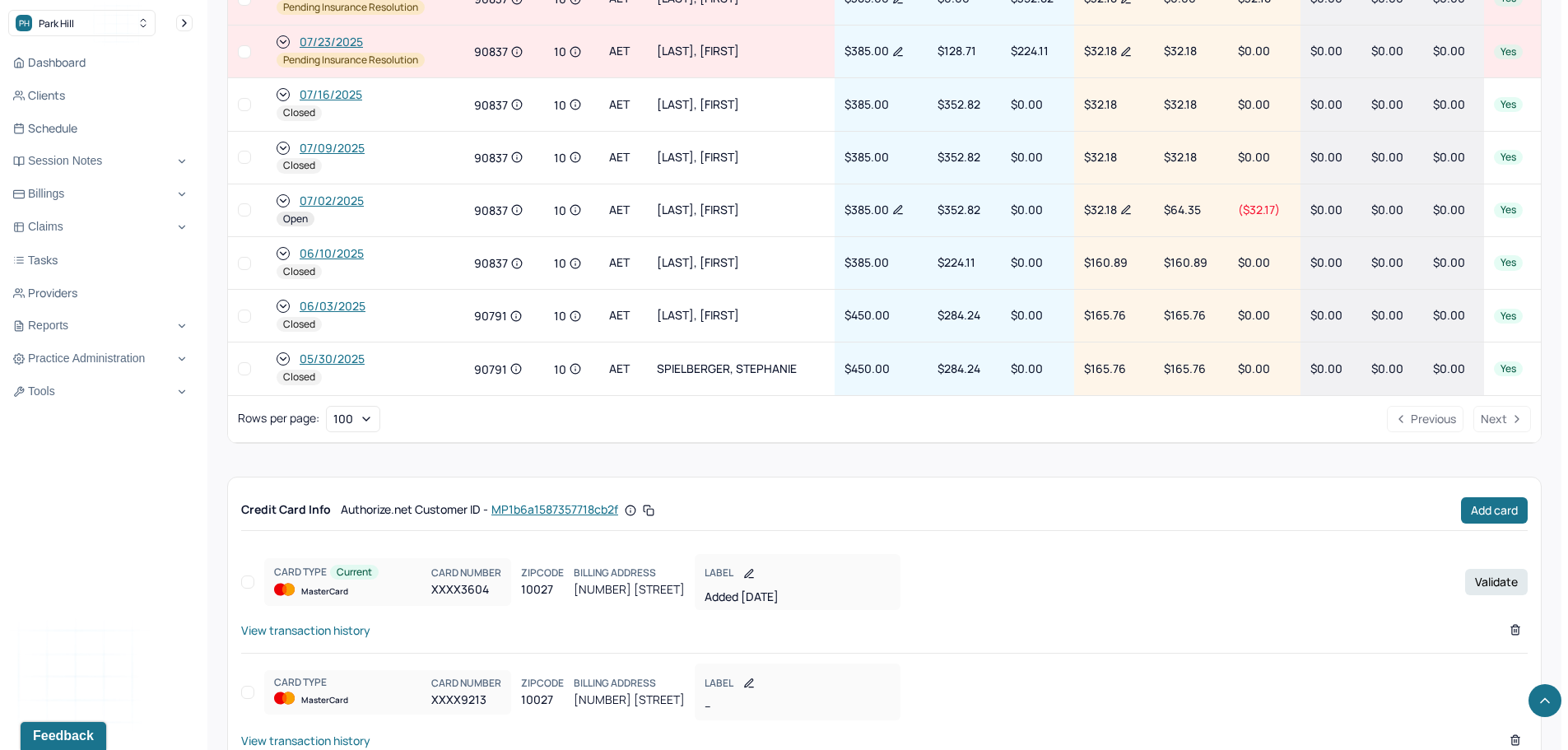 click 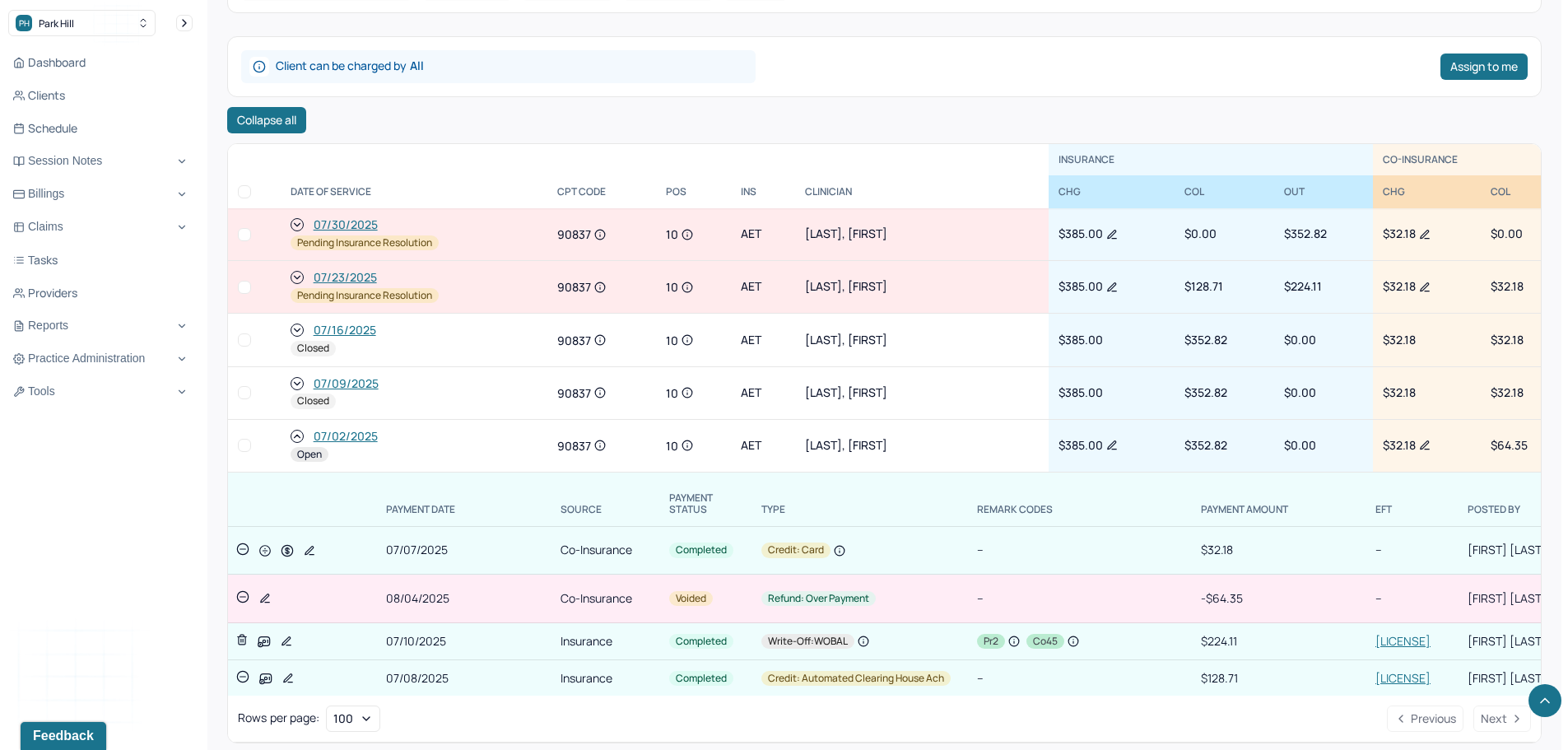 scroll, scrollTop: 695, scrollLeft: 0, axis: vertical 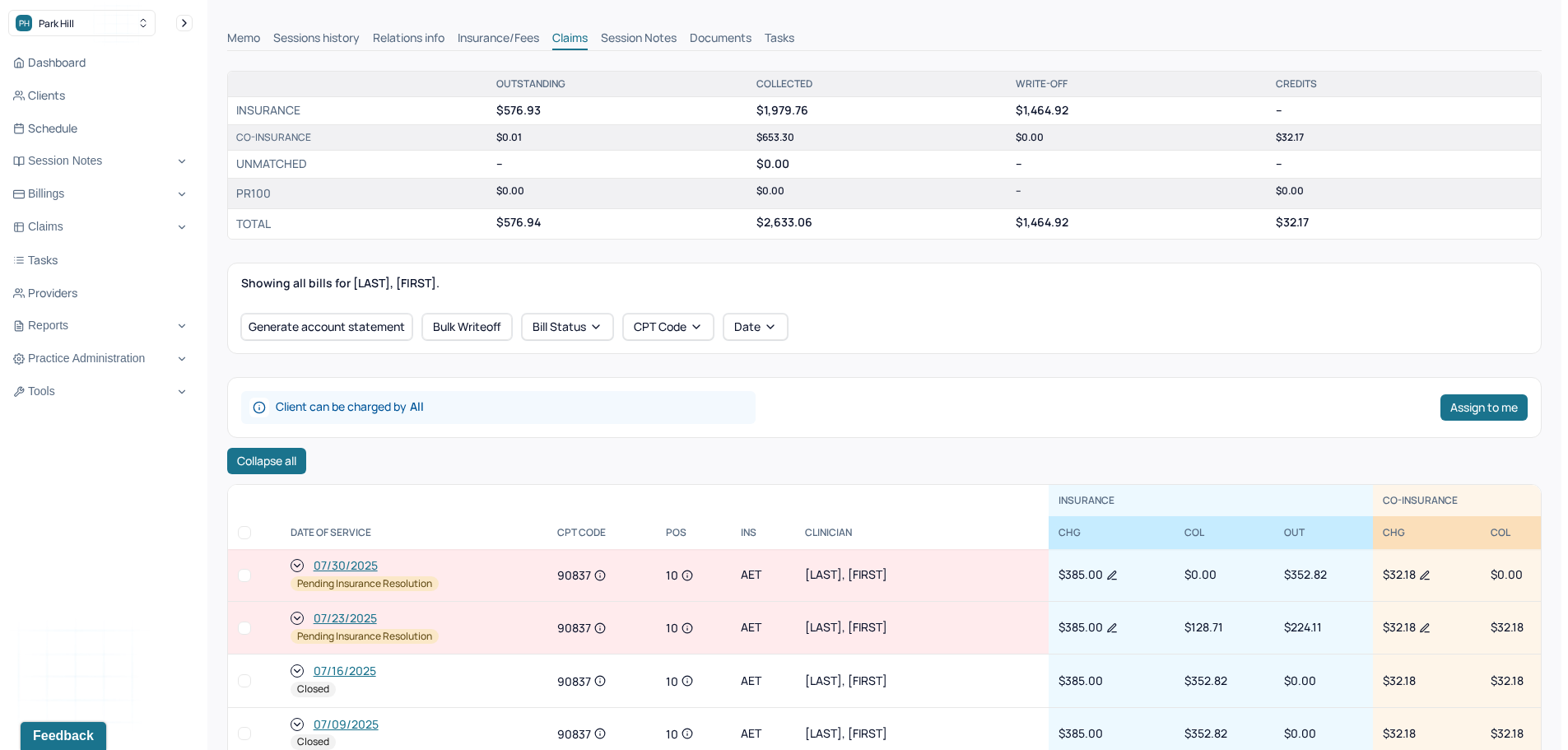 click on "07/30/2025" at bounding box center (346, 566) 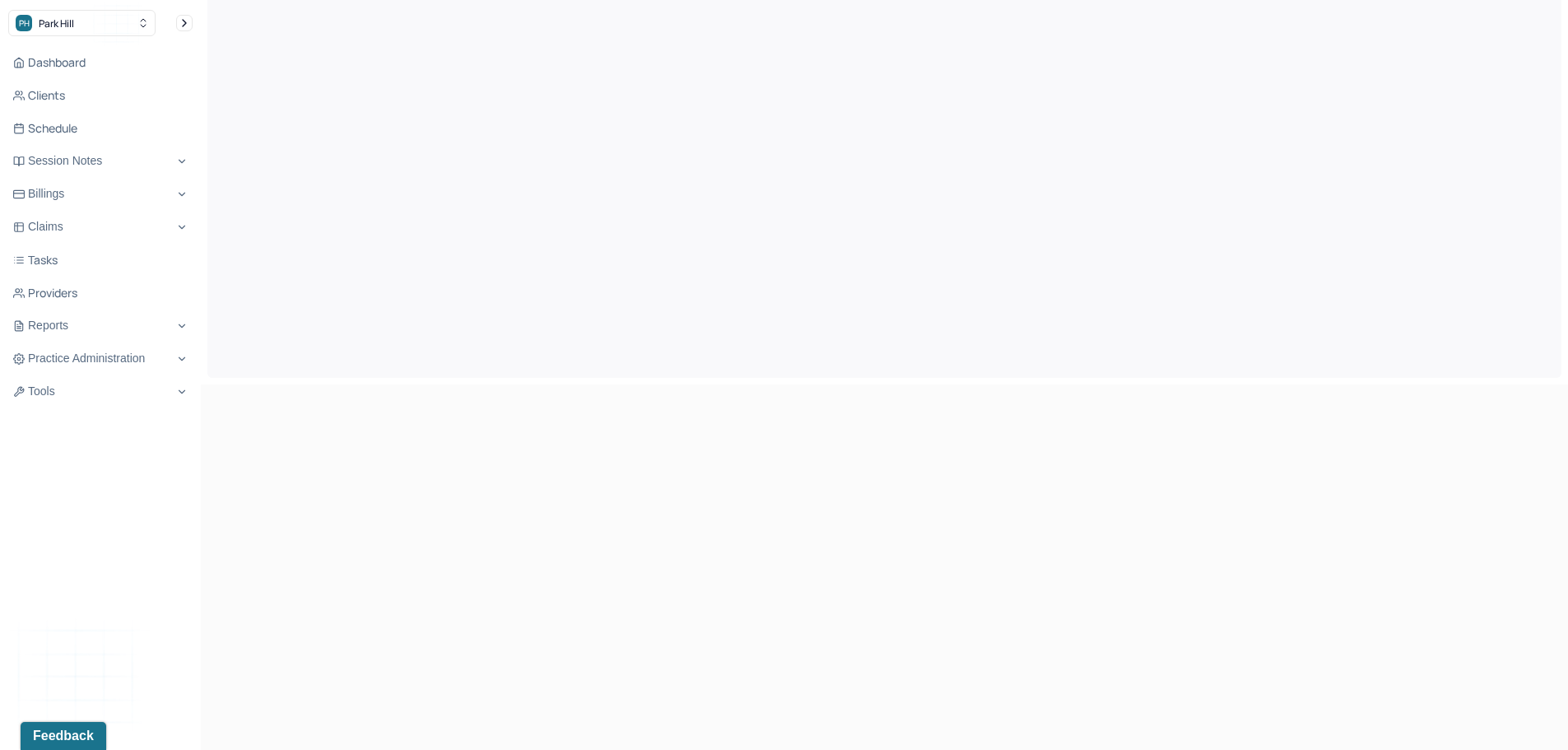 scroll, scrollTop: 0, scrollLeft: 0, axis: both 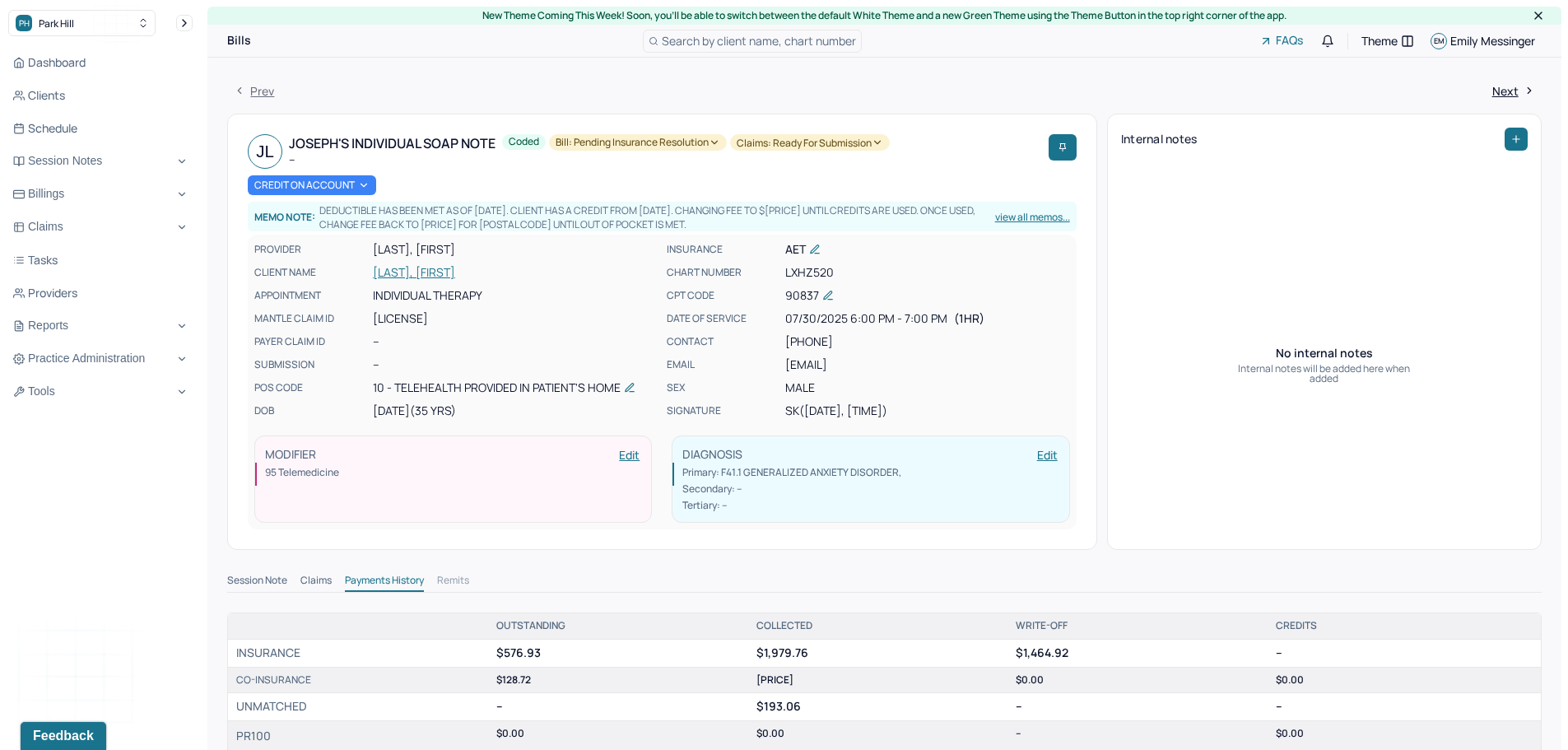 click on "LEWKOWICZ, JOSEPH" at bounding box center [514, 273] 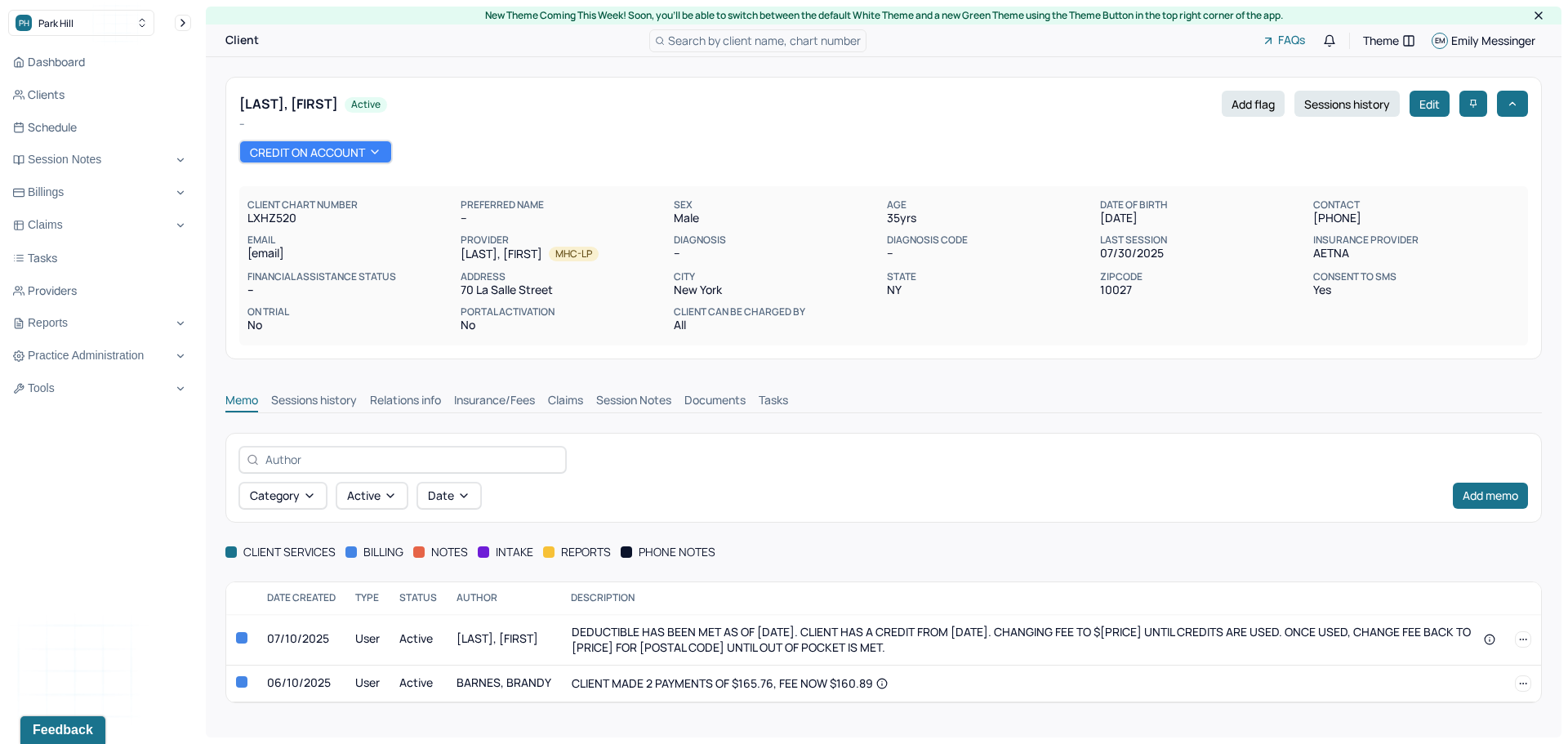 click on "Claims" at bounding box center (565, 402) 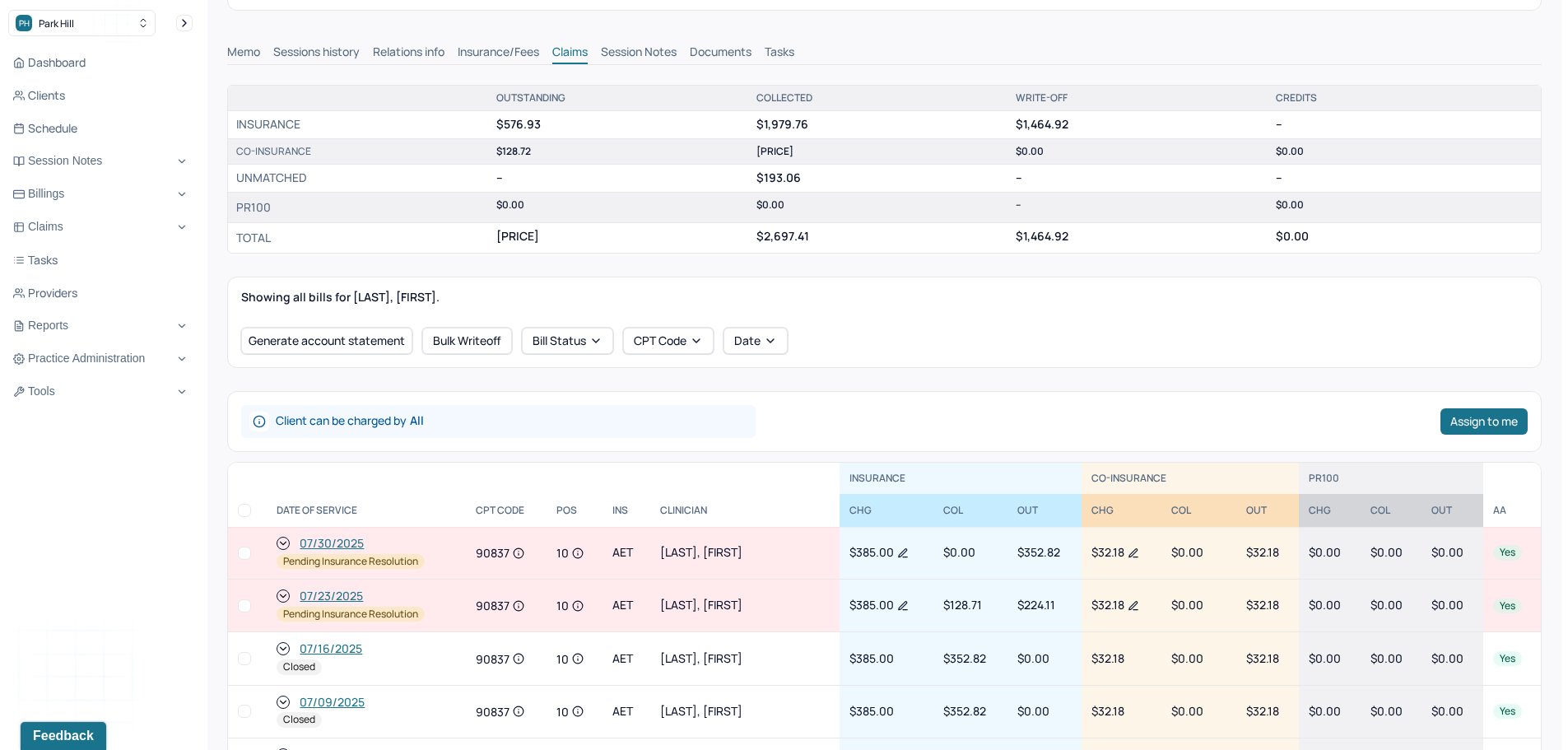 scroll, scrollTop: 494, scrollLeft: 0, axis: vertical 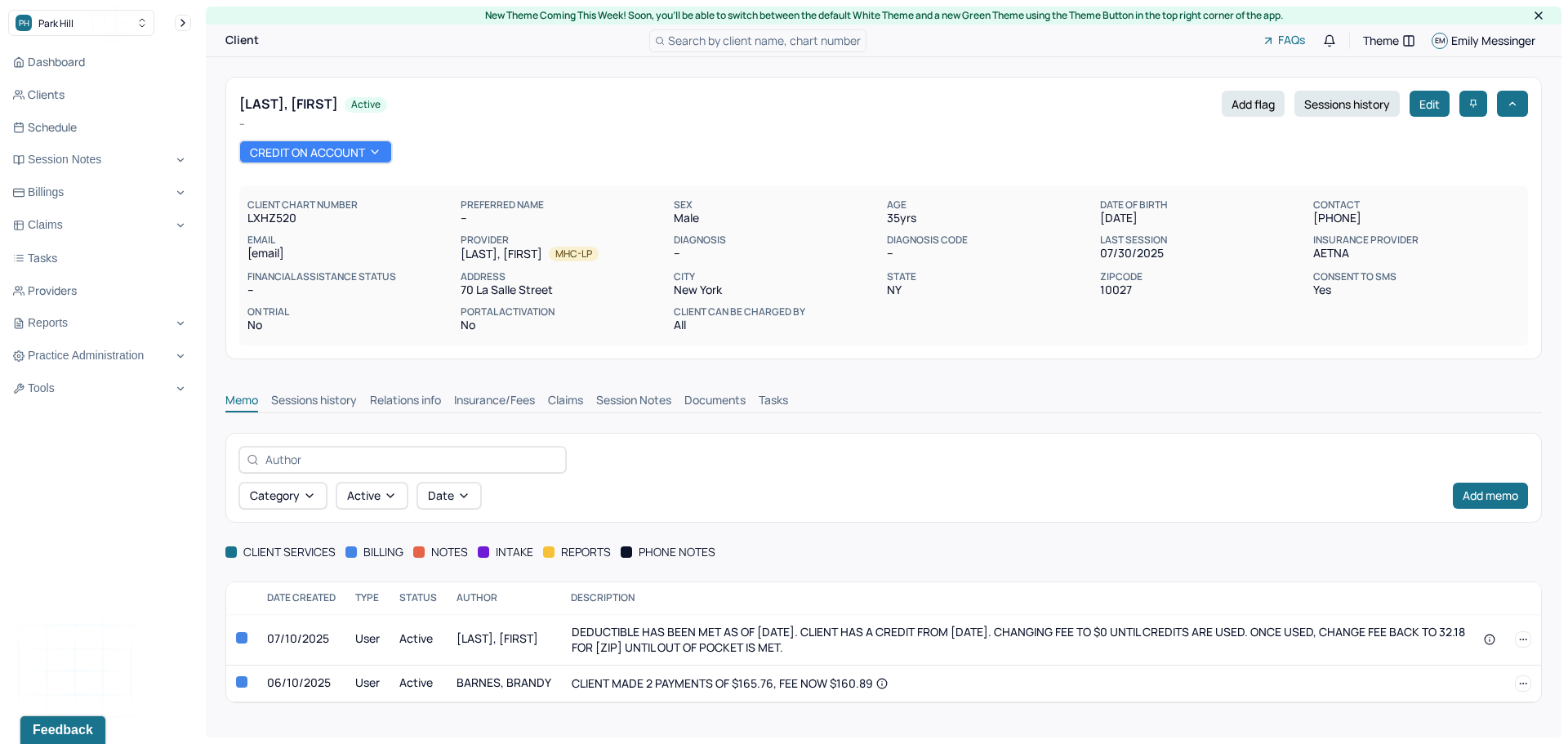 click on "Claims" at bounding box center (565, 402) 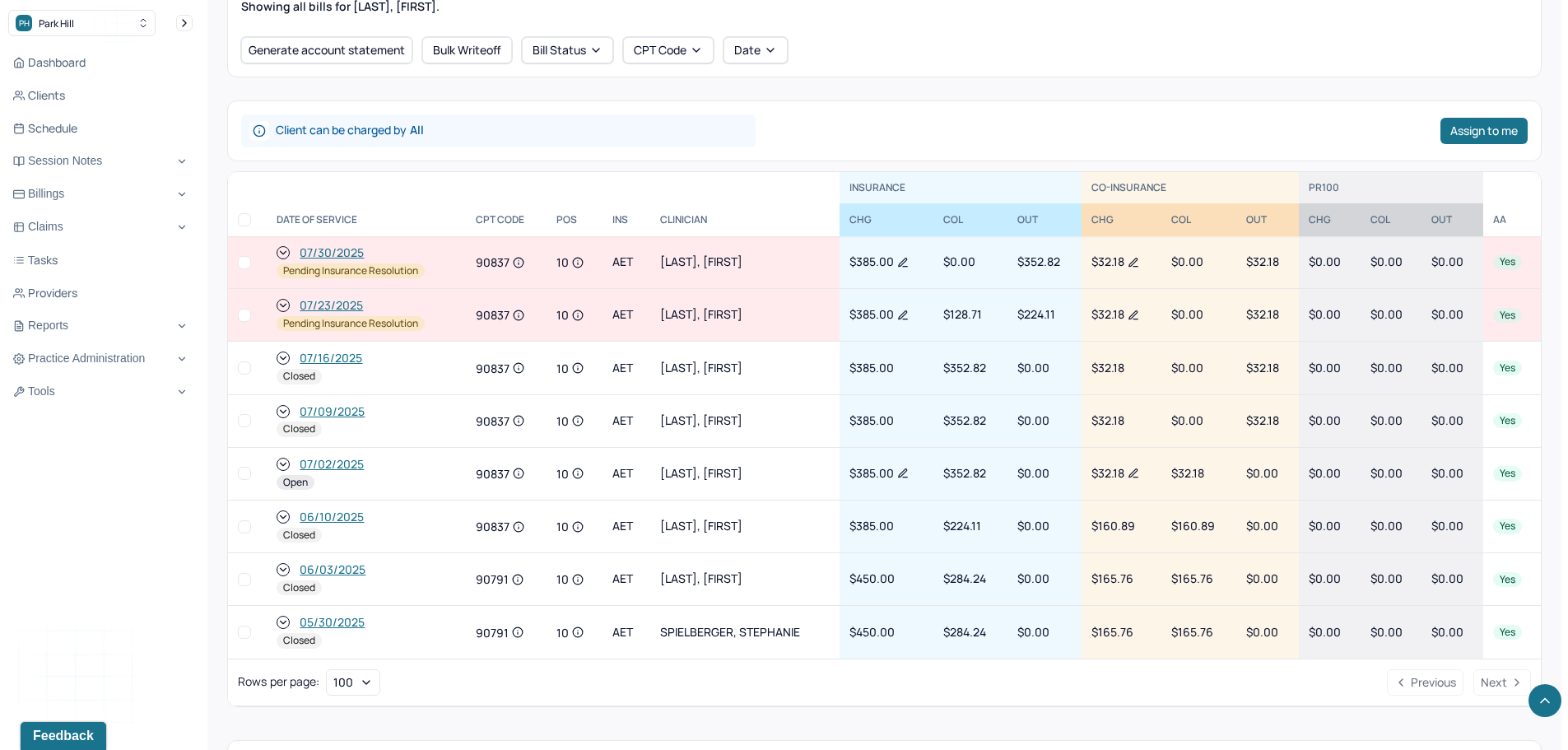 scroll, scrollTop: 741, scrollLeft: 0, axis: vertical 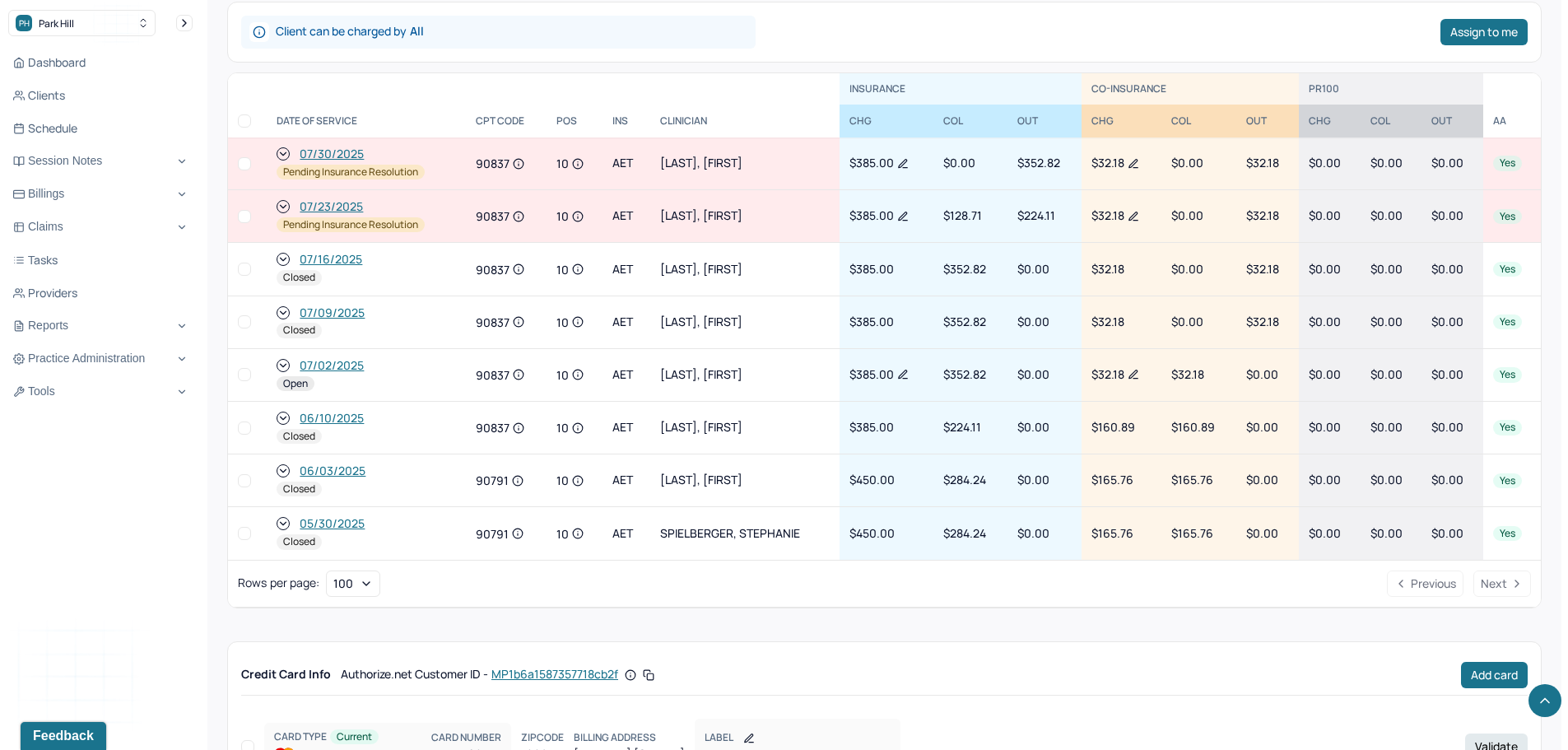 click on "07/09/2025" at bounding box center (332, 313) 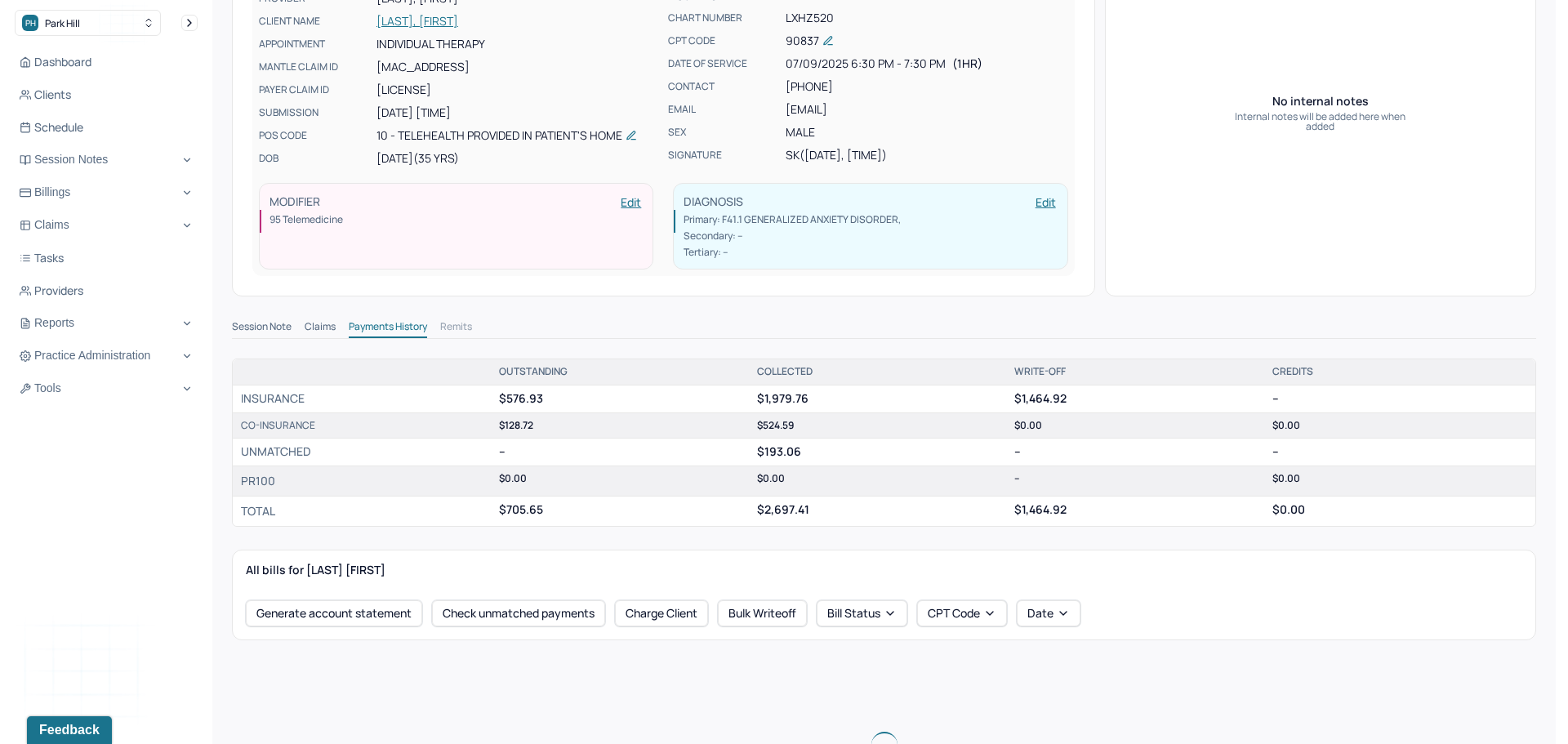 scroll, scrollTop: 245, scrollLeft: 0, axis: vertical 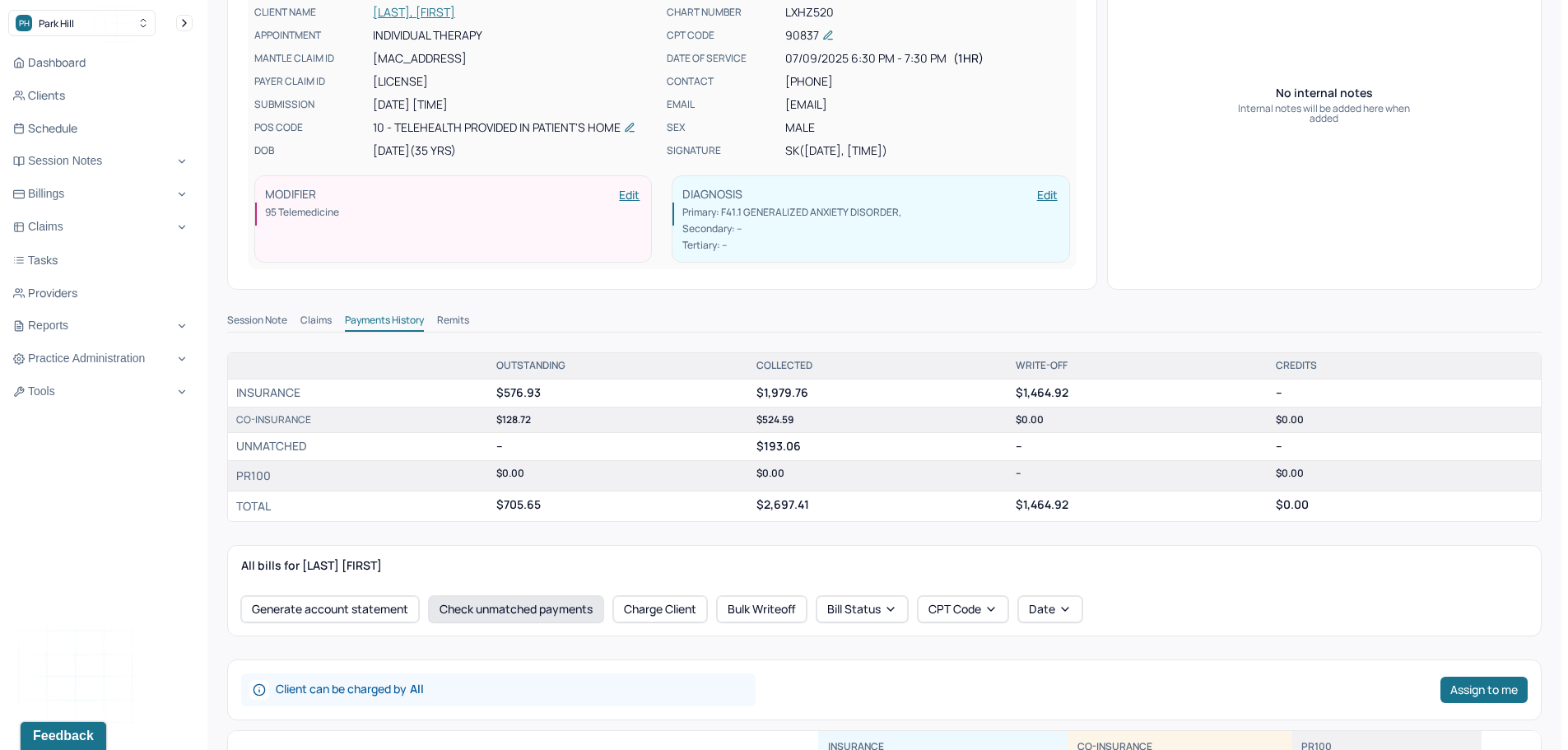 click on "Check unmatched payments" at bounding box center (516, 609) 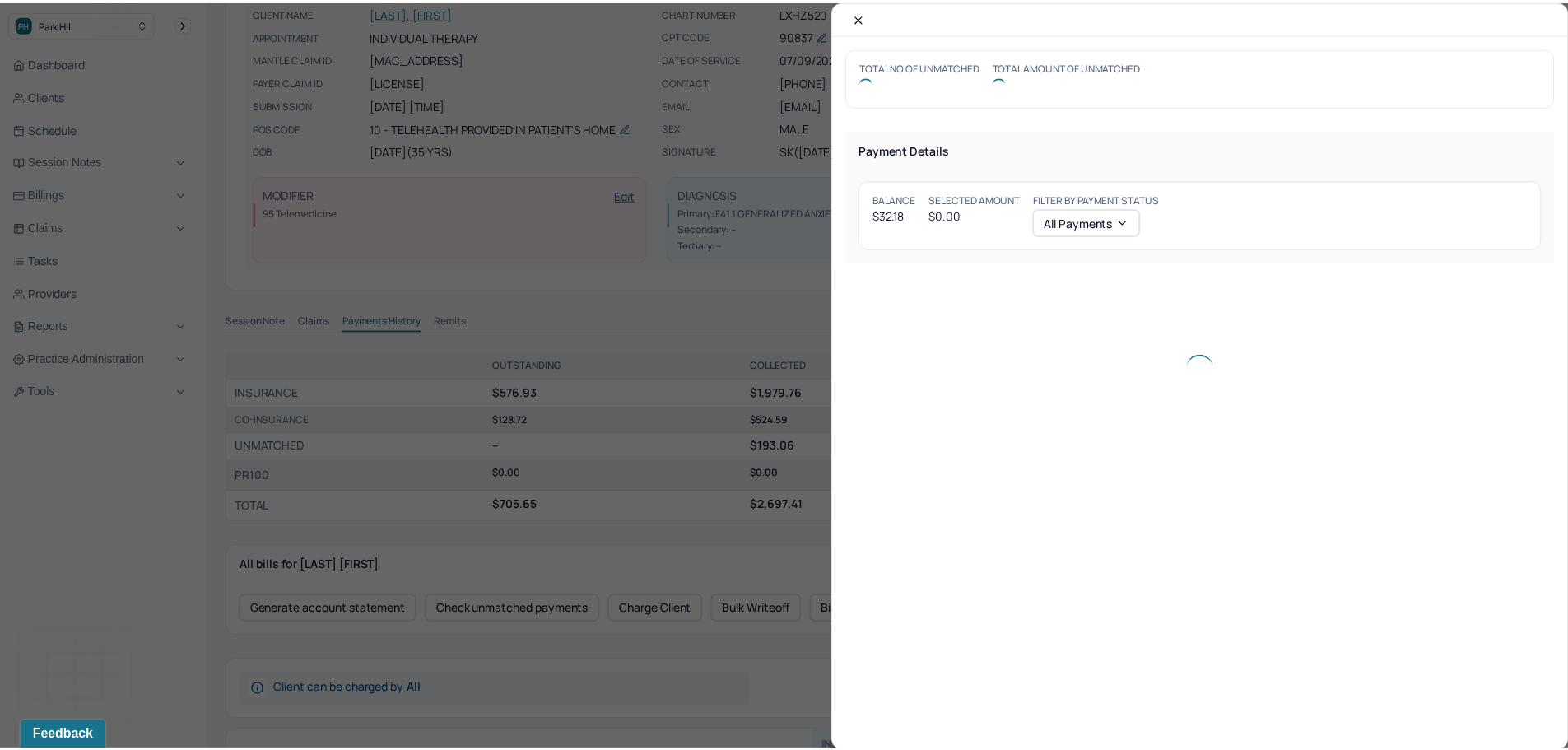 scroll, scrollTop: 260, scrollLeft: 0, axis: vertical 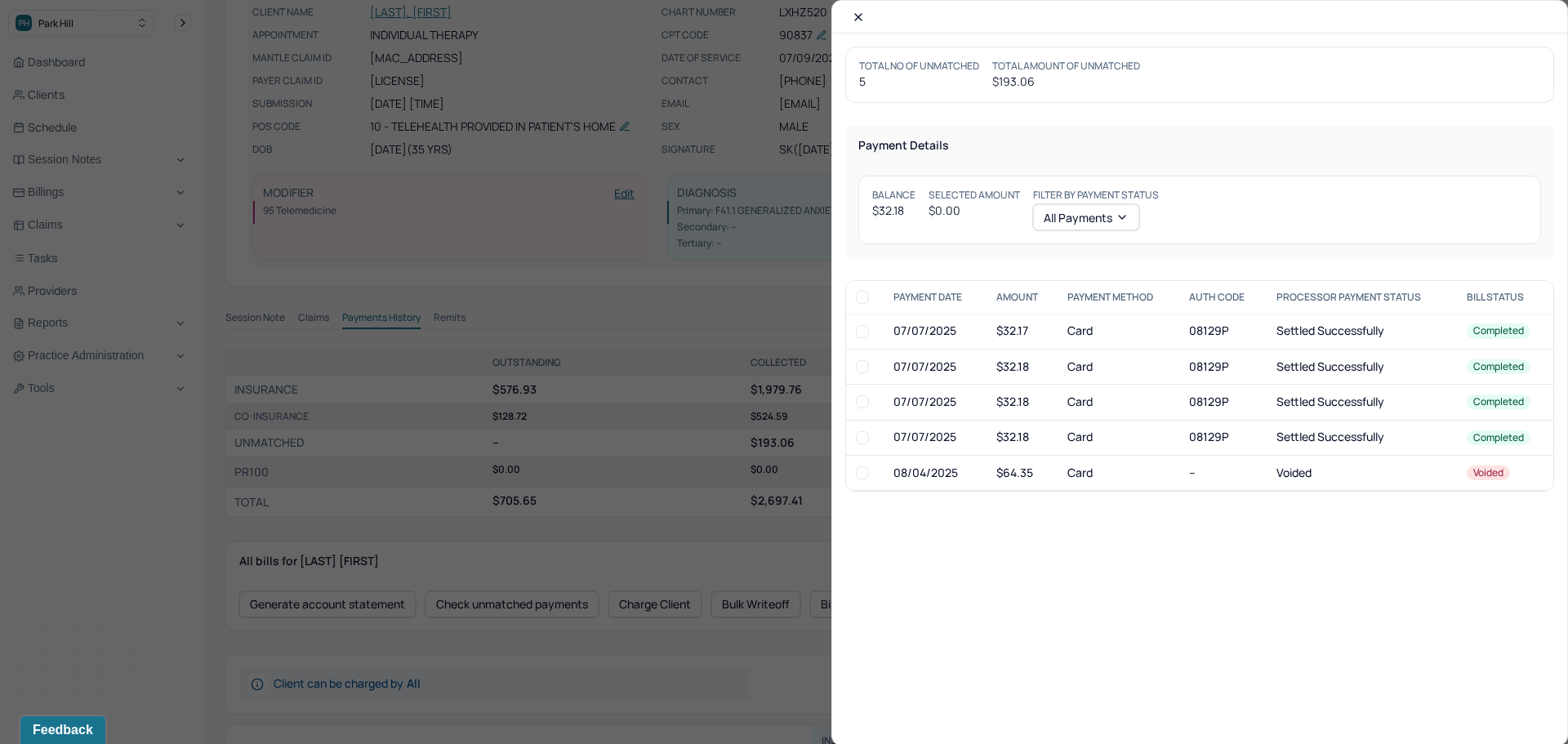 click at bounding box center [862, 367] 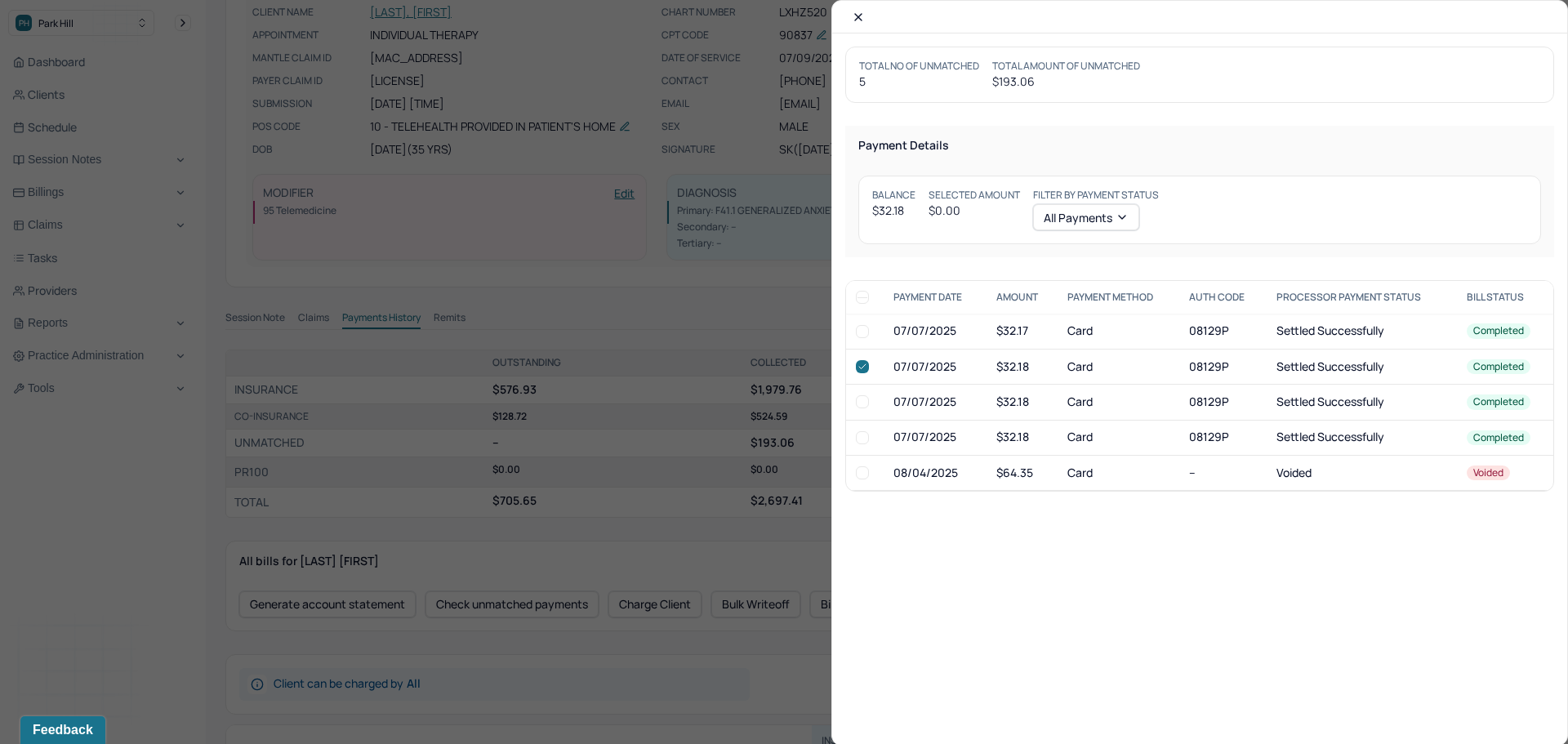checkbox on "true" 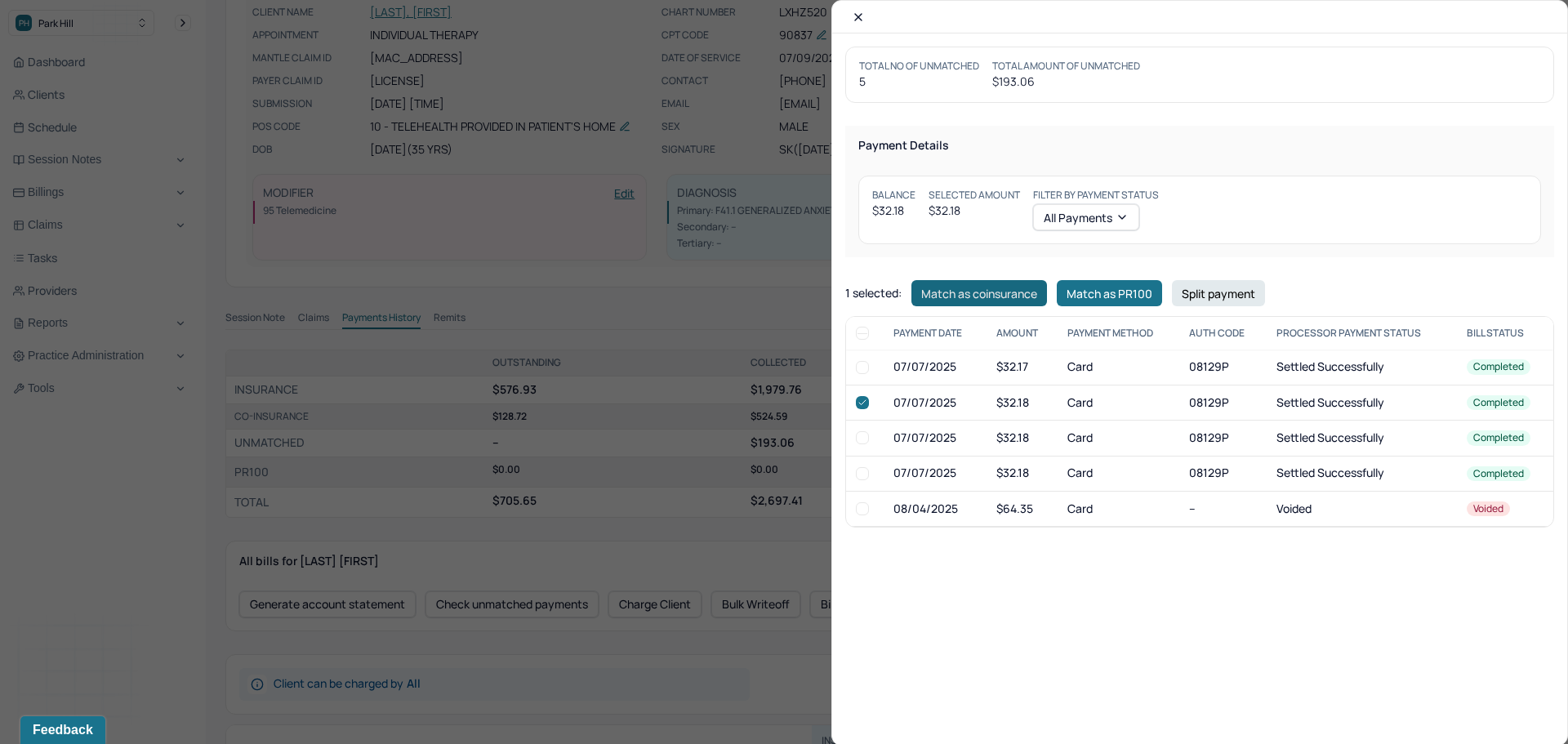 click on "Match as coinsurance" at bounding box center (979, 293) 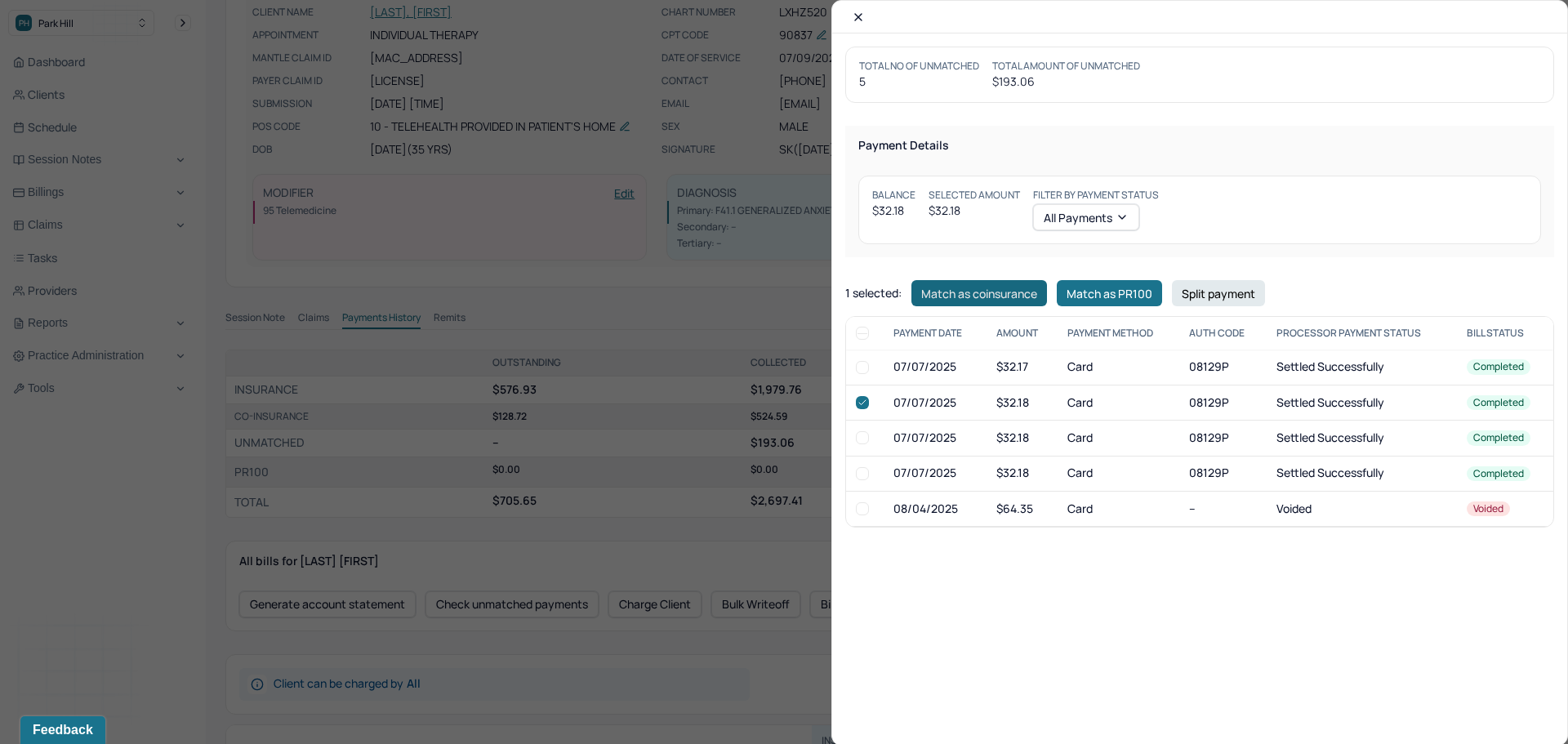 click on "Match as coinsurance" at bounding box center [979, 293] 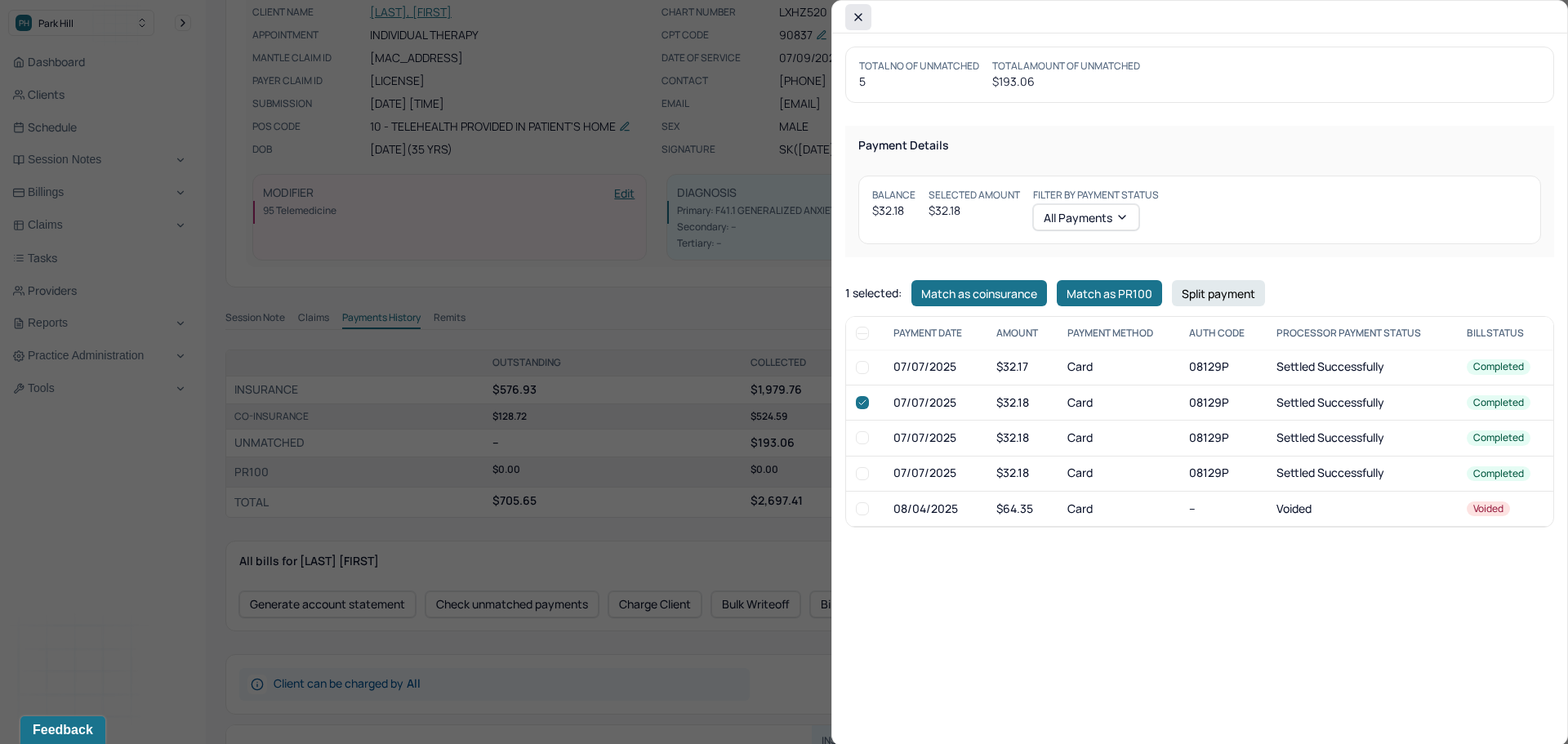 click 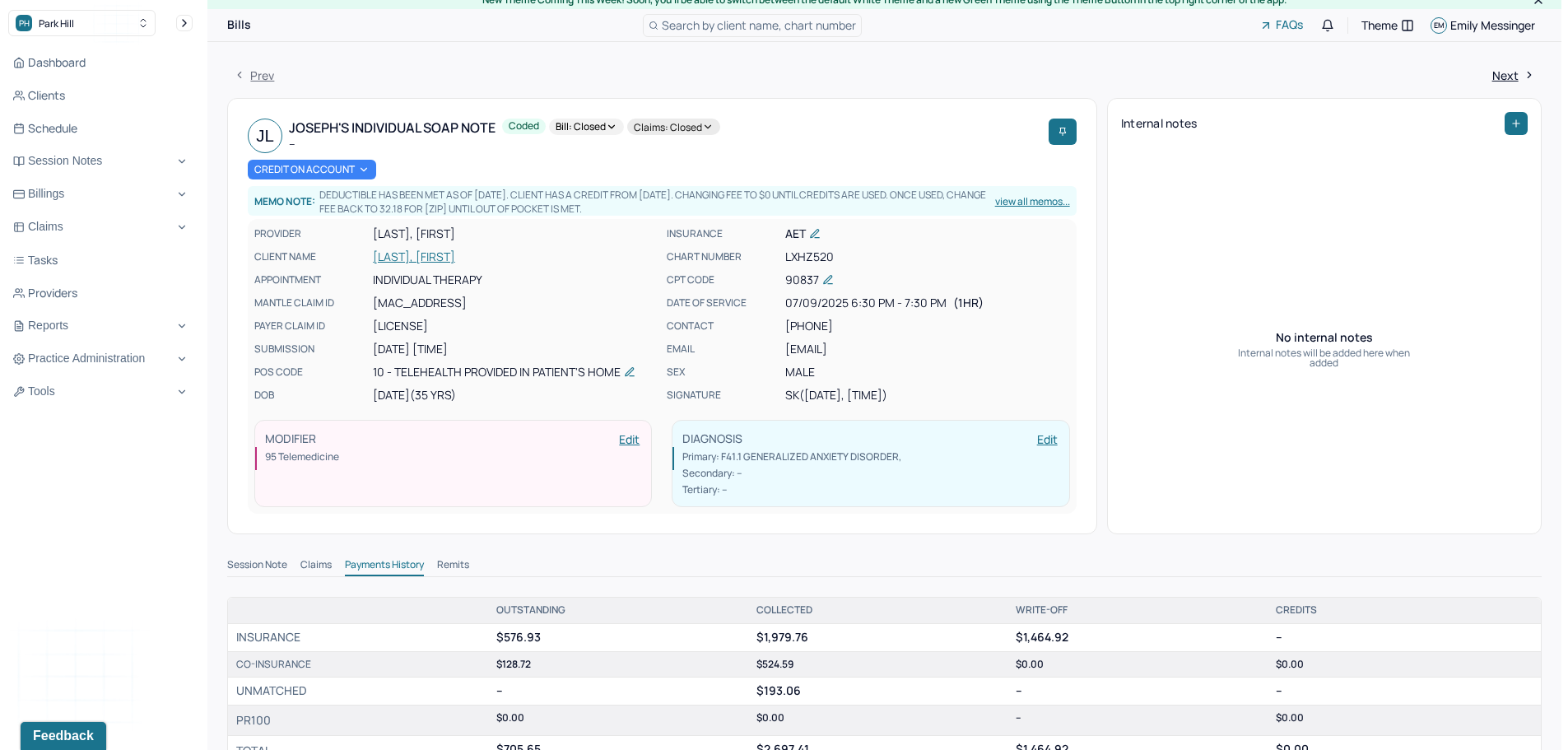 scroll, scrollTop: 0, scrollLeft: 0, axis: both 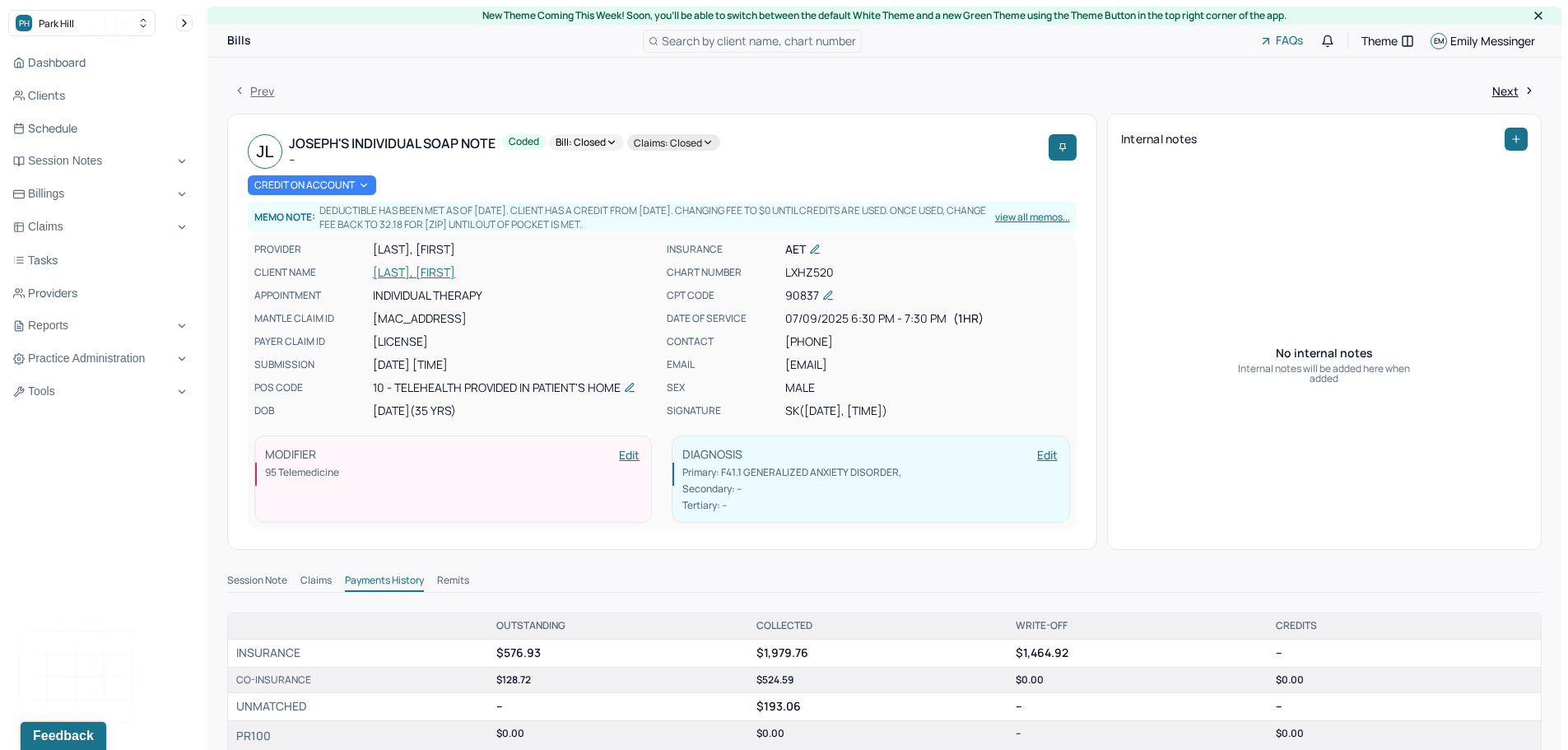 click on "[LAST], [FIRST]" at bounding box center [514, 273] 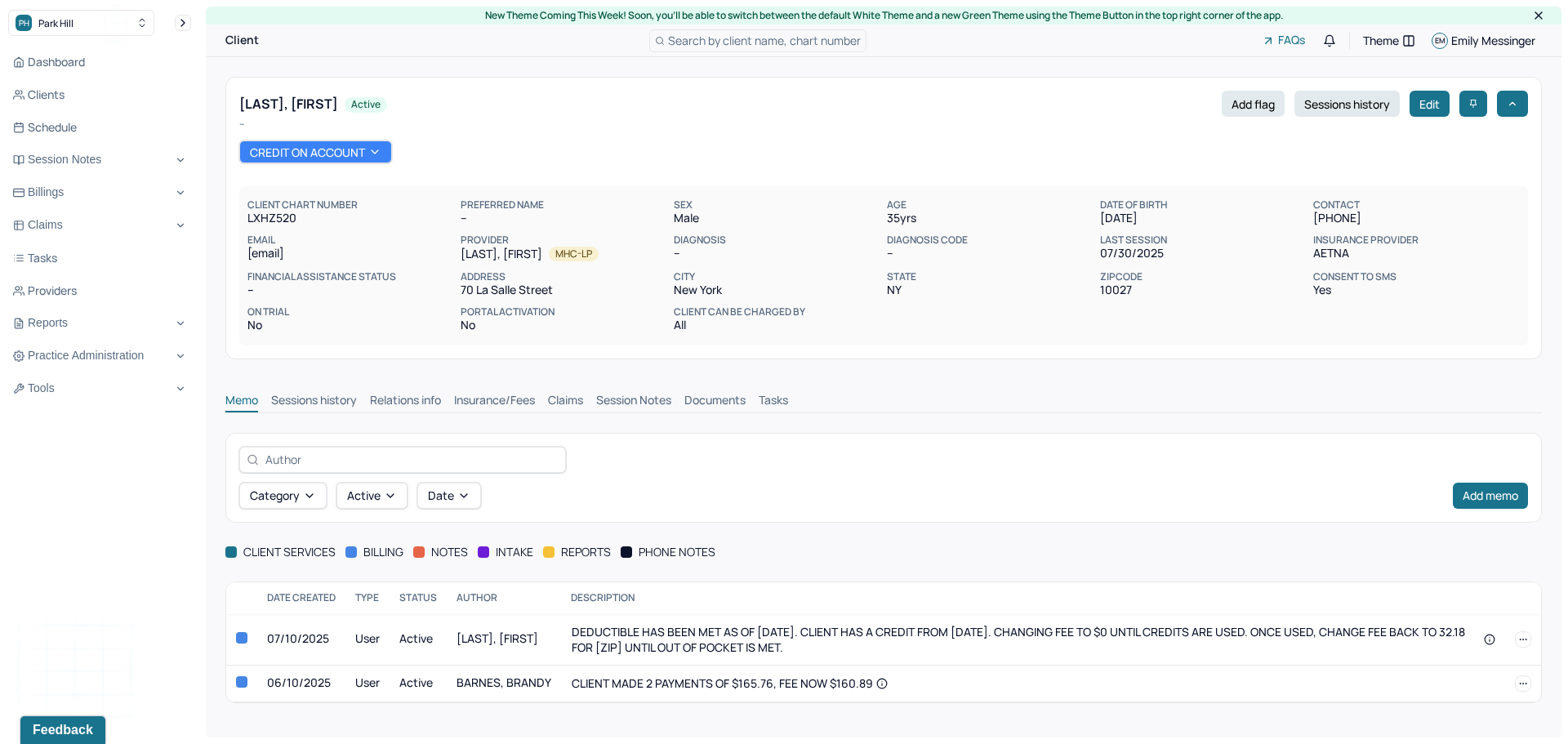 click on "Claims" at bounding box center (565, 402) 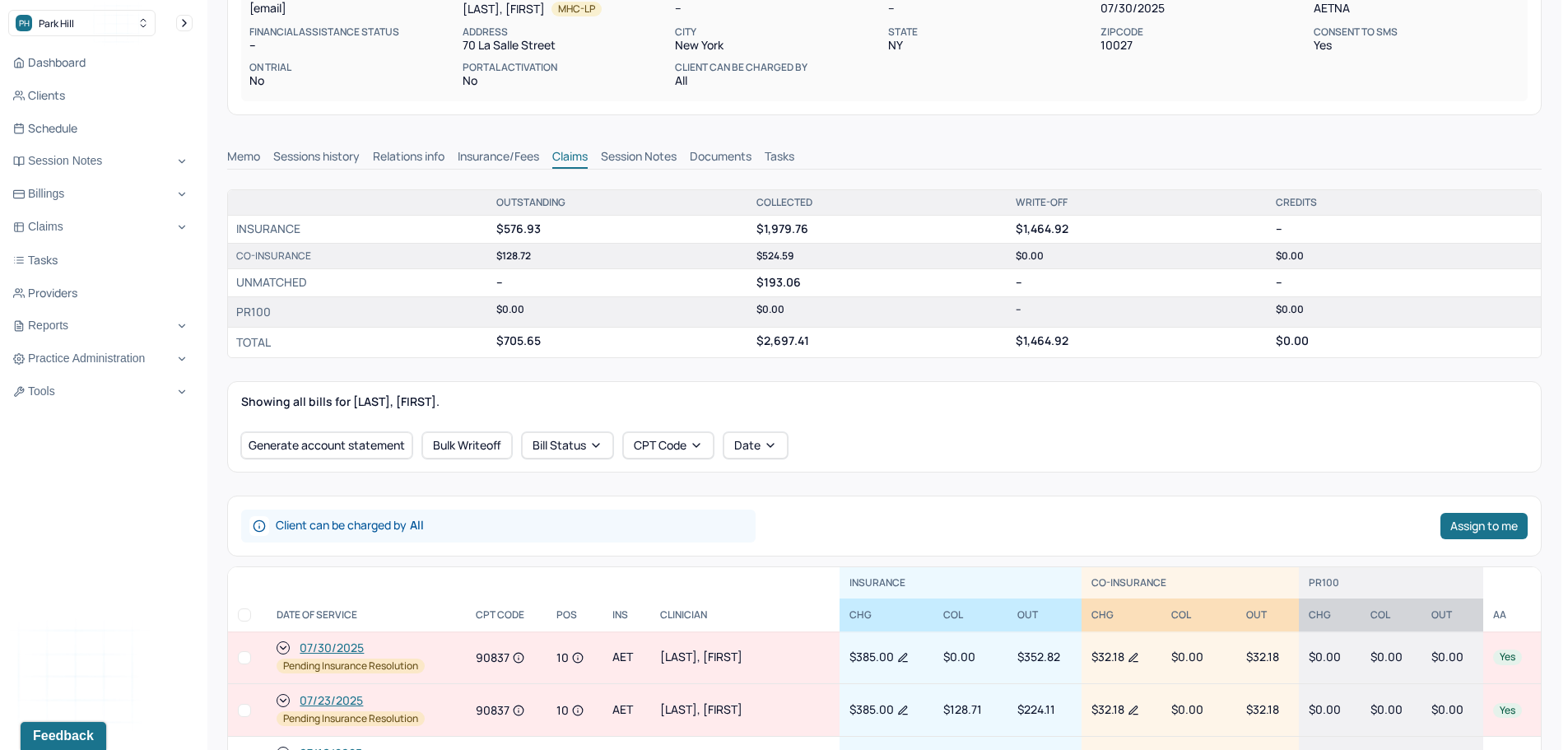 scroll, scrollTop: 659, scrollLeft: 0, axis: vertical 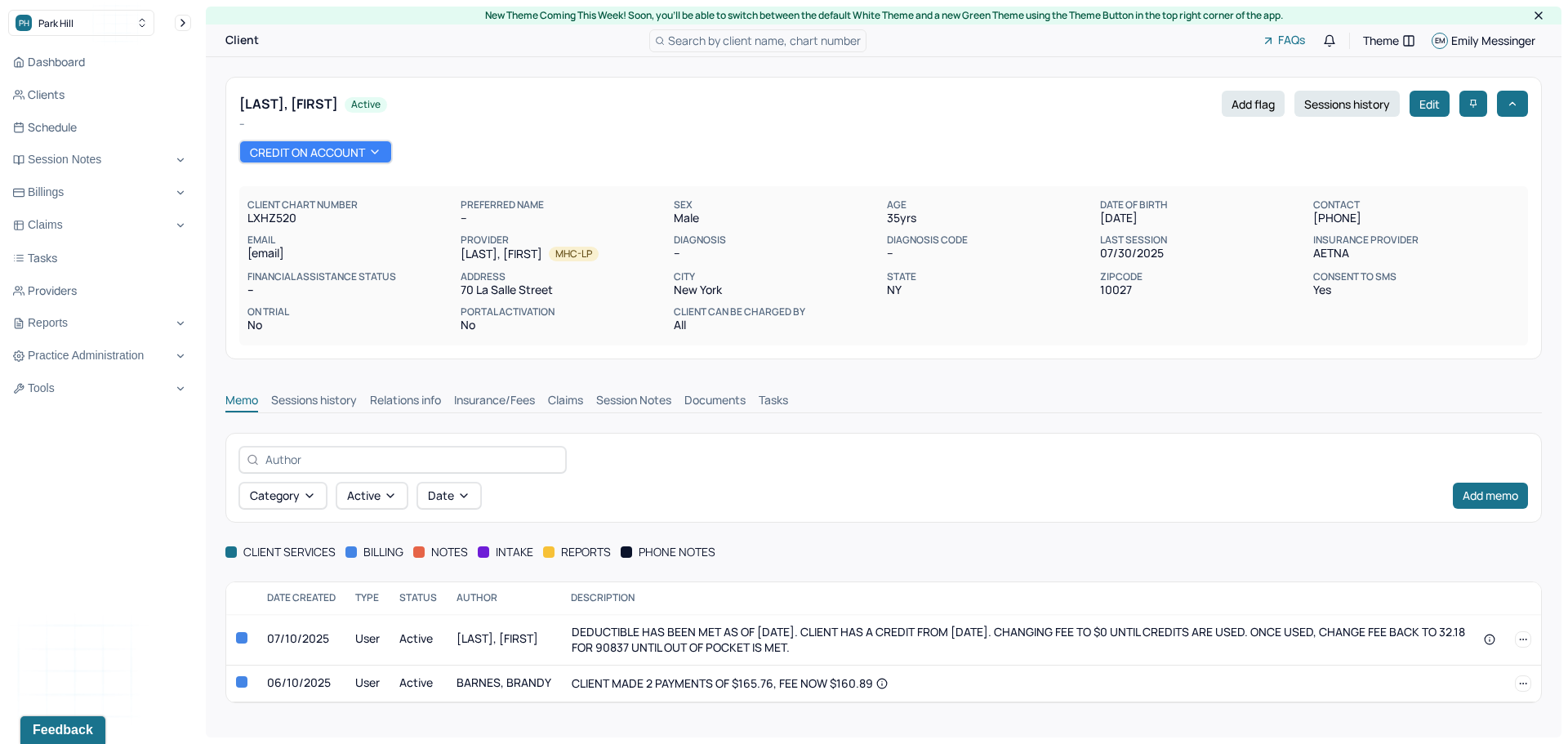click on "Claims" at bounding box center [565, 402] 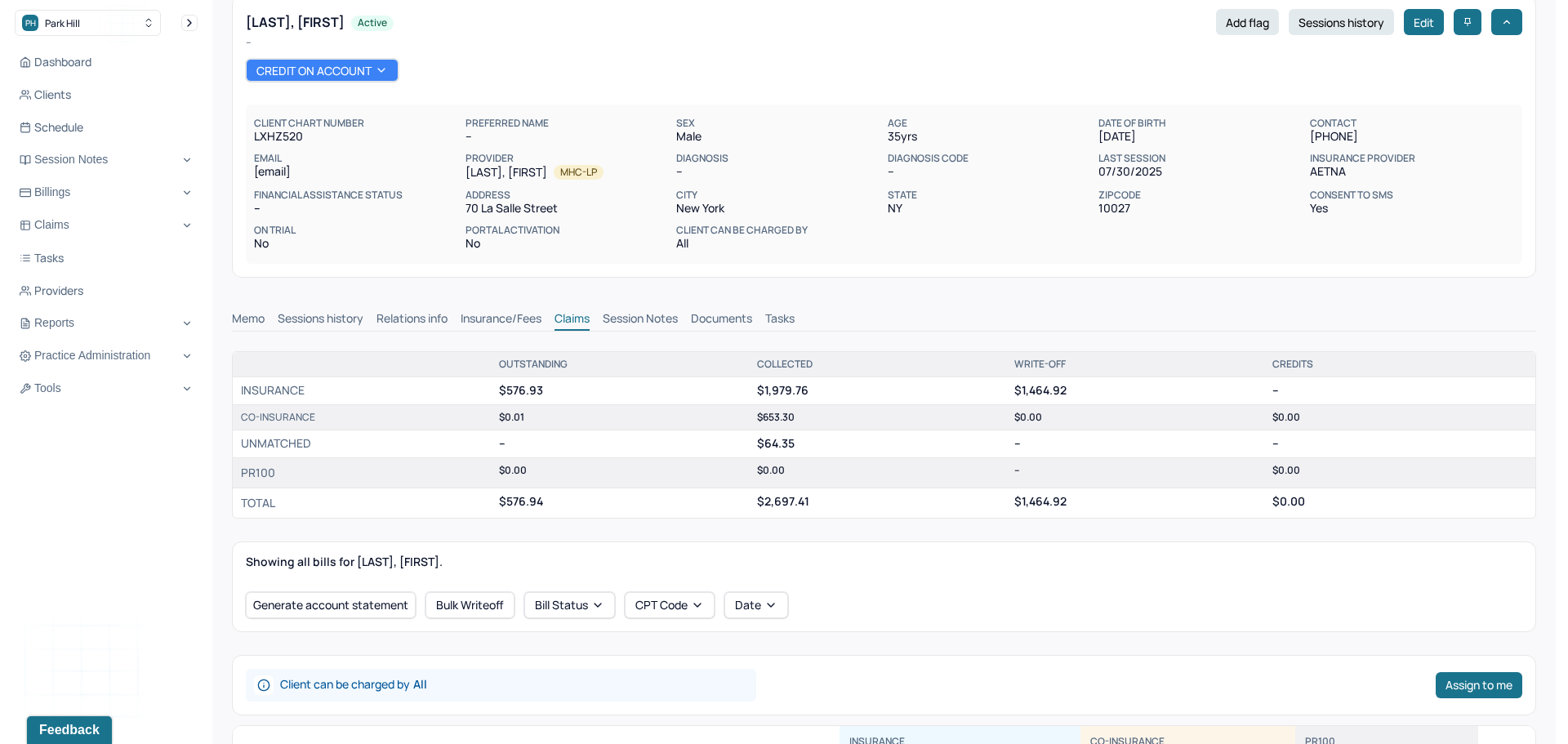 scroll, scrollTop: 0, scrollLeft: 0, axis: both 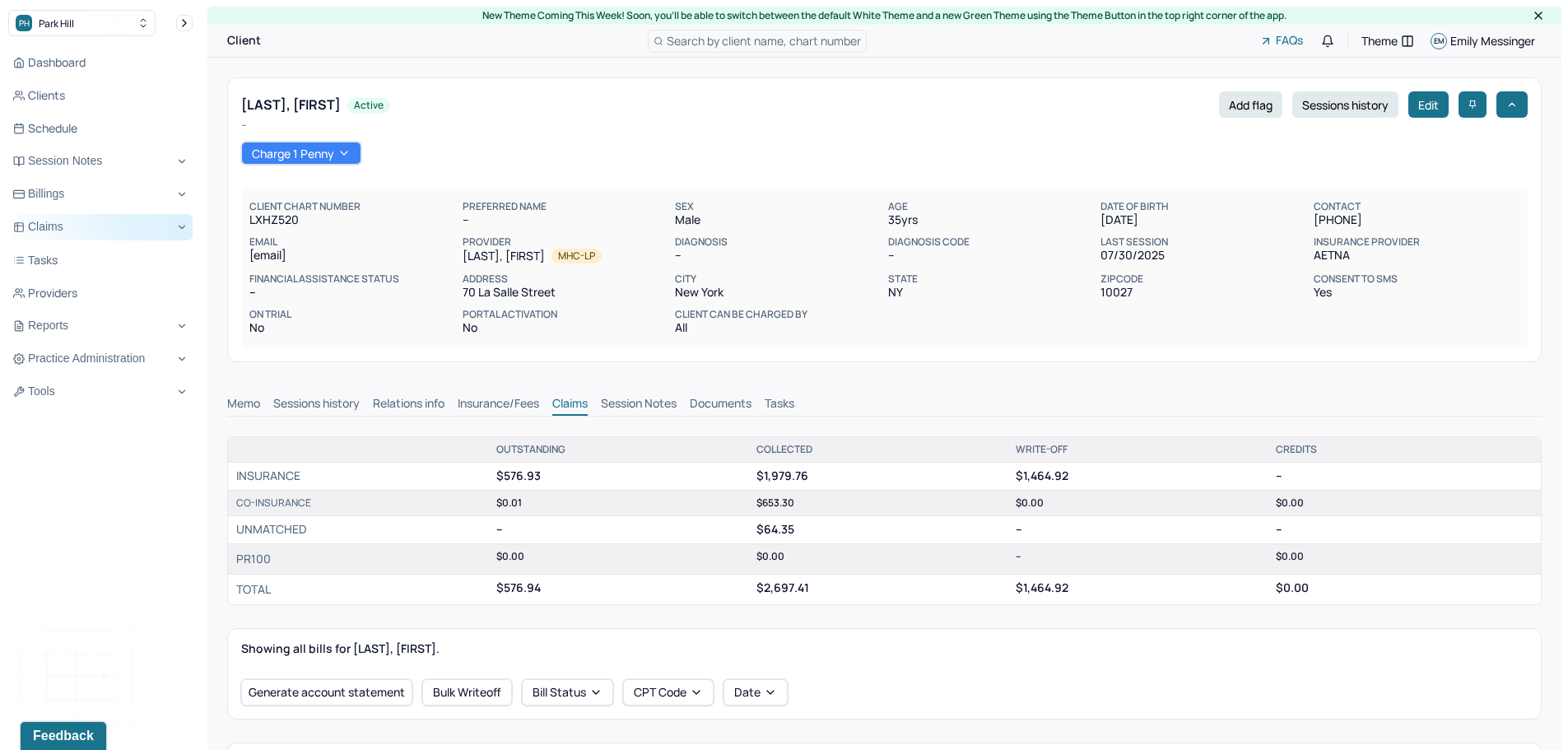 click on "Claims" at bounding box center (100, 227) 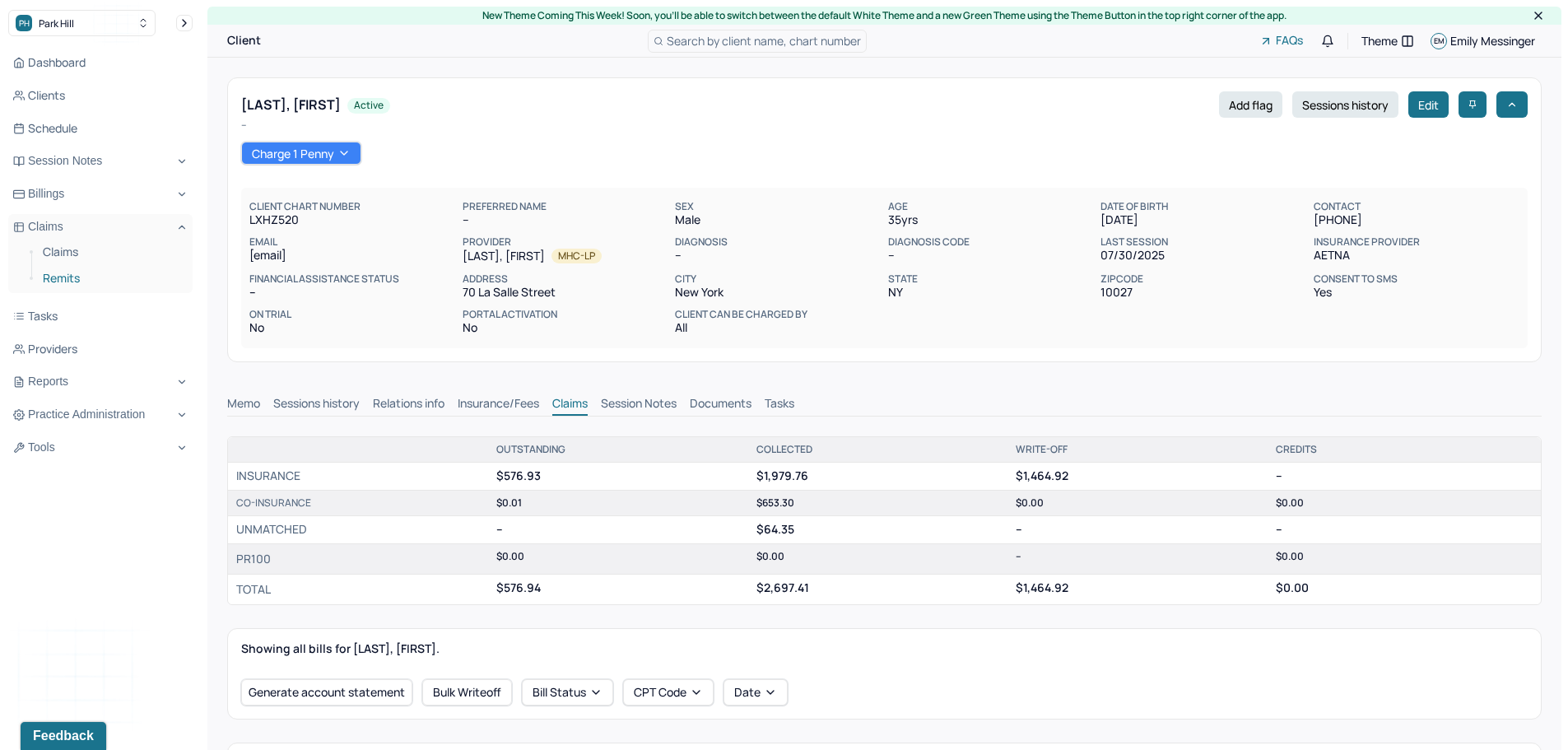 click on "Remits" at bounding box center (111, 278) 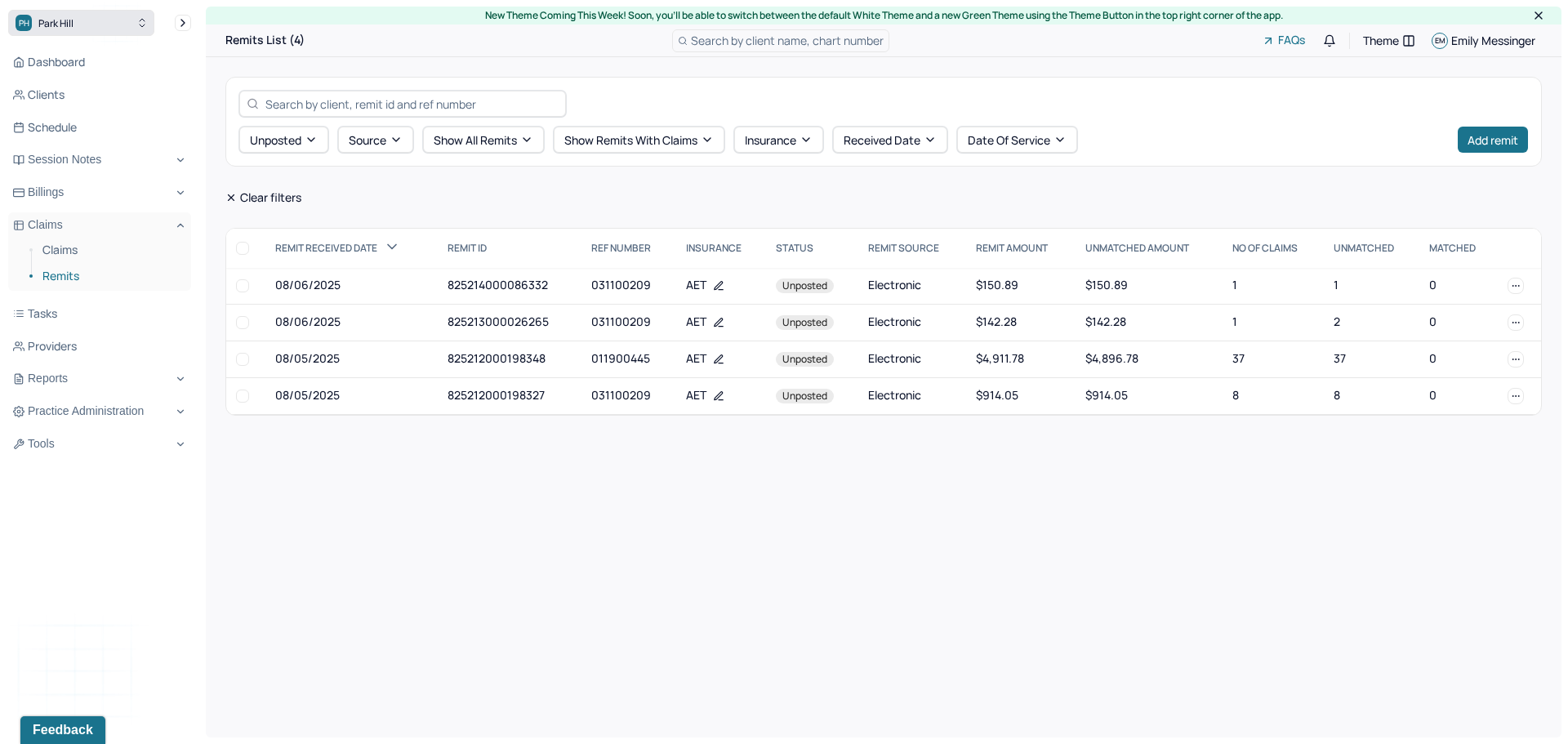 click on "PH Park Hill" at bounding box center (81, 23) 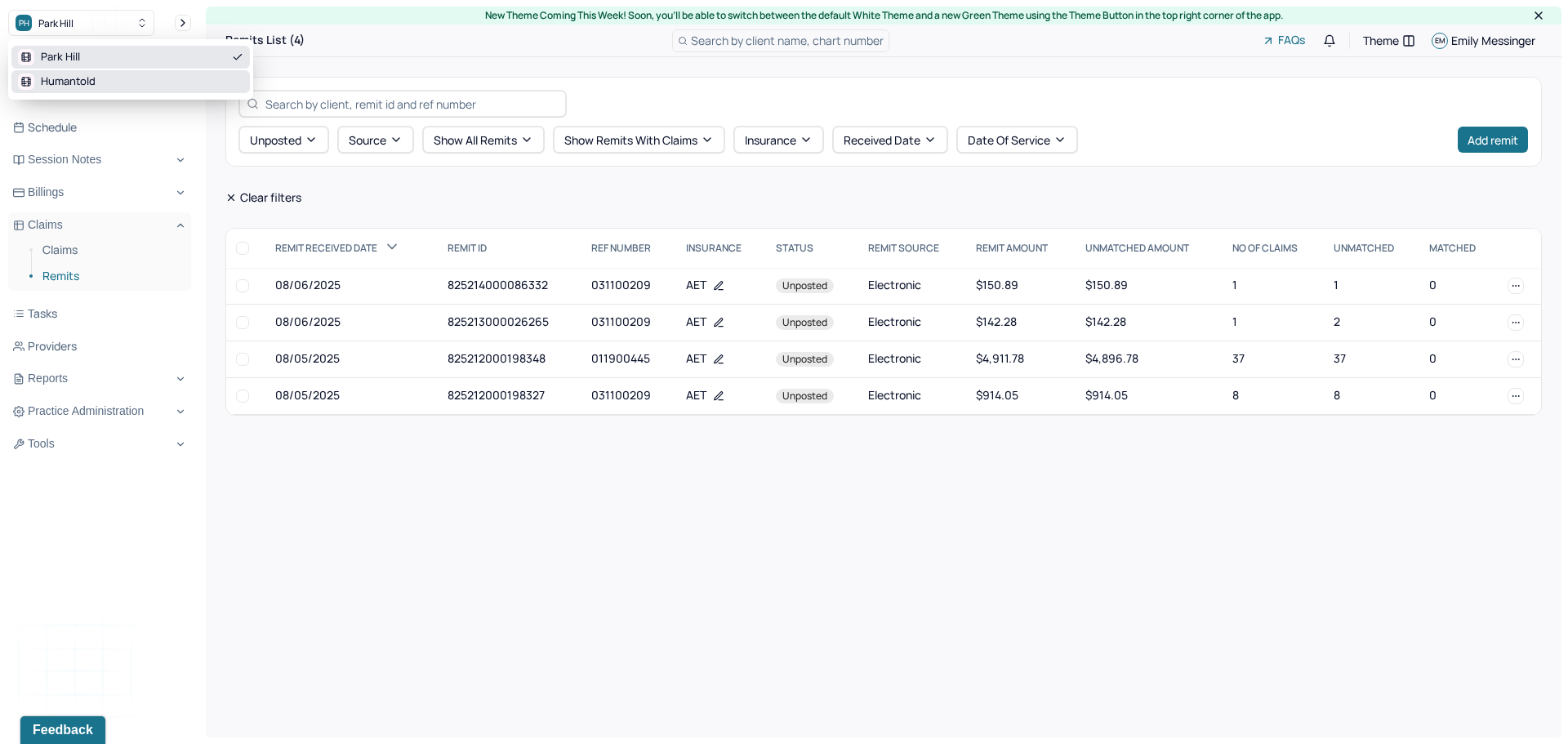 click on "Humantold" at bounding box center [68, 82] 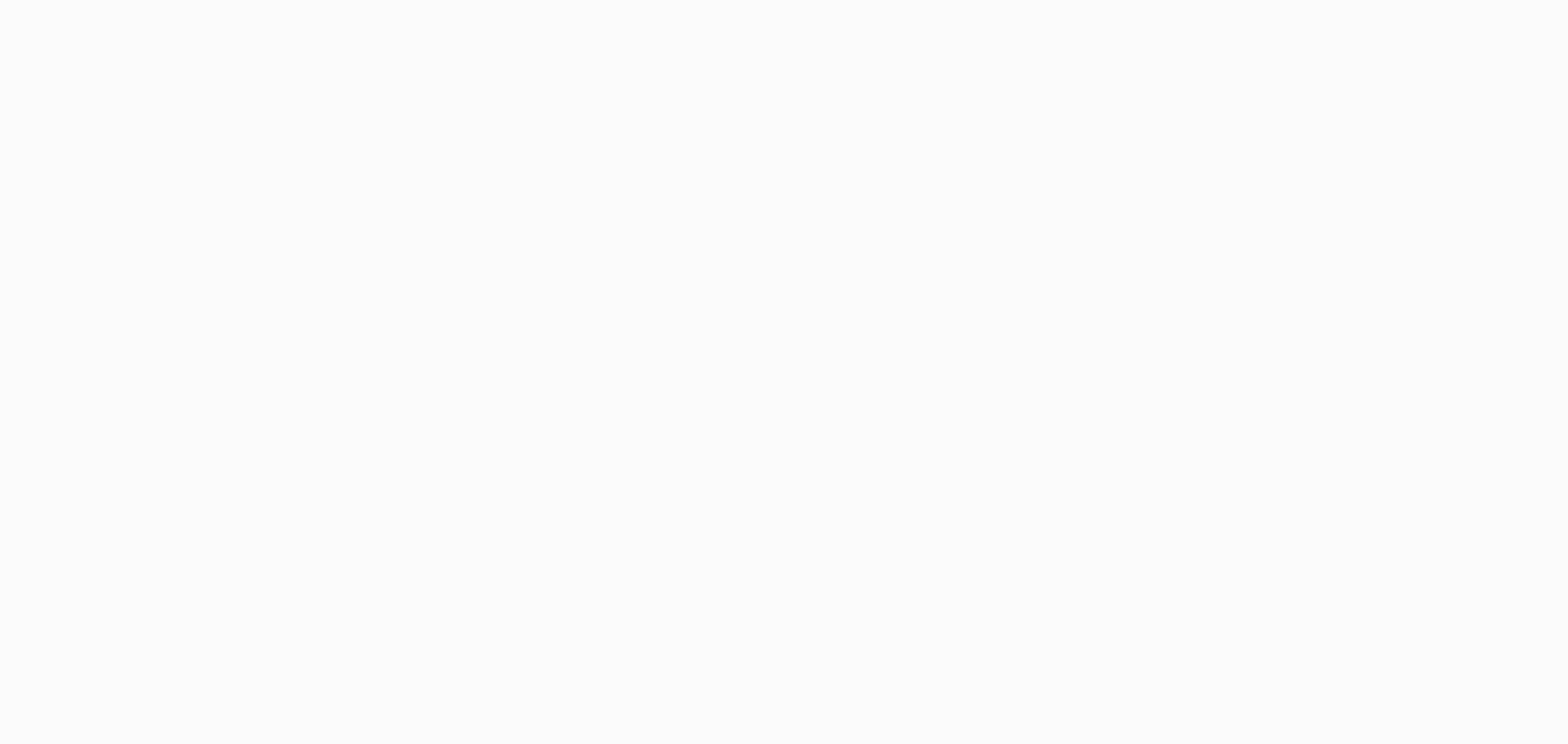 scroll, scrollTop: 0, scrollLeft: 0, axis: both 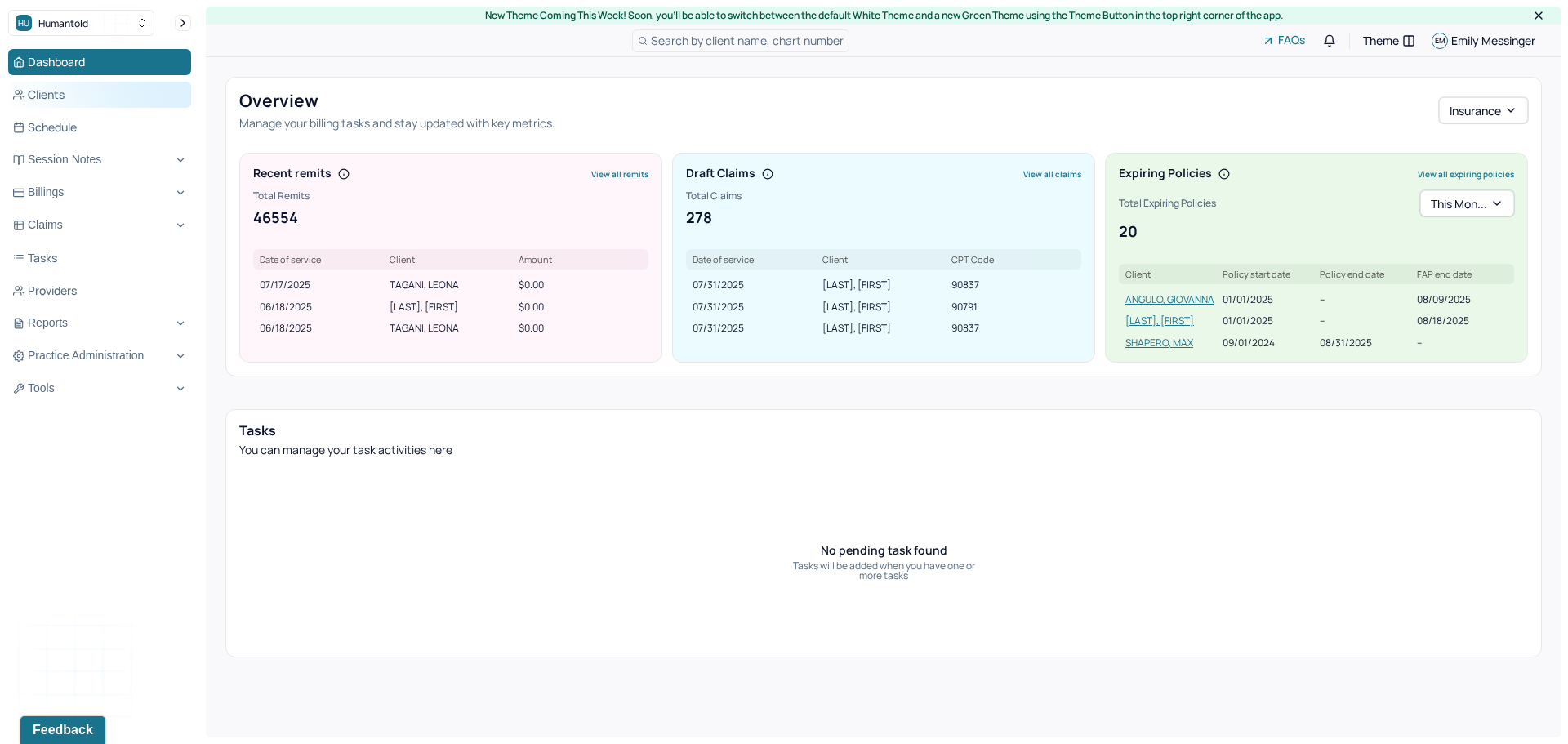 click on "Clients" at bounding box center (100, 95) 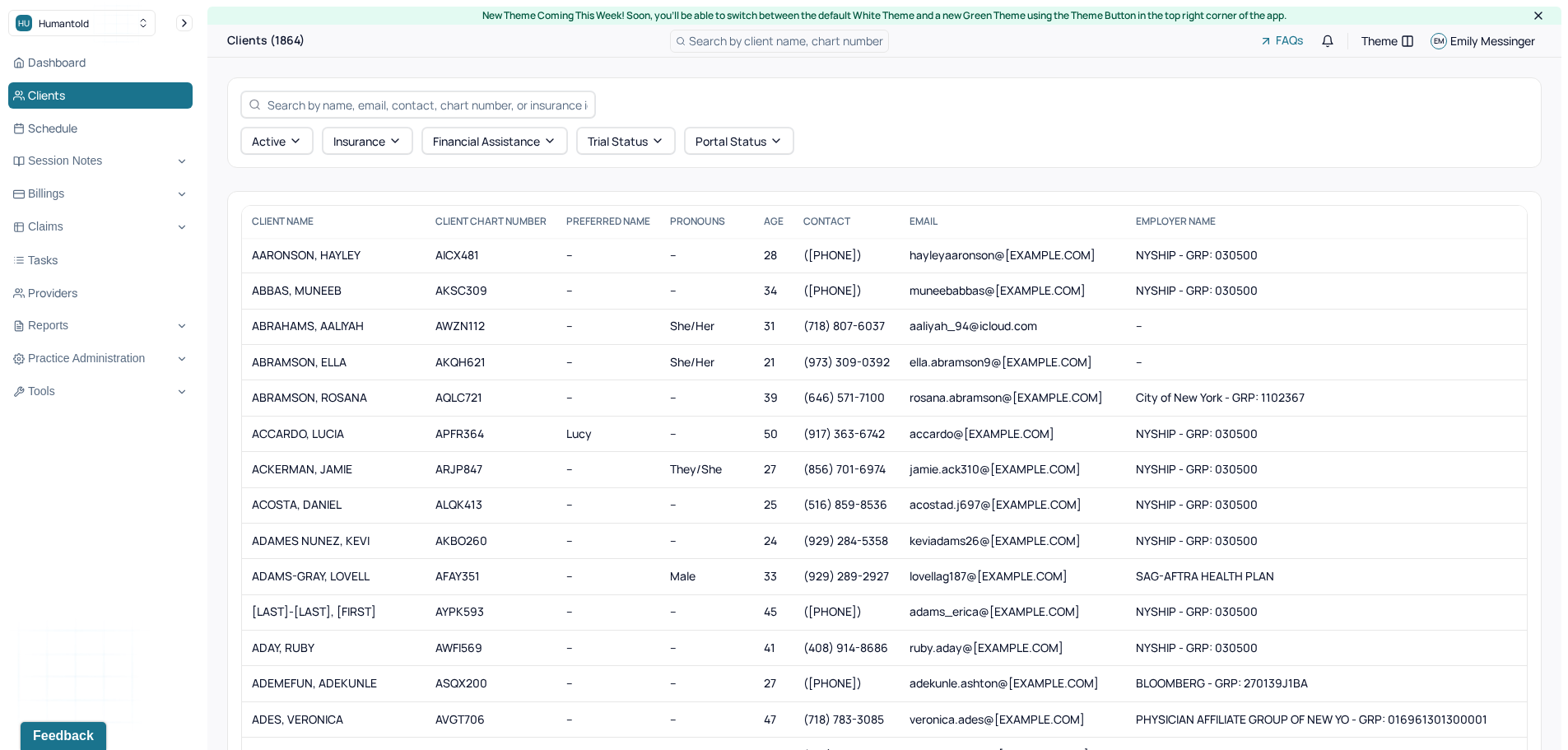 click at bounding box center [418, 105] 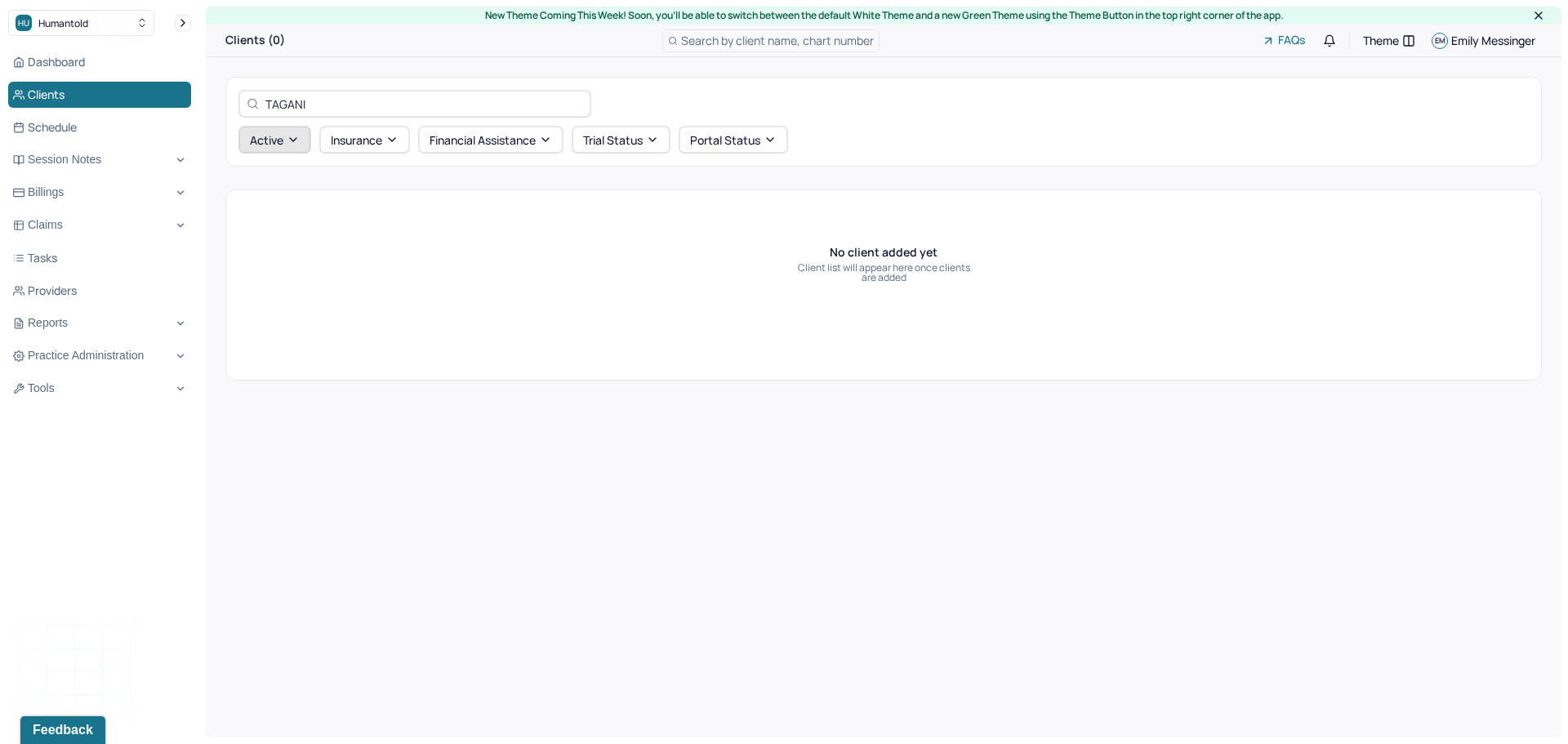type on "TAGANI" 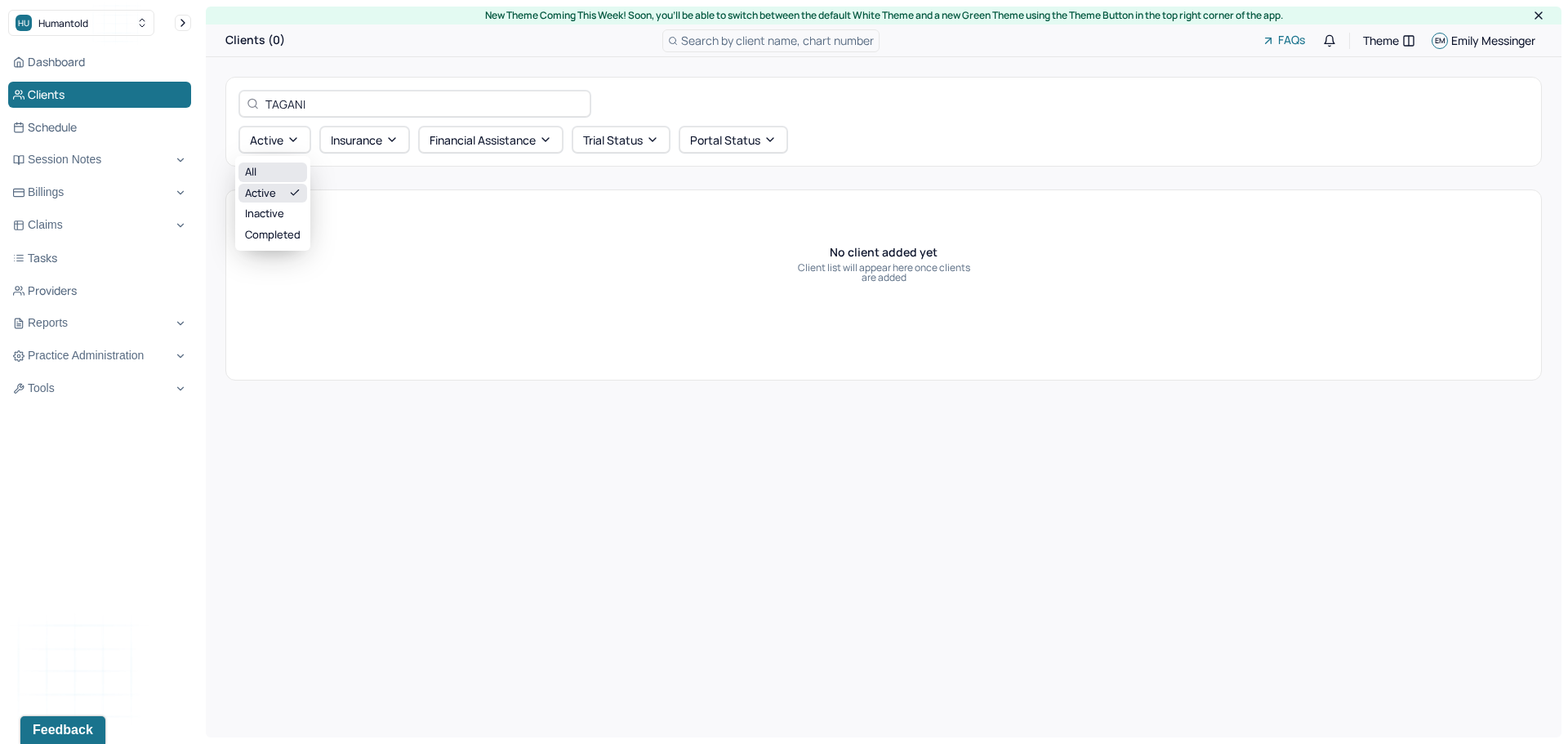 click on "All" at bounding box center [273, 172] 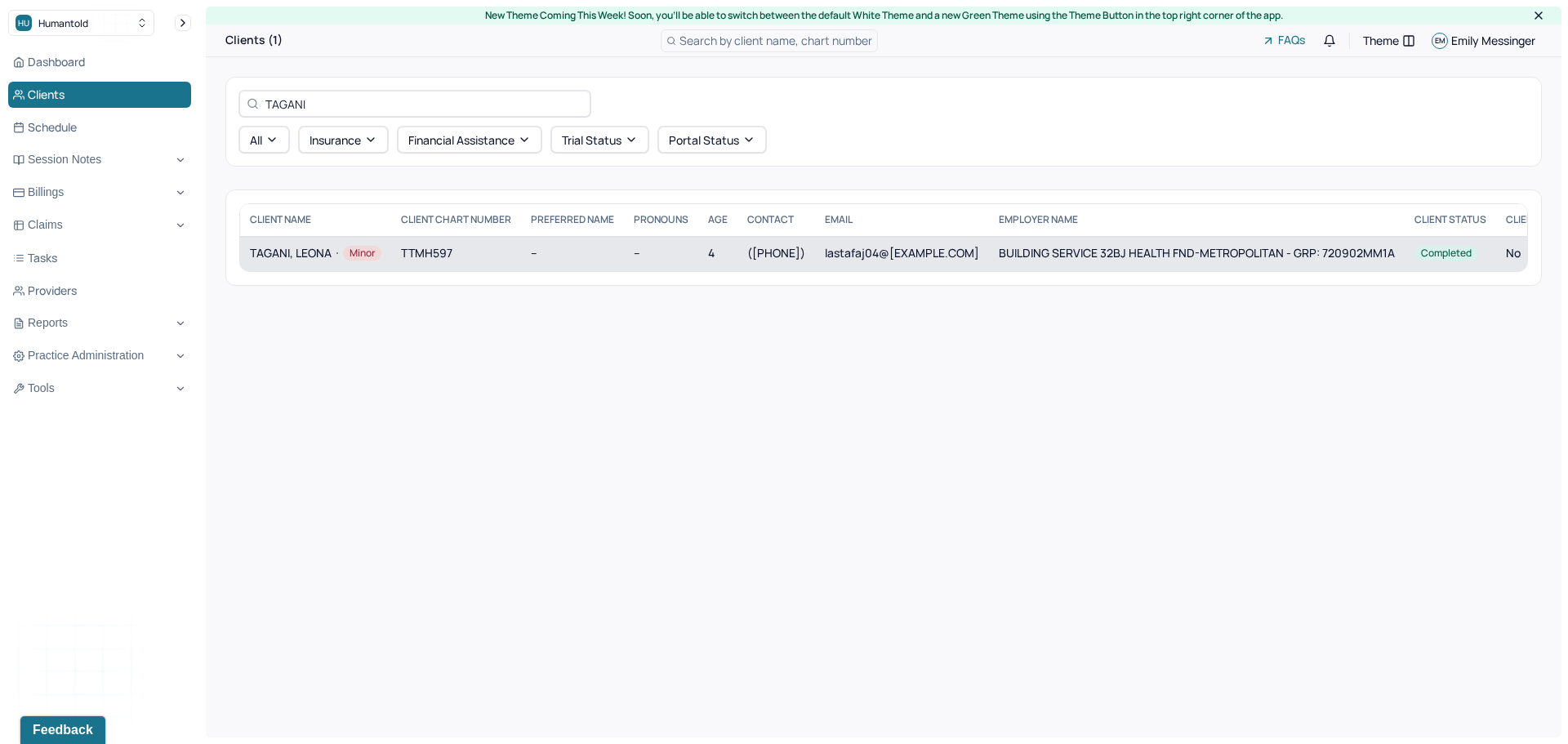 click on "Minor" at bounding box center (362, 253) 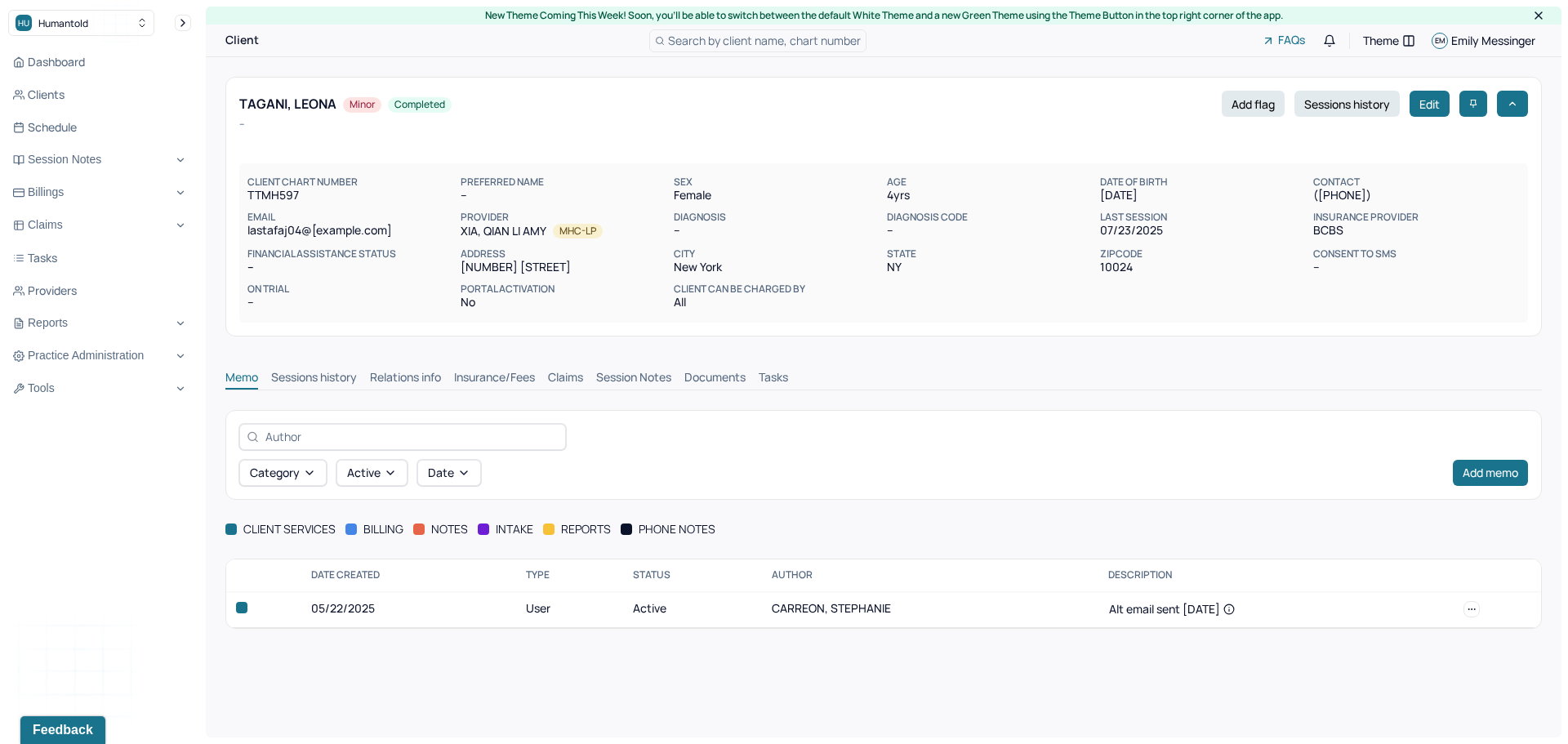 click on "Claims" at bounding box center (565, 379) 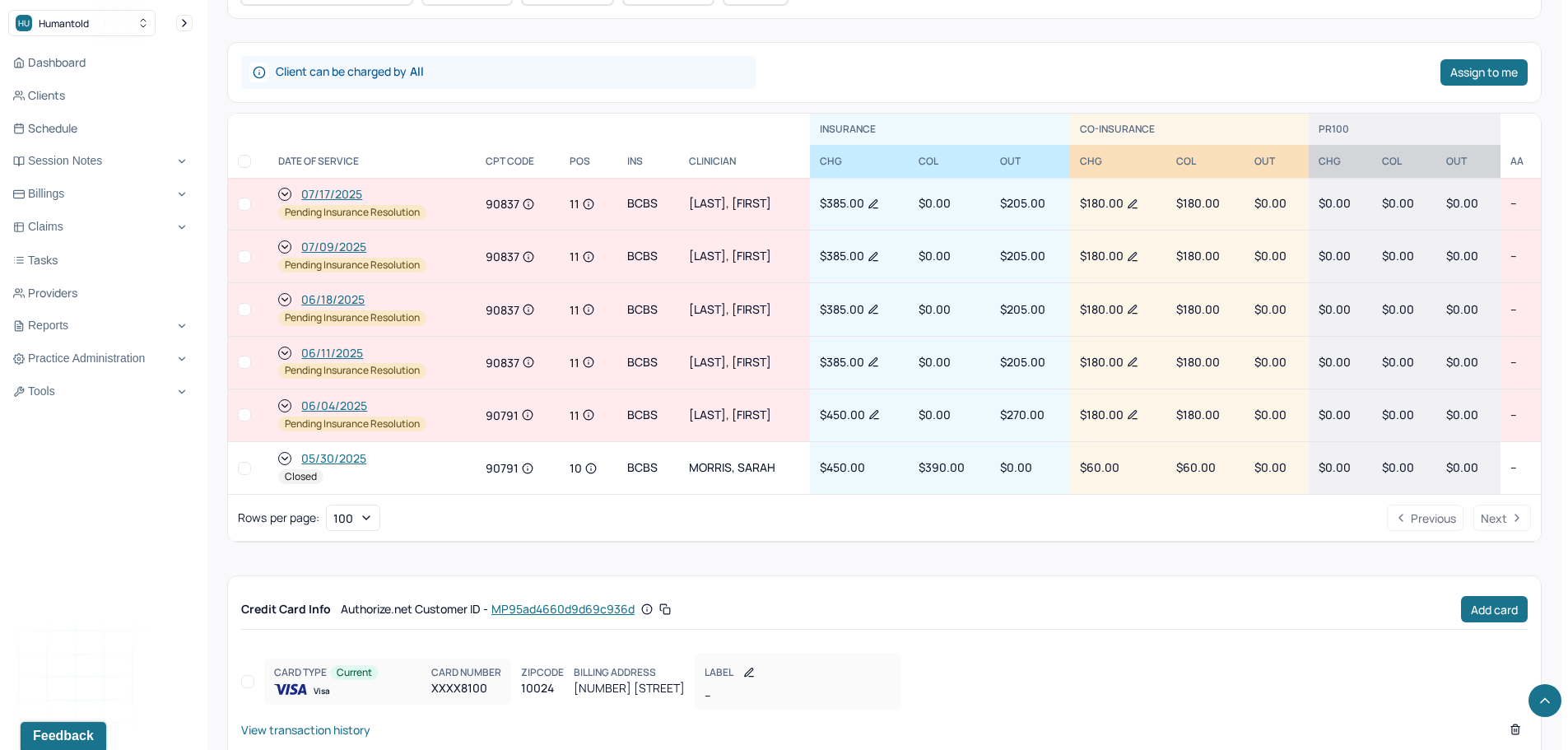 scroll, scrollTop: 766, scrollLeft: 0, axis: vertical 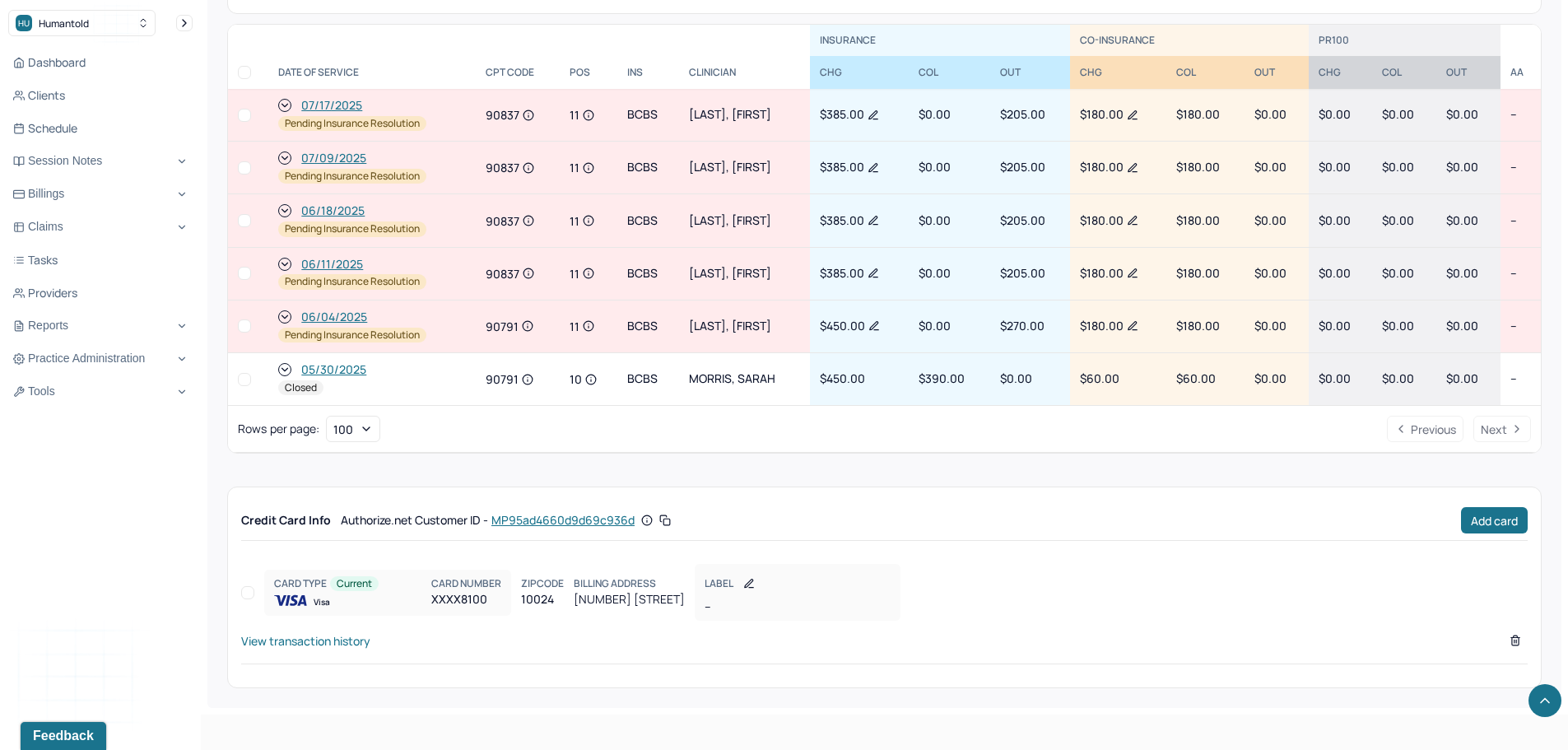 click on "05/30/2025" at bounding box center (333, 370) 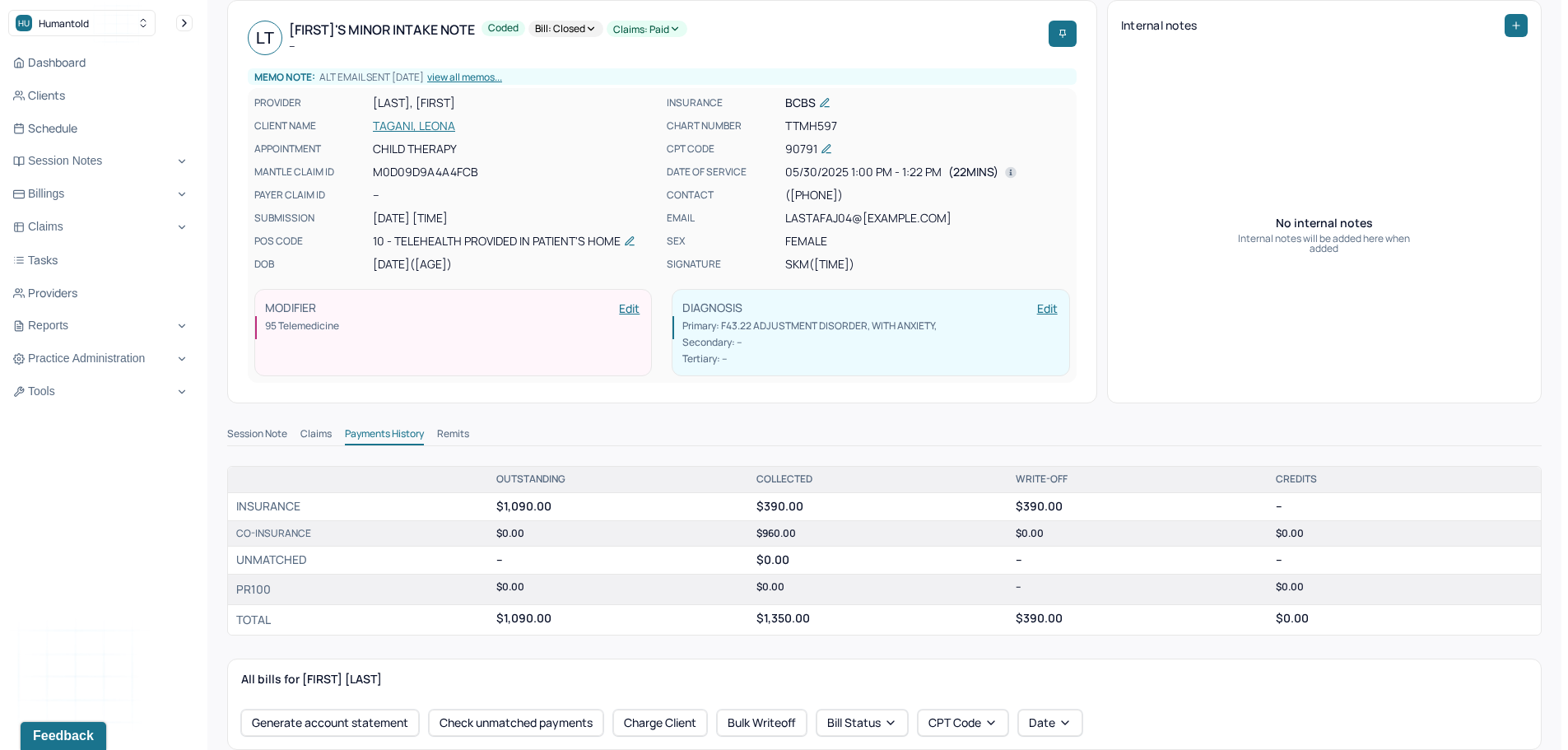 scroll, scrollTop: 329, scrollLeft: 0, axis: vertical 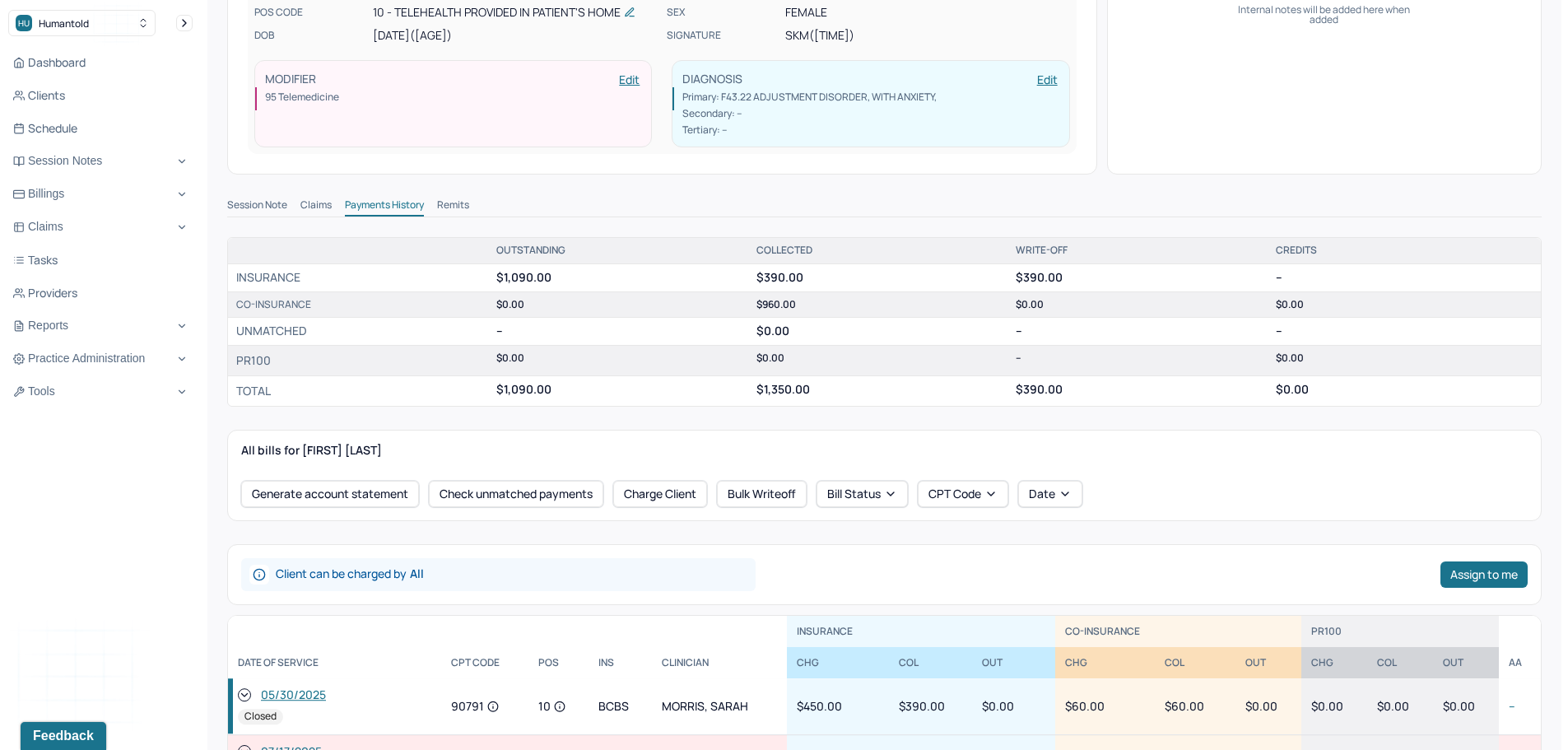 click on "Remits" at bounding box center [453, 207] 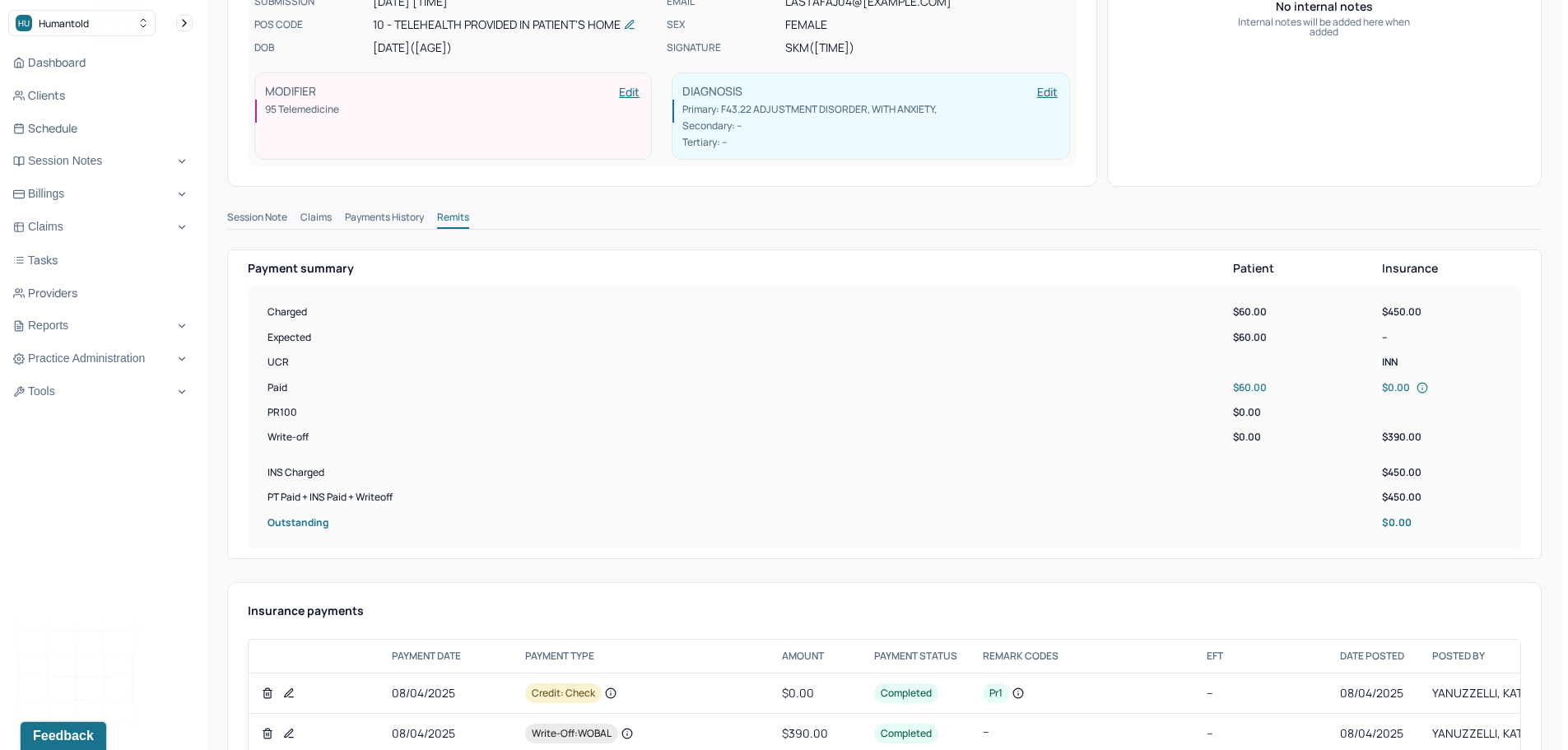 scroll, scrollTop: 13, scrollLeft: 0, axis: vertical 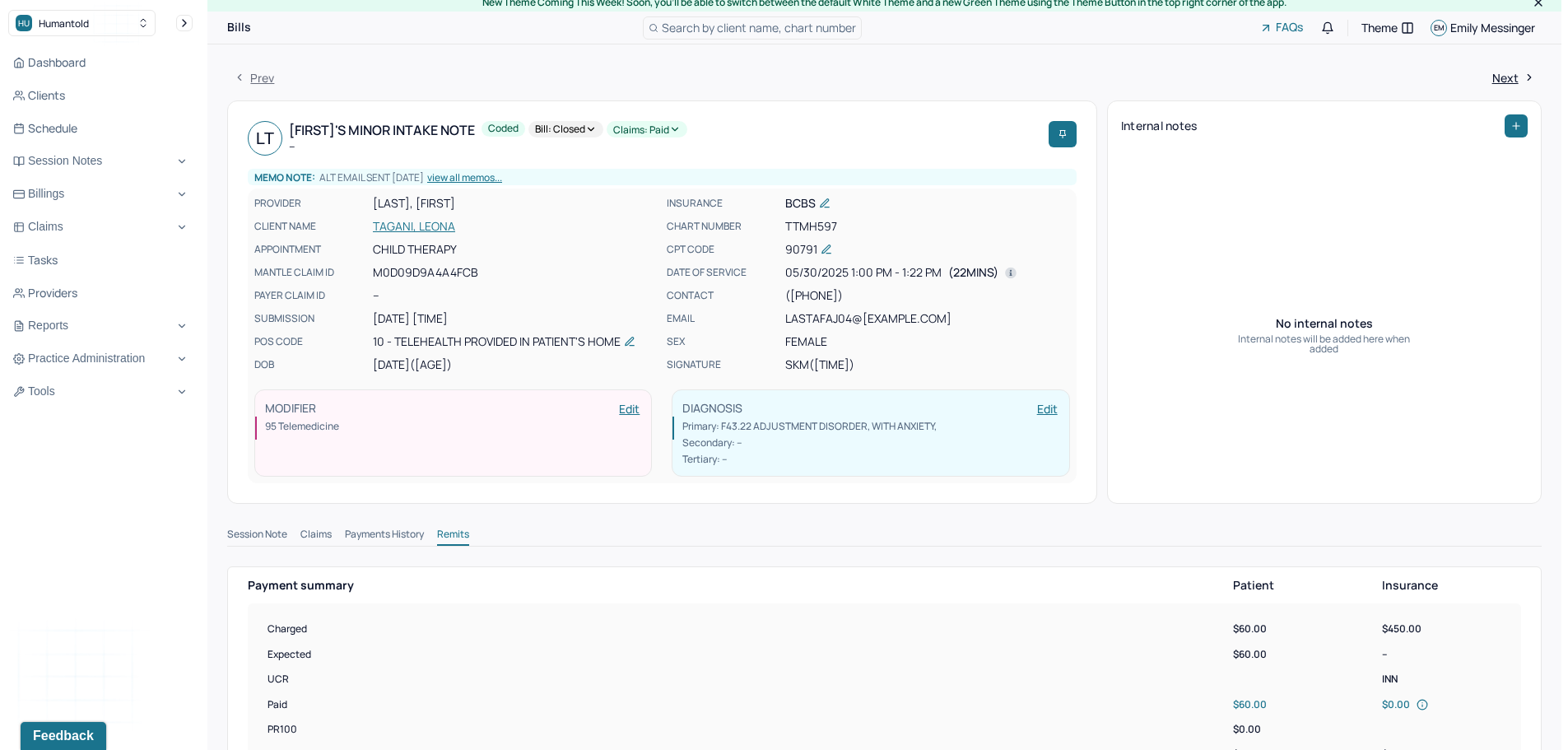 click on "TAGANI, LEONA" at bounding box center [514, 226] 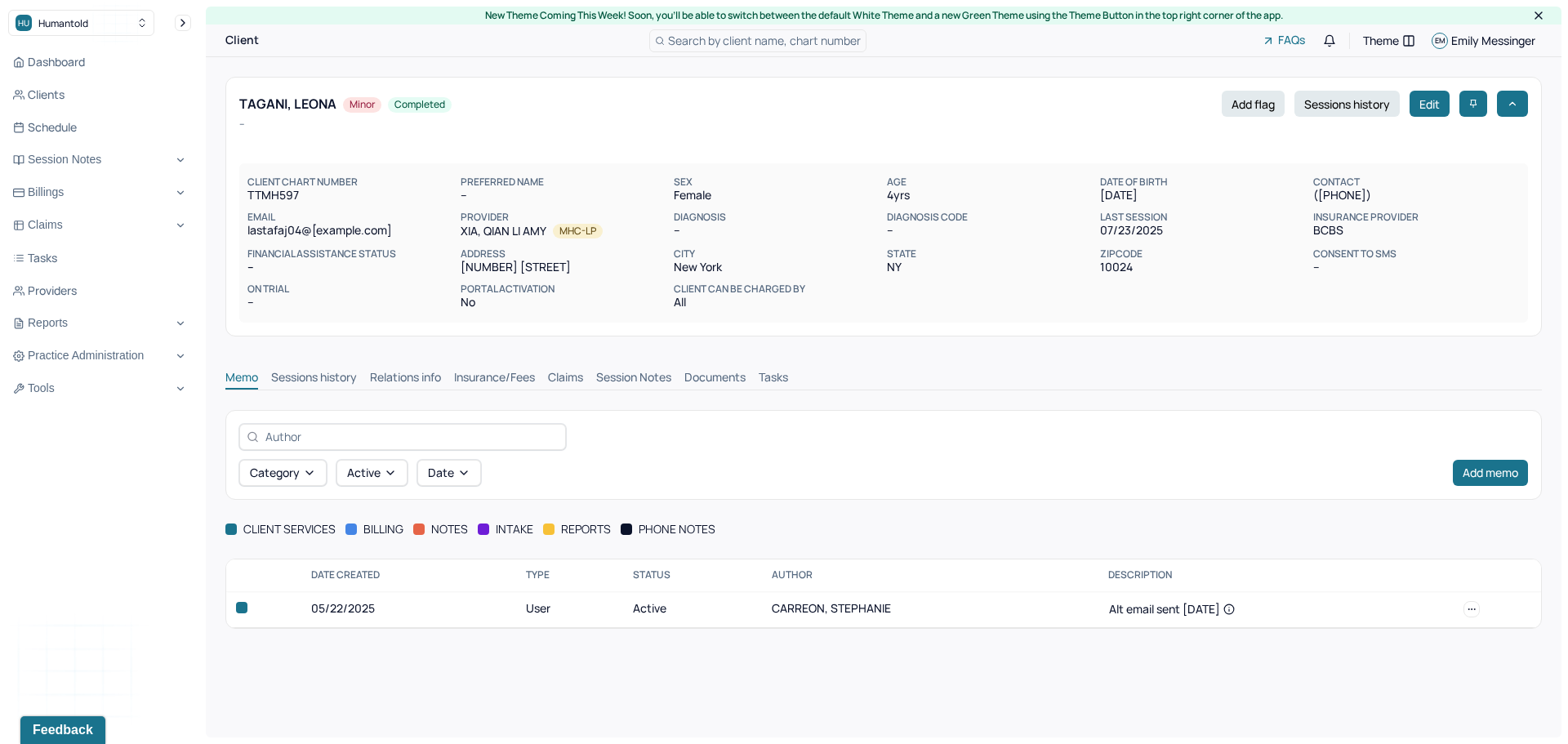 click on "Insurance/Fees" at bounding box center [494, 379] 